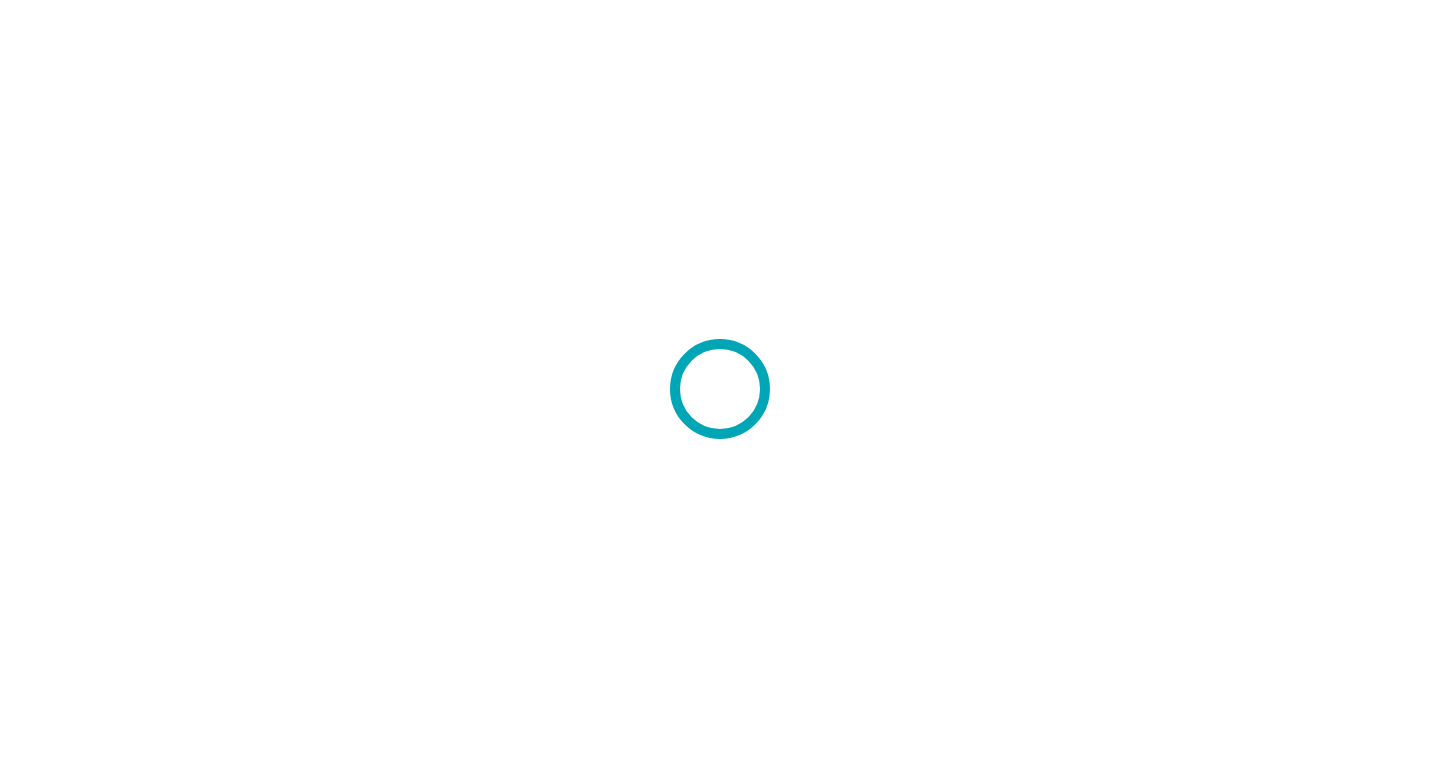scroll, scrollTop: 0, scrollLeft: 0, axis: both 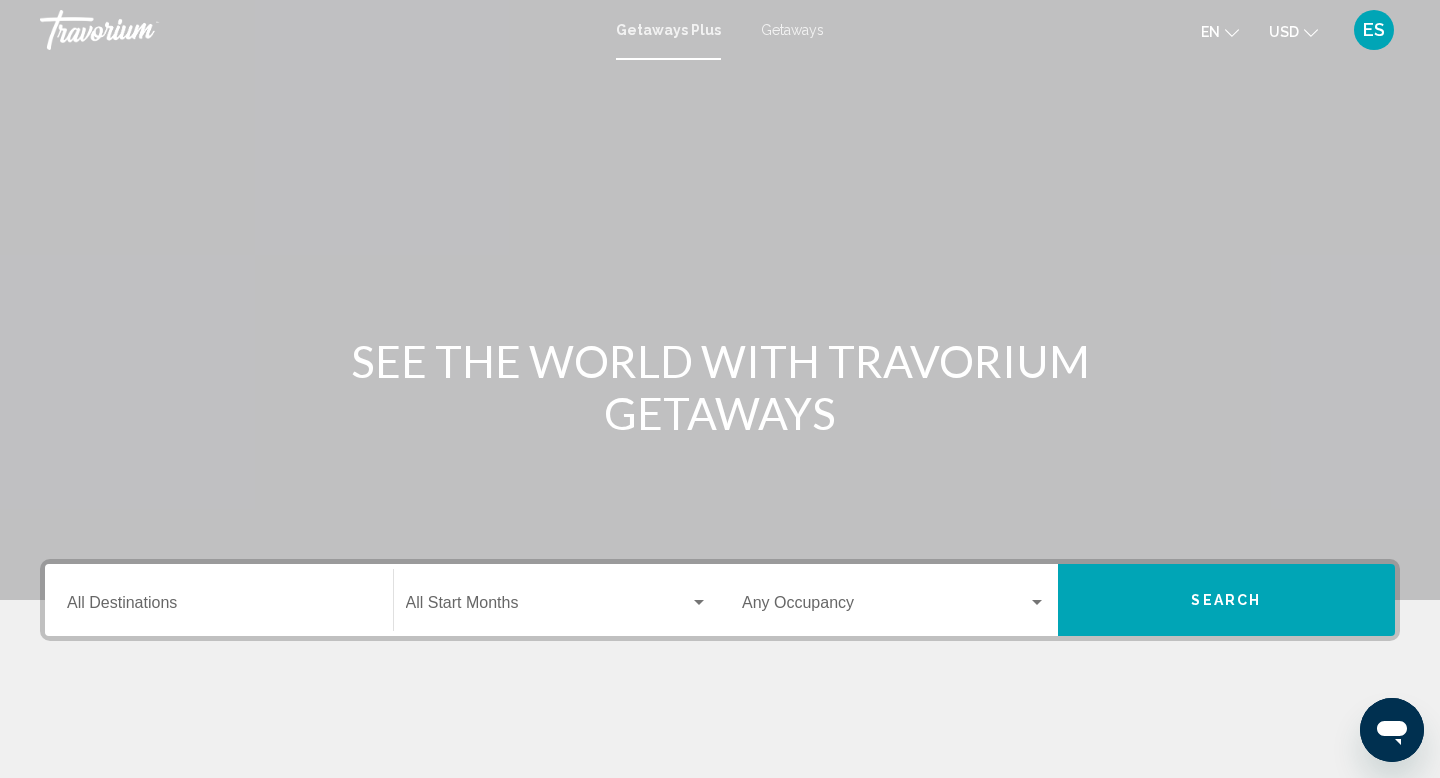 click on "USD" 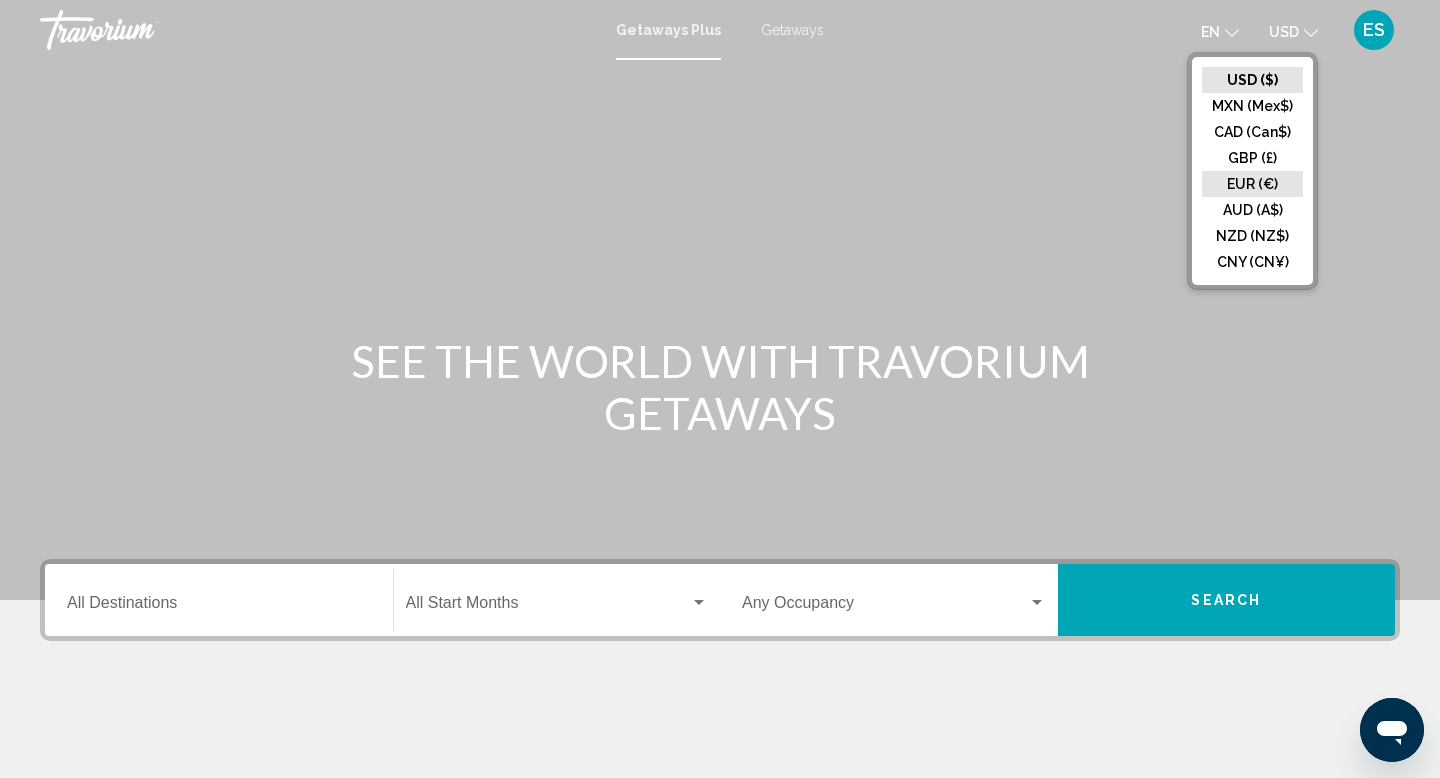 click on "EUR (€)" 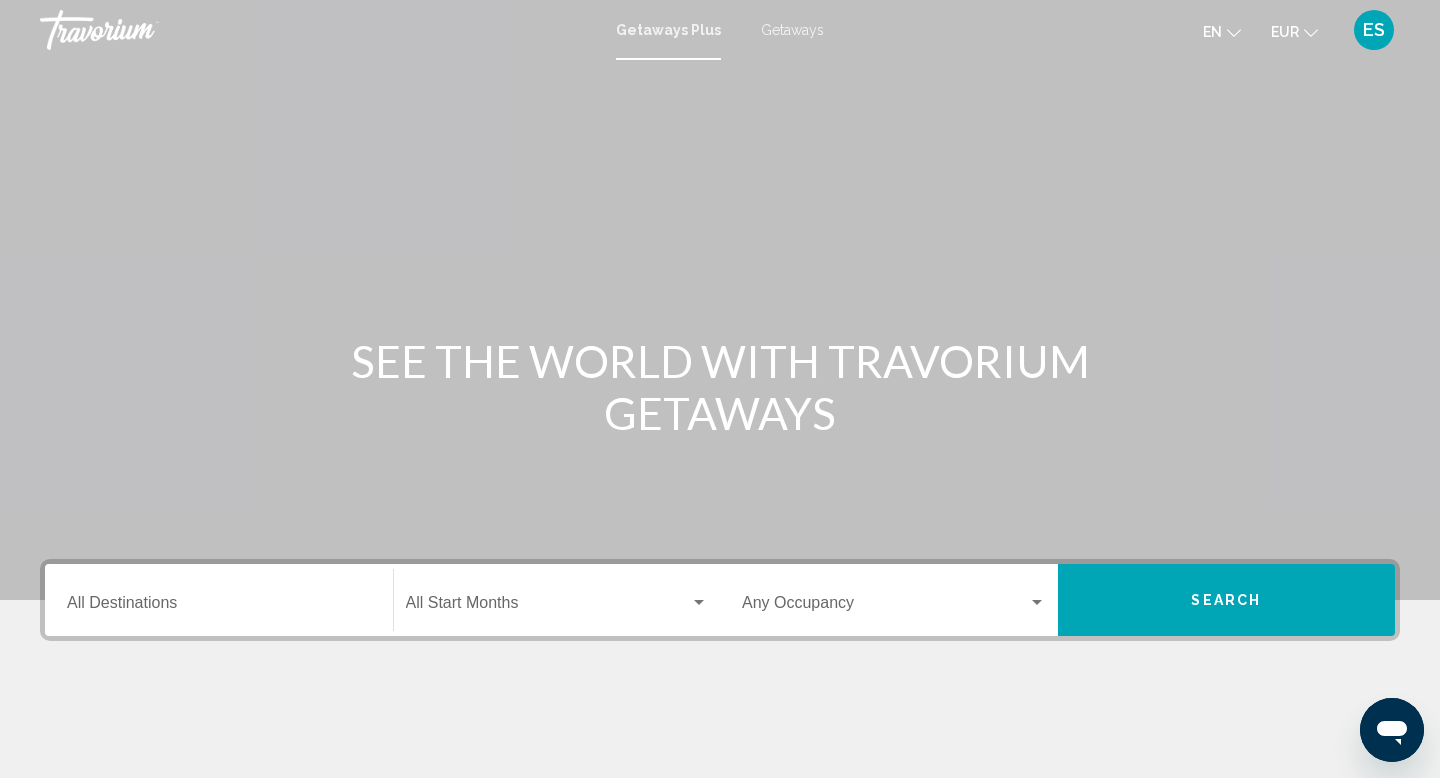 click on "Destination All Destinations" at bounding box center (219, 607) 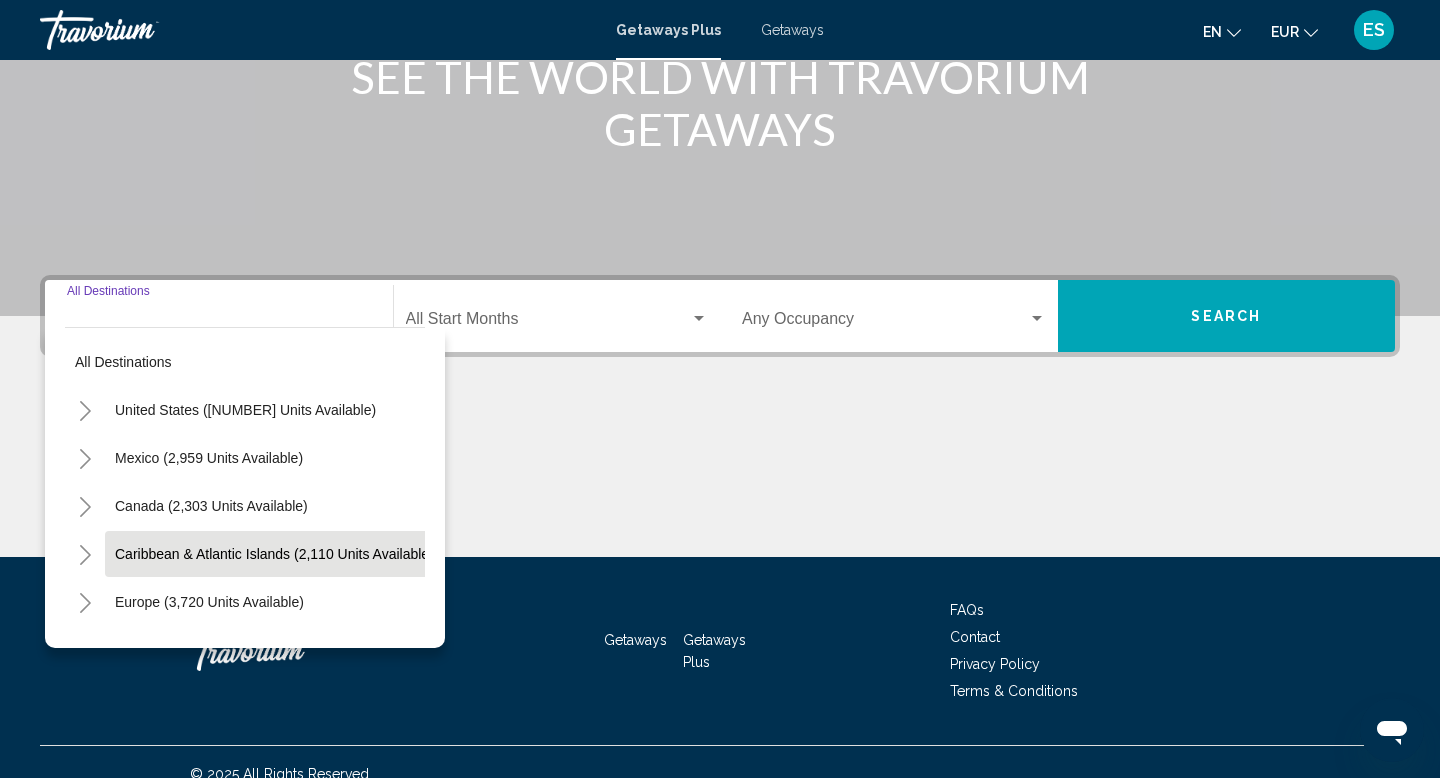 scroll, scrollTop: 308, scrollLeft: 0, axis: vertical 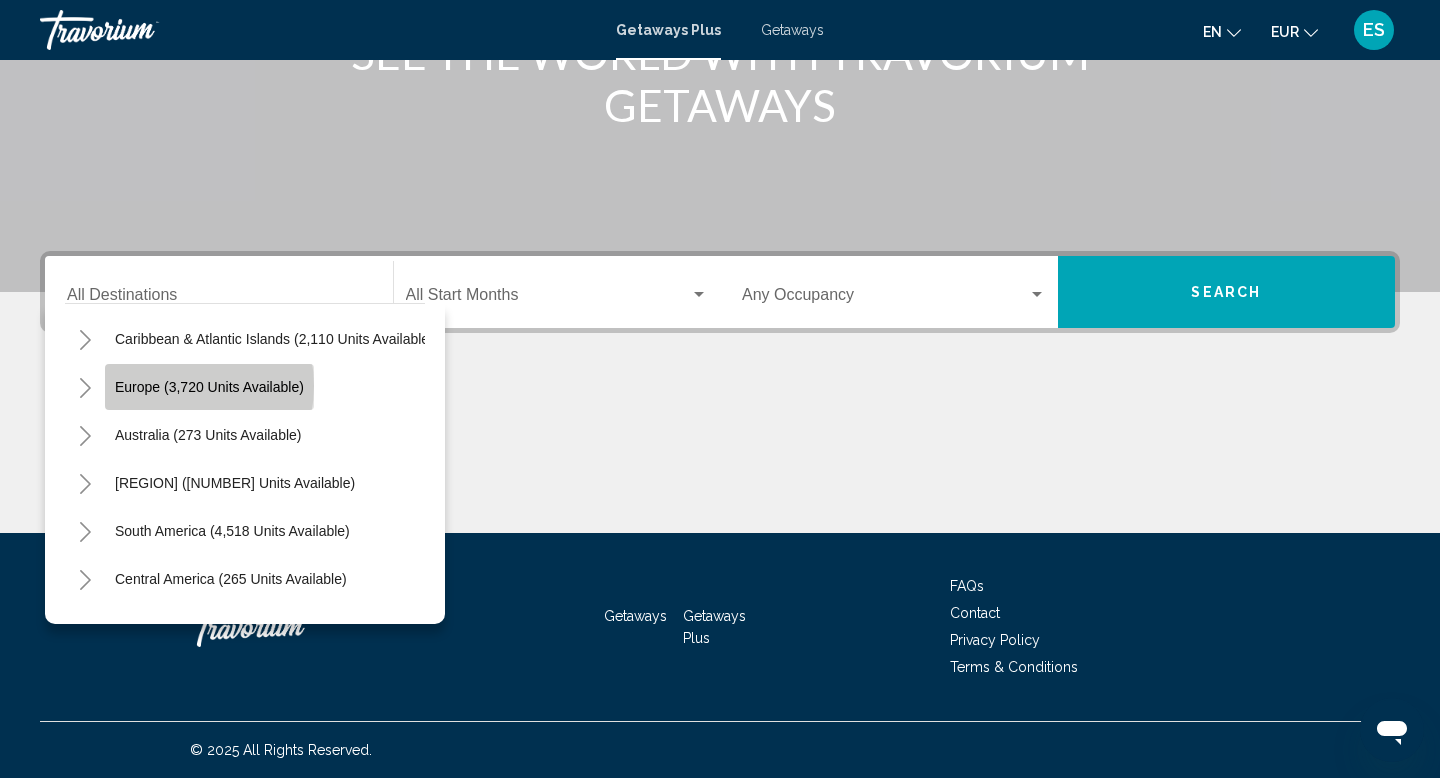 click on "Europe (3,720 units available)" 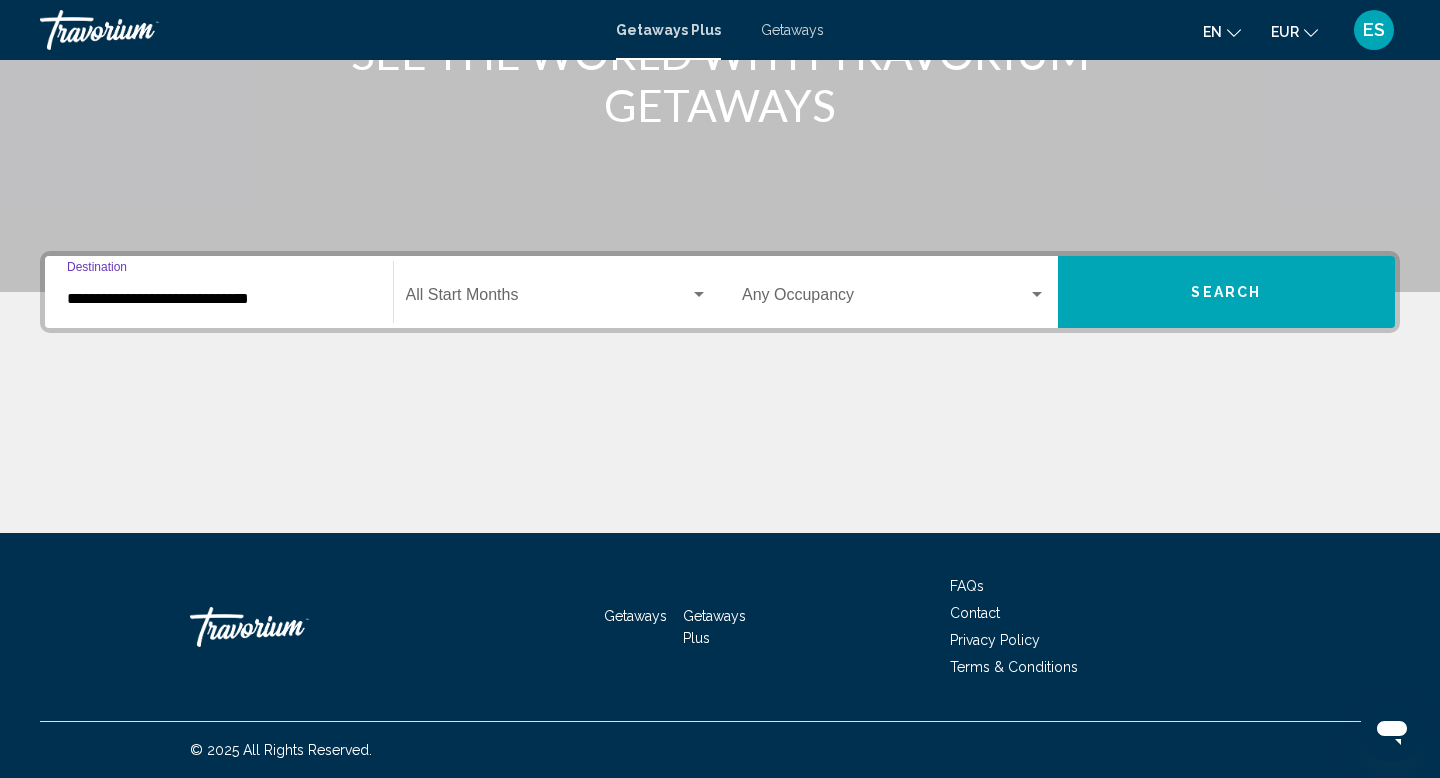 click on "**********" at bounding box center [219, 299] 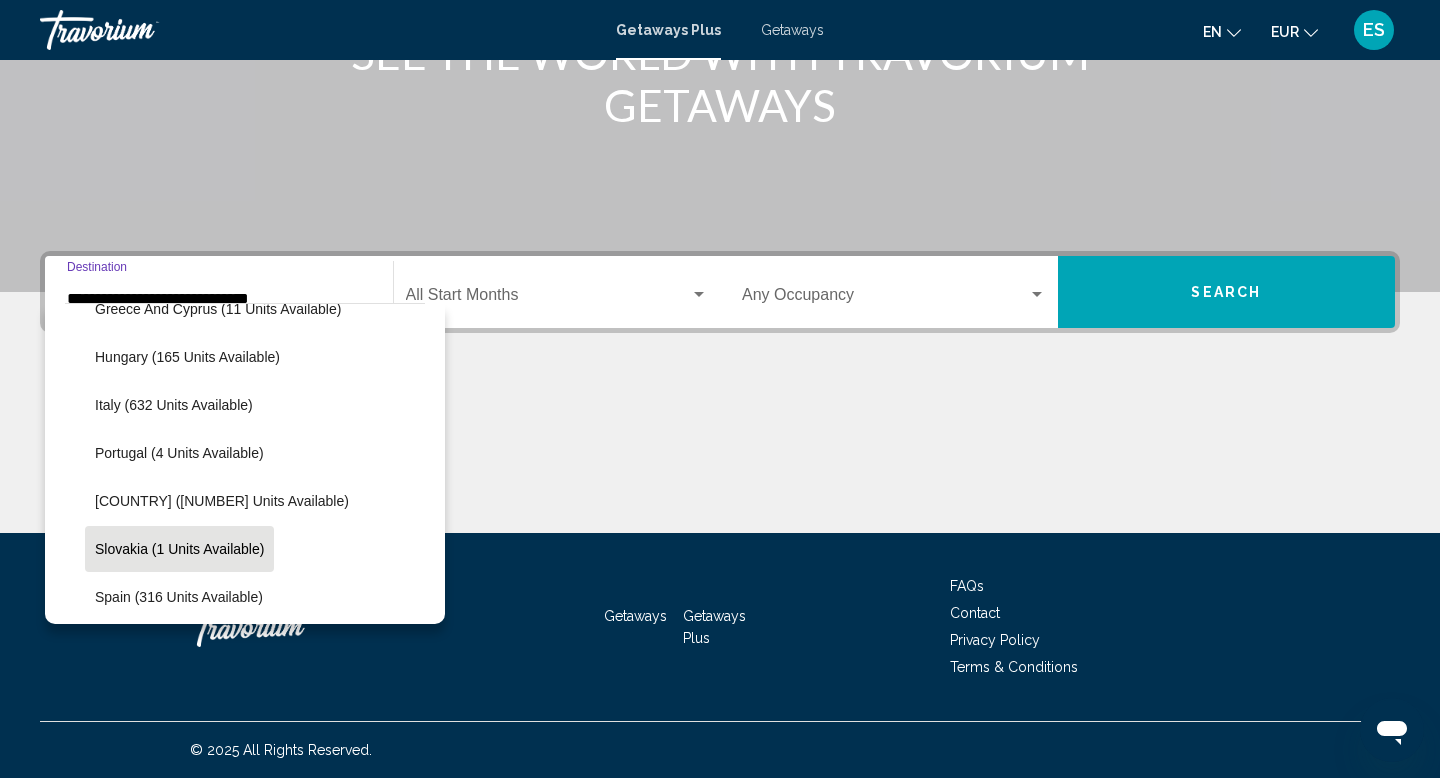 scroll, scrollTop: 546, scrollLeft: 0, axis: vertical 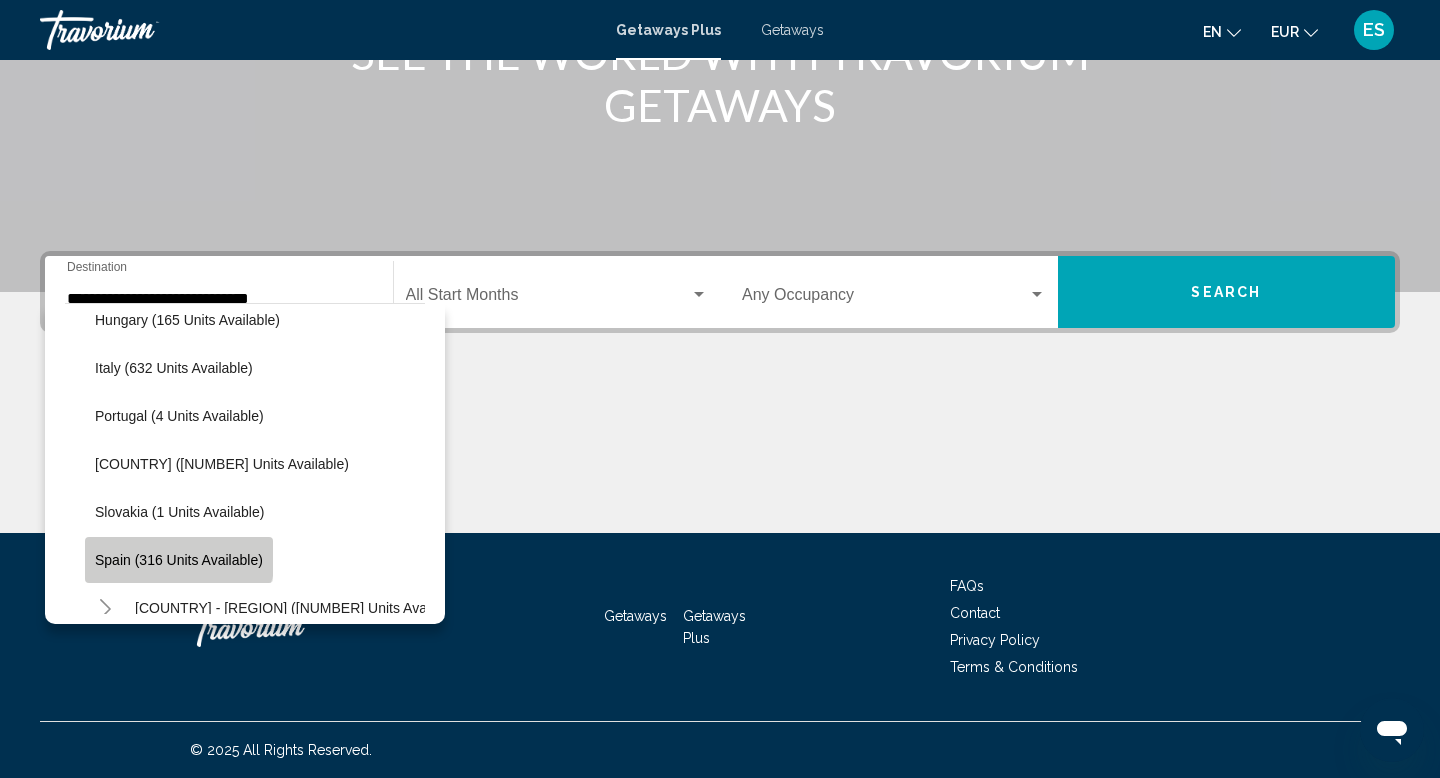 click on "Spain (316 units available)" 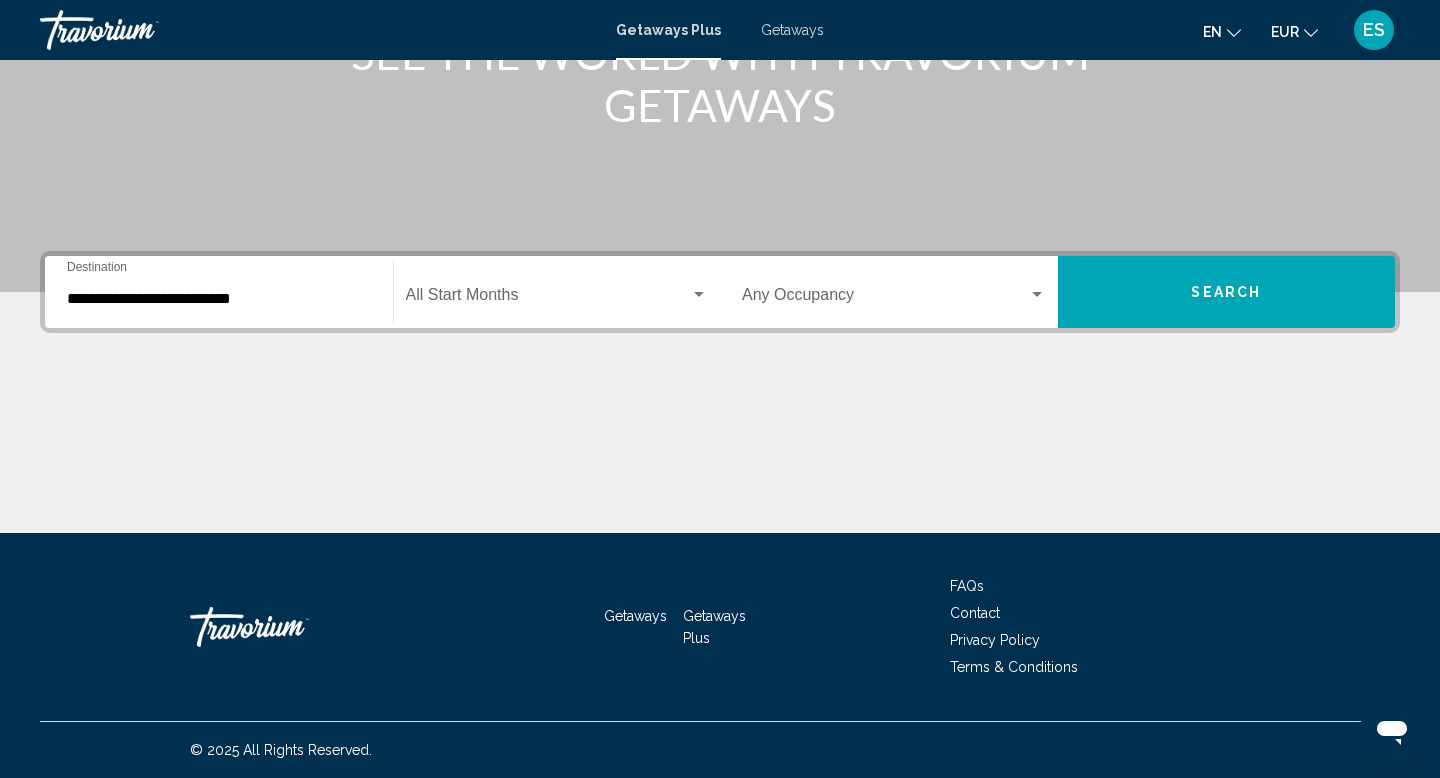 click on "Start Month All Start Months" 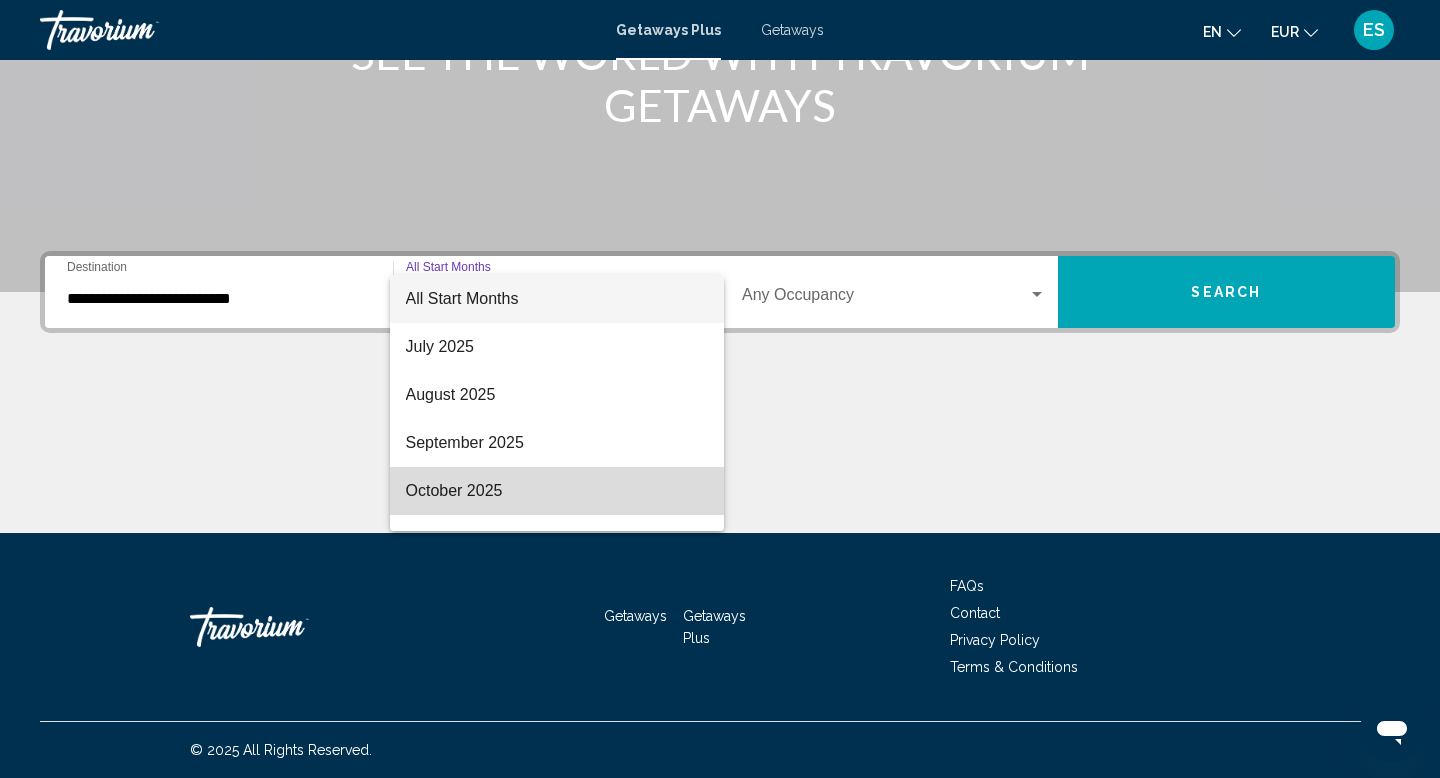 click on "October 2025" at bounding box center (557, 491) 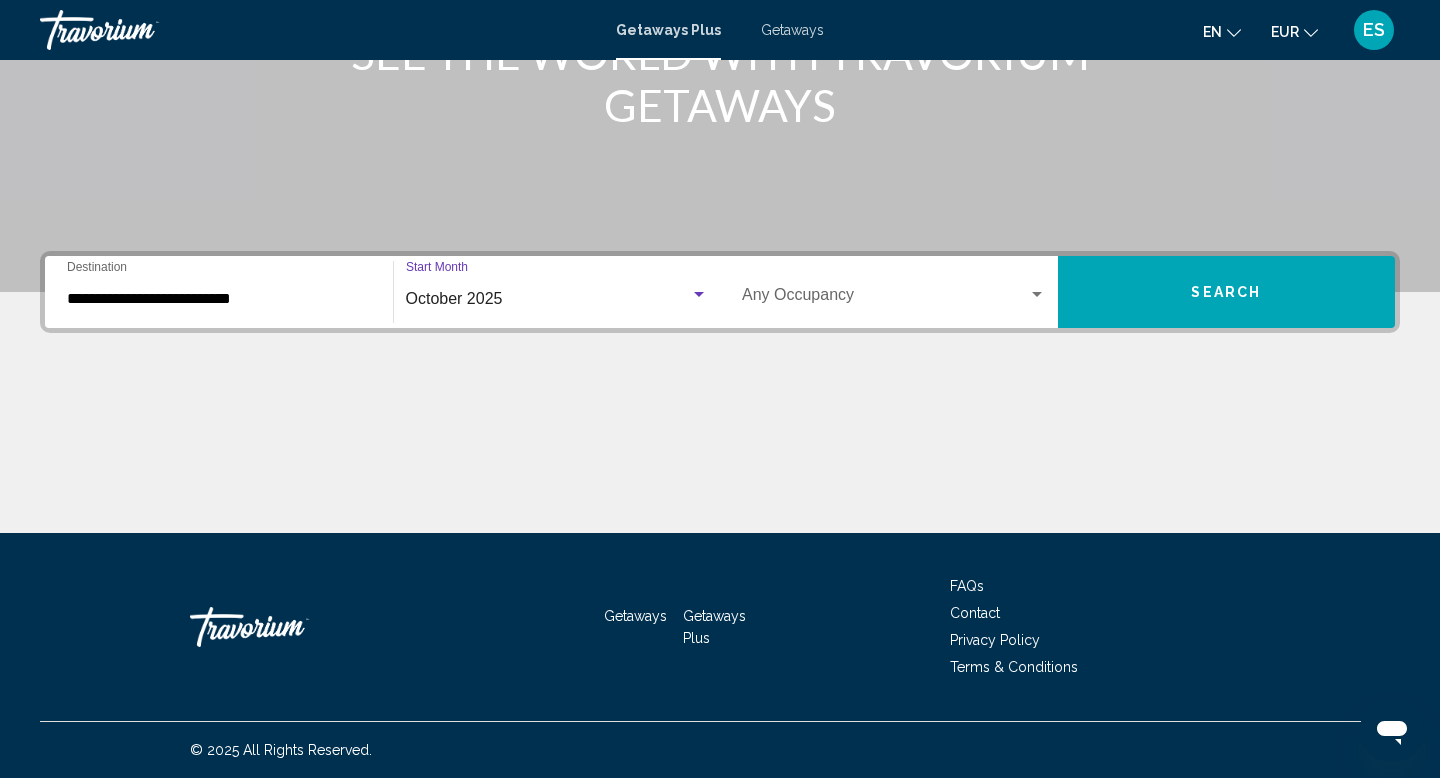 click at bounding box center [885, 299] 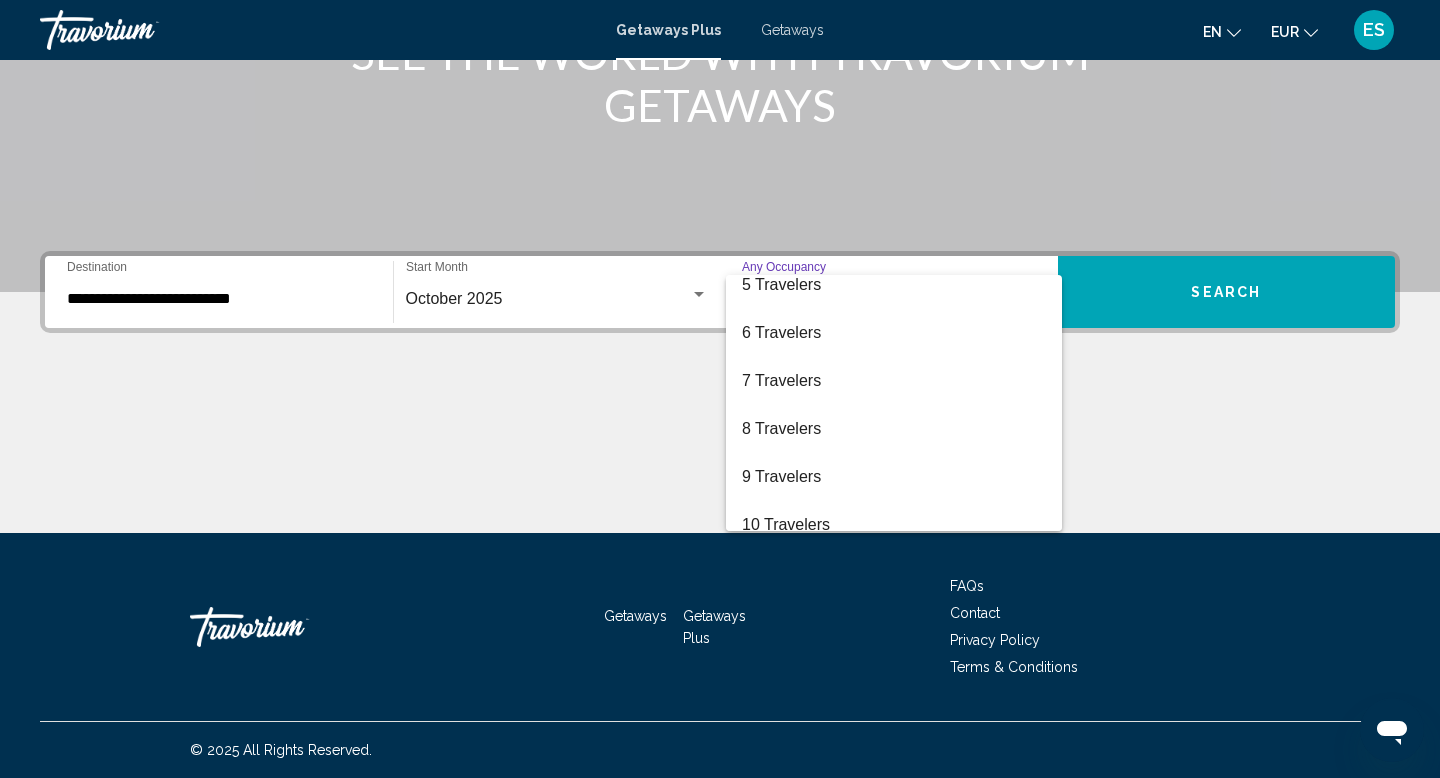 scroll, scrollTop: 218, scrollLeft: 0, axis: vertical 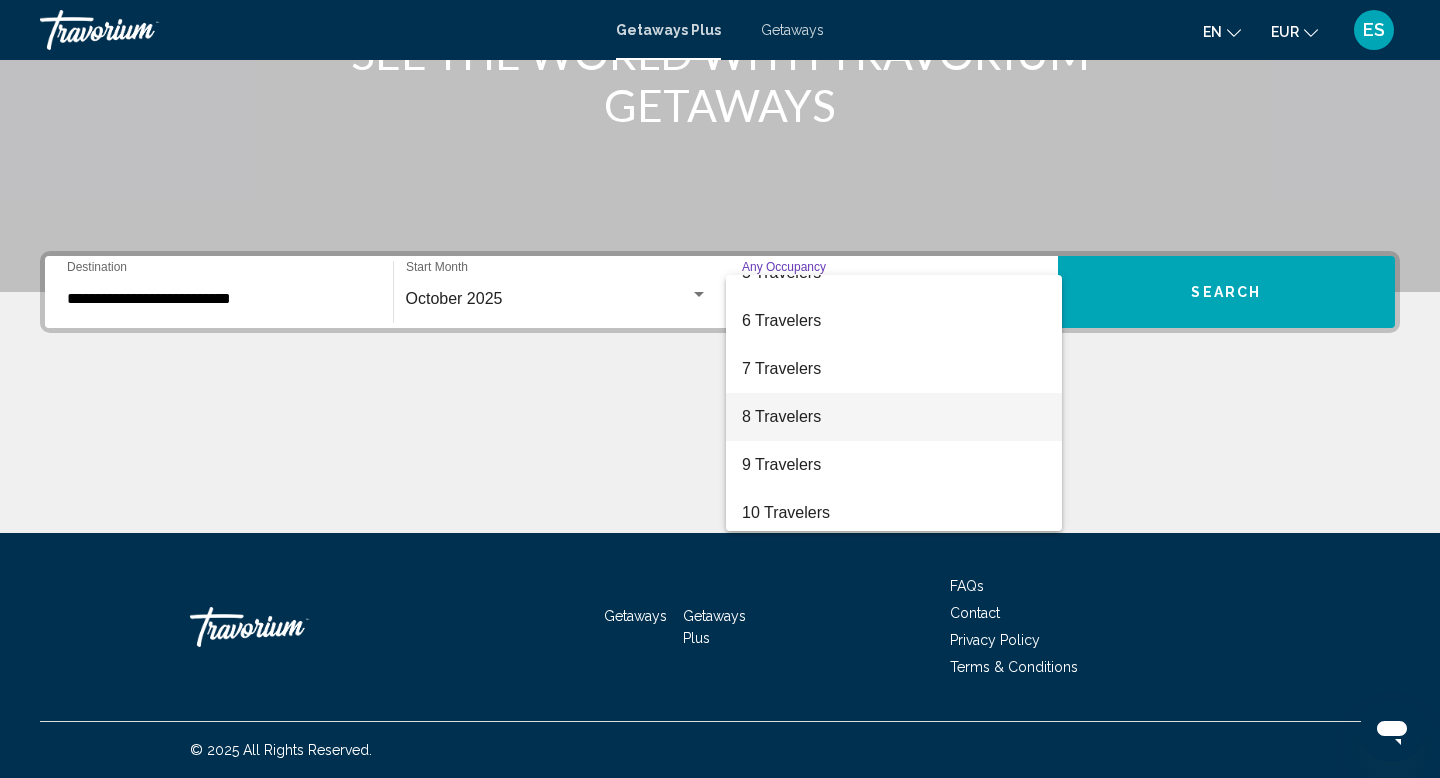 click on "8 Travelers" at bounding box center (894, 417) 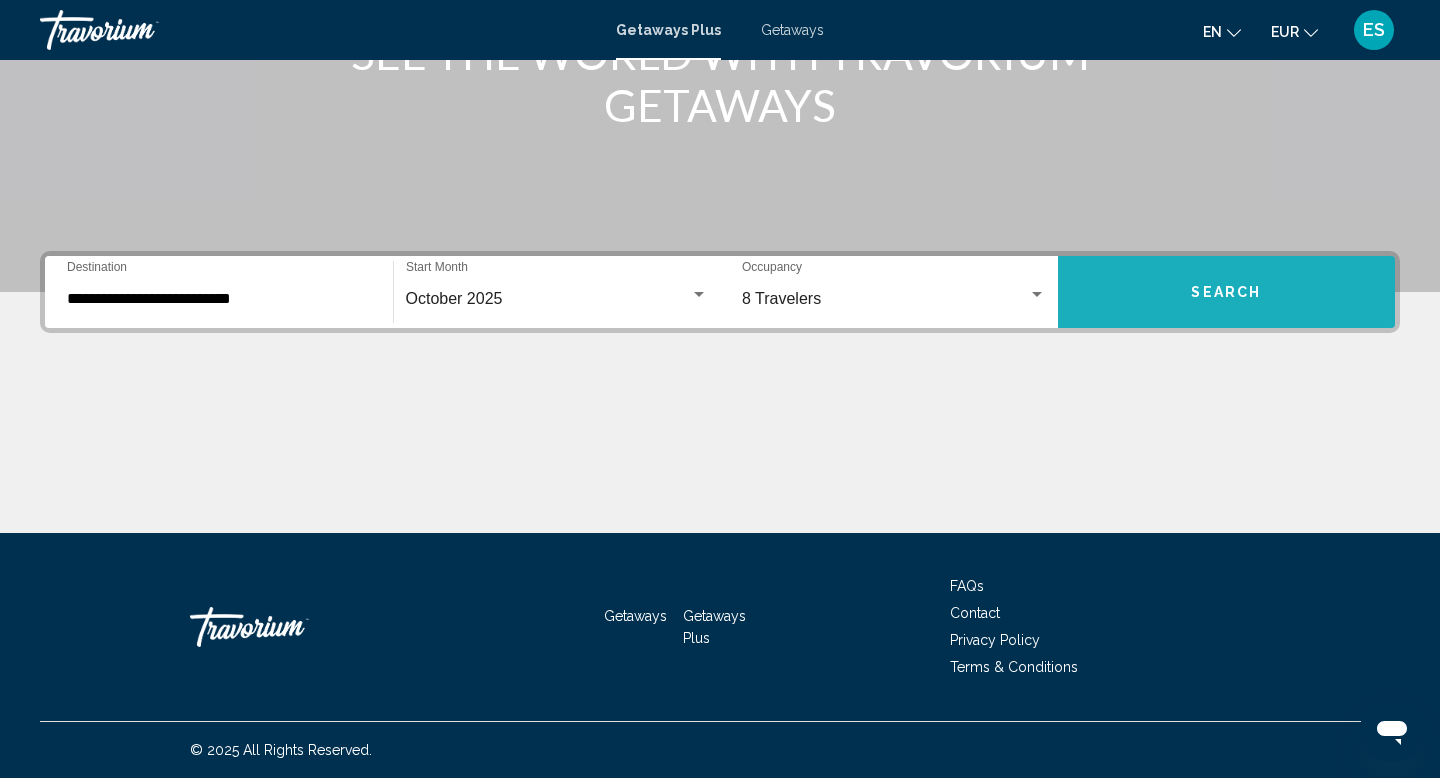 click on "Search" at bounding box center (1227, 292) 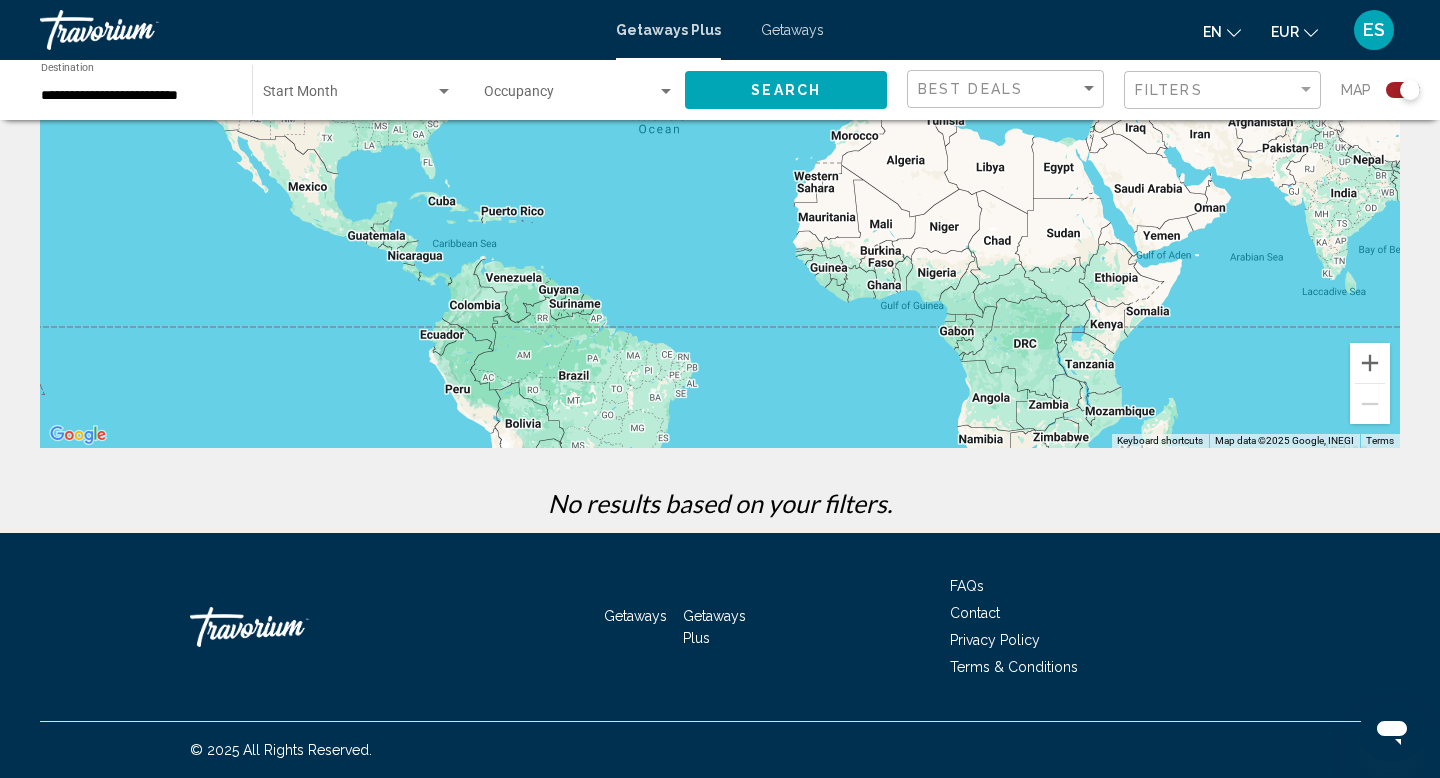scroll, scrollTop: 0, scrollLeft: 0, axis: both 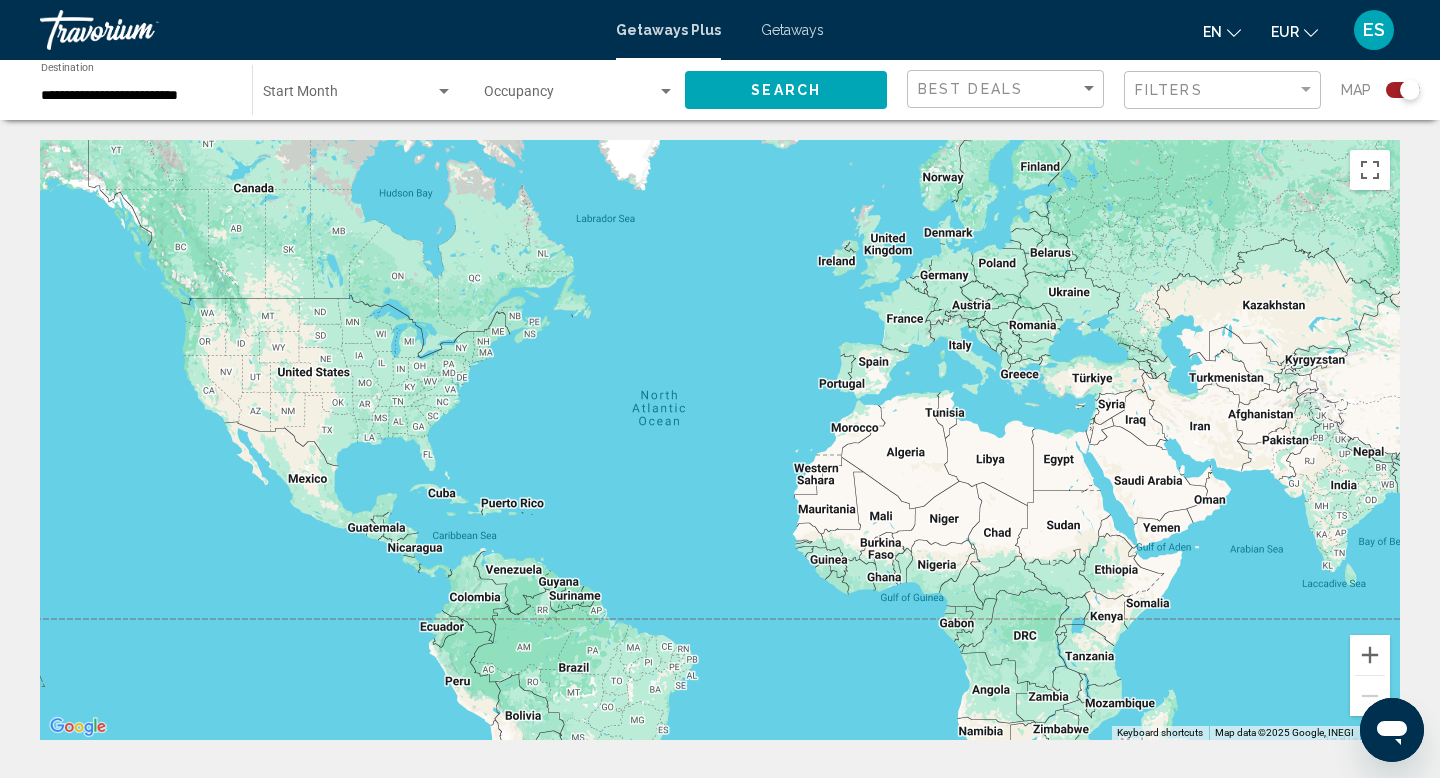 click on "Occupancy Any Occupancy" 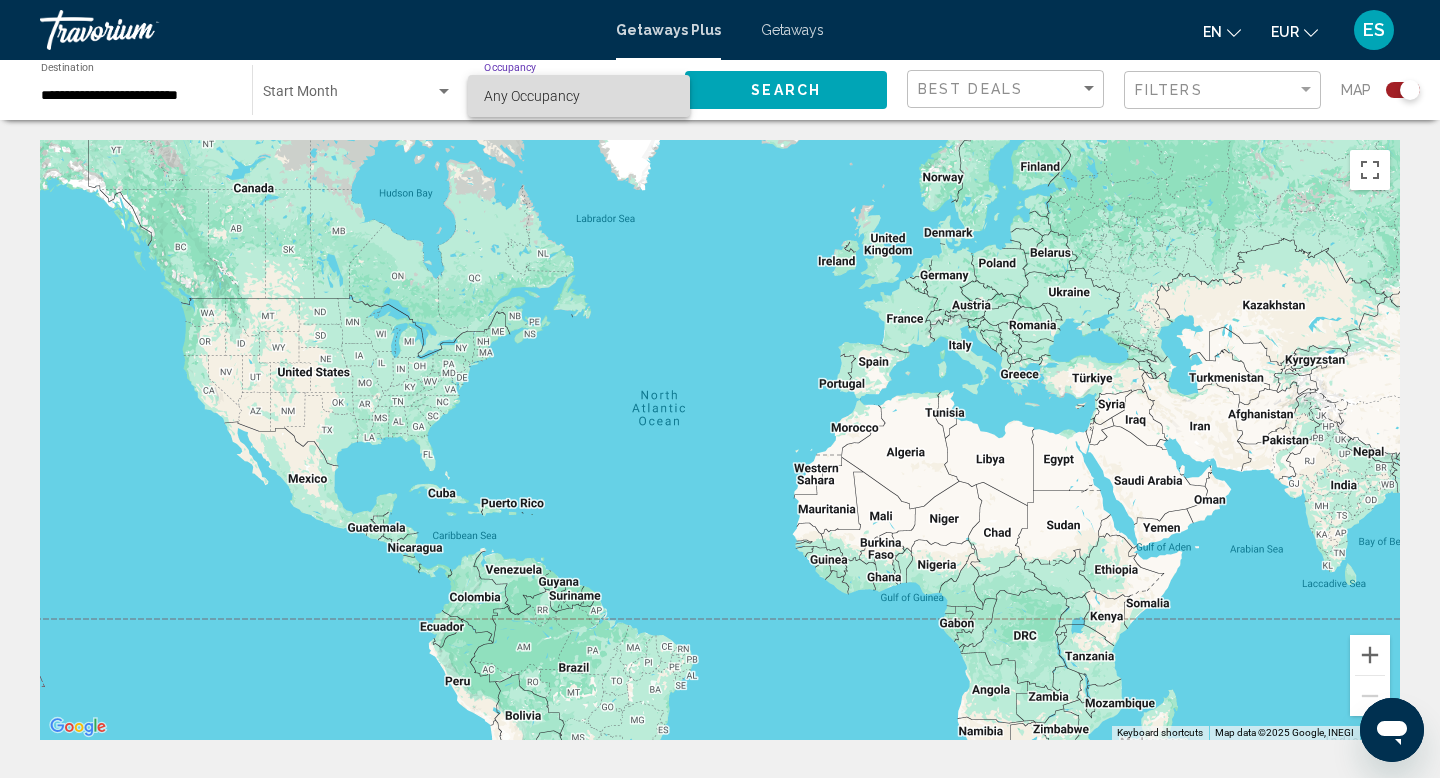 click on "Any Occupancy" at bounding box center (532, 96) 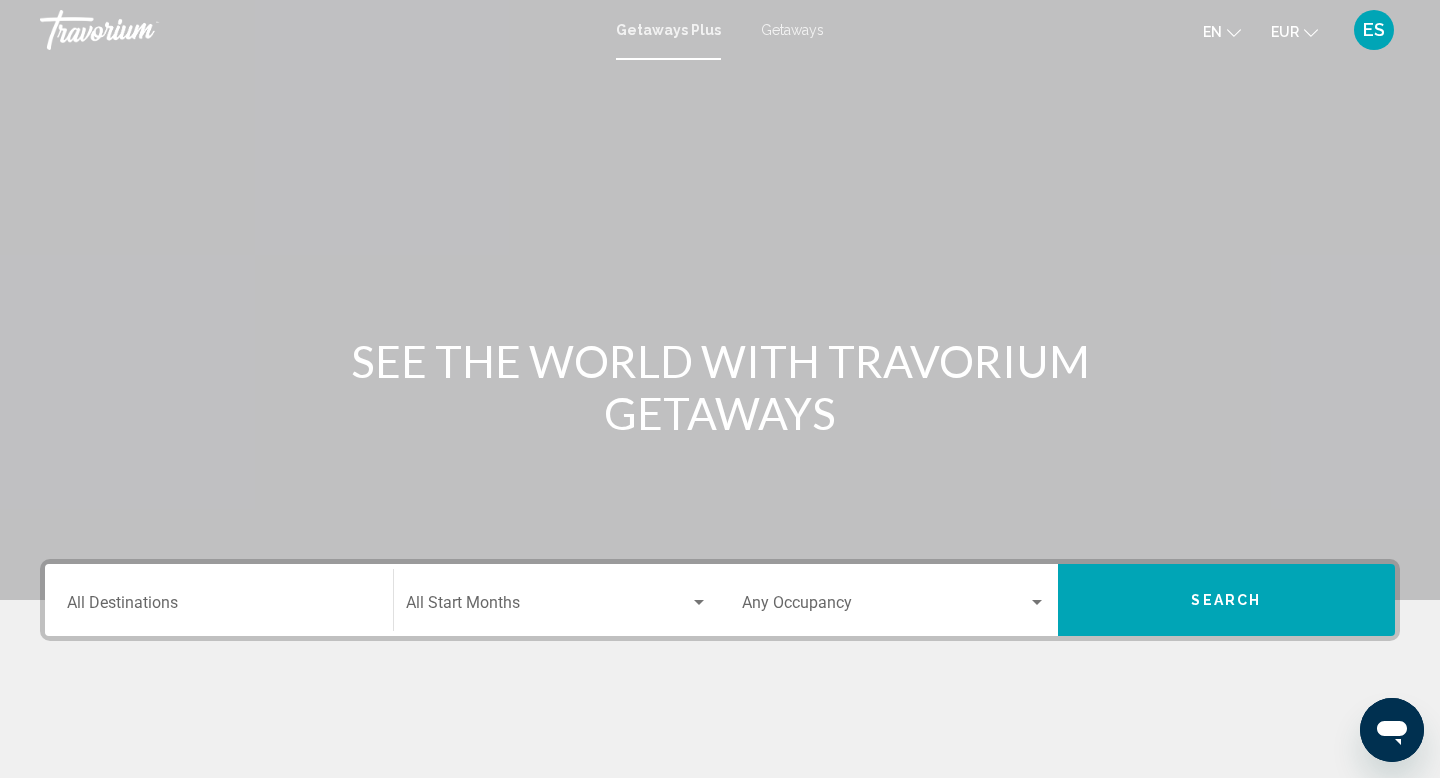 click on "Destination All Destinations" at bounding box center (219, 607) 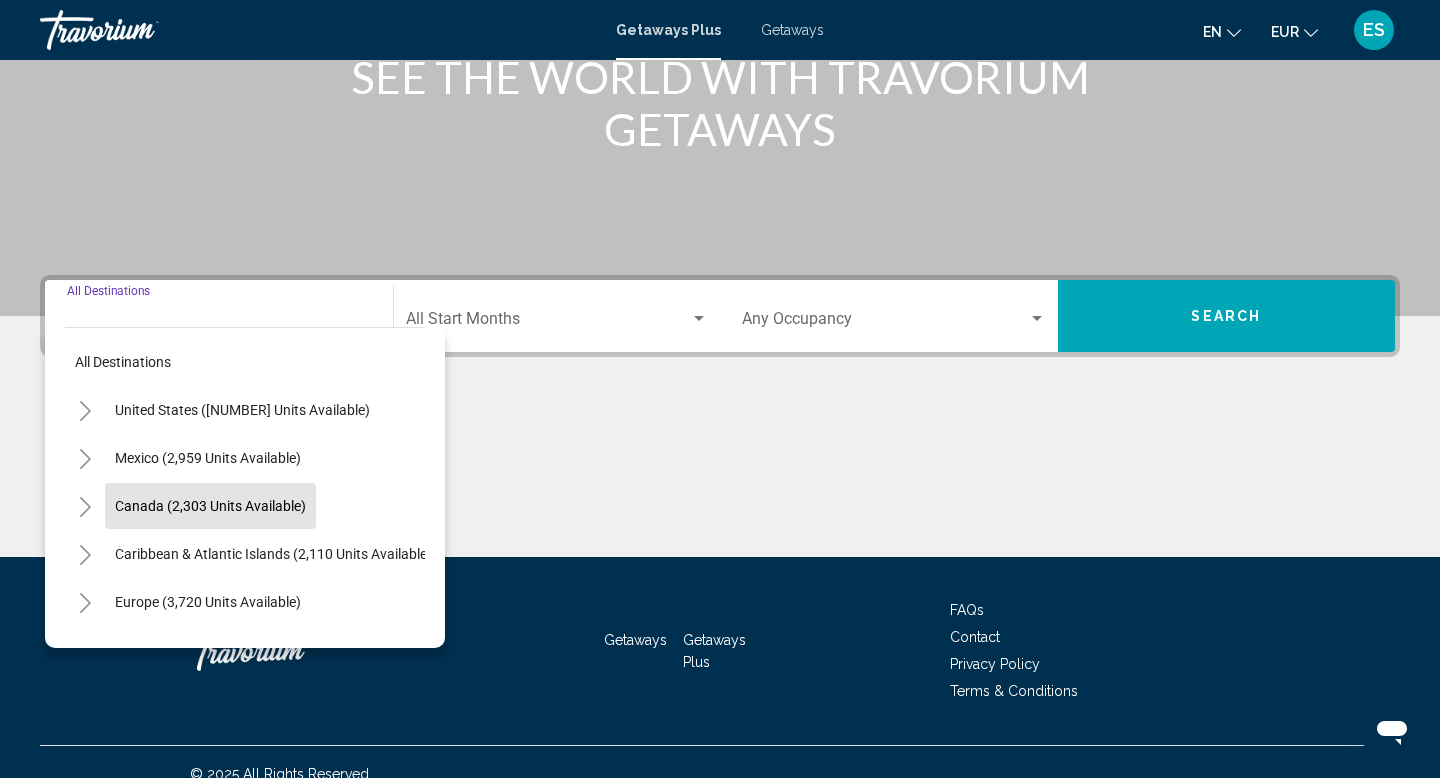scroll, scrollTop: 308, scrollLeft: 0, axis: vertical 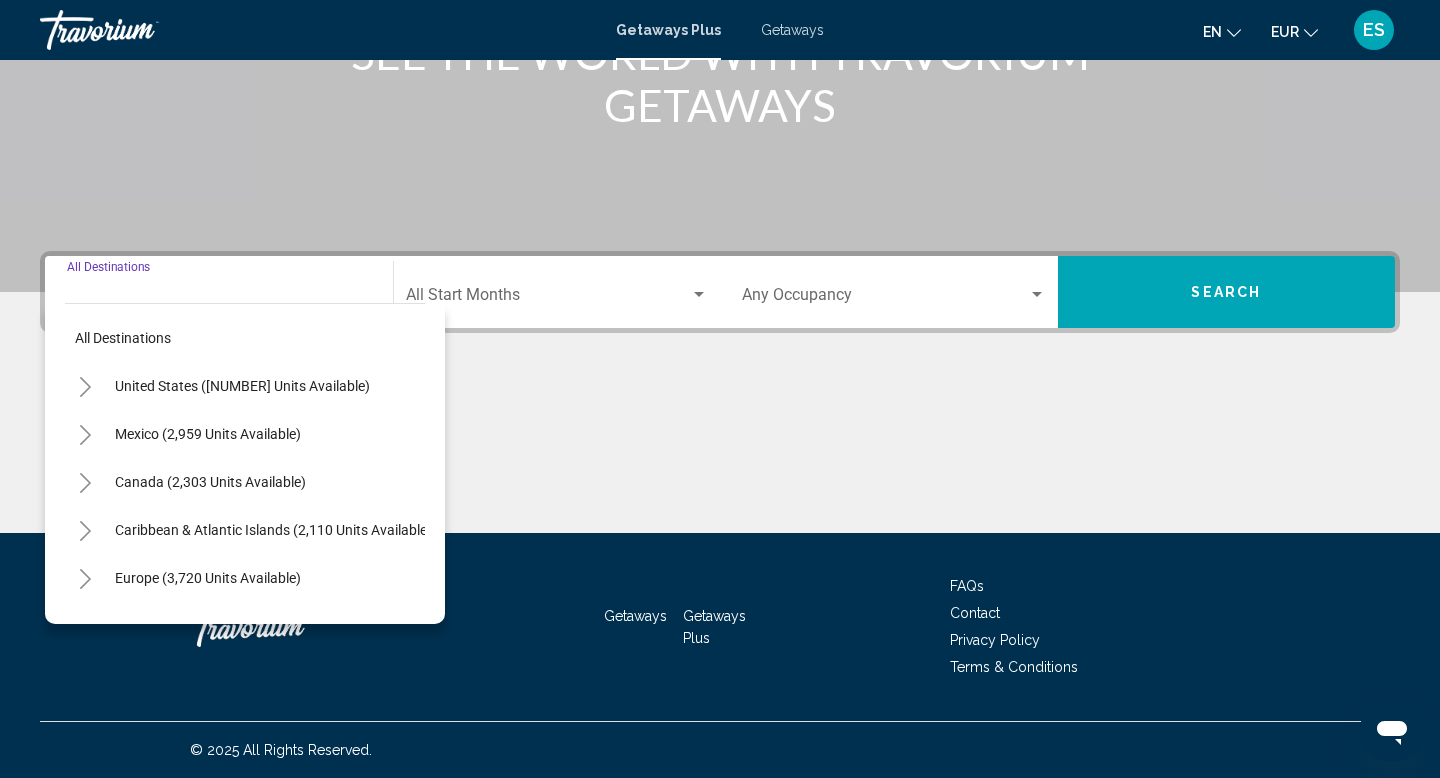 click 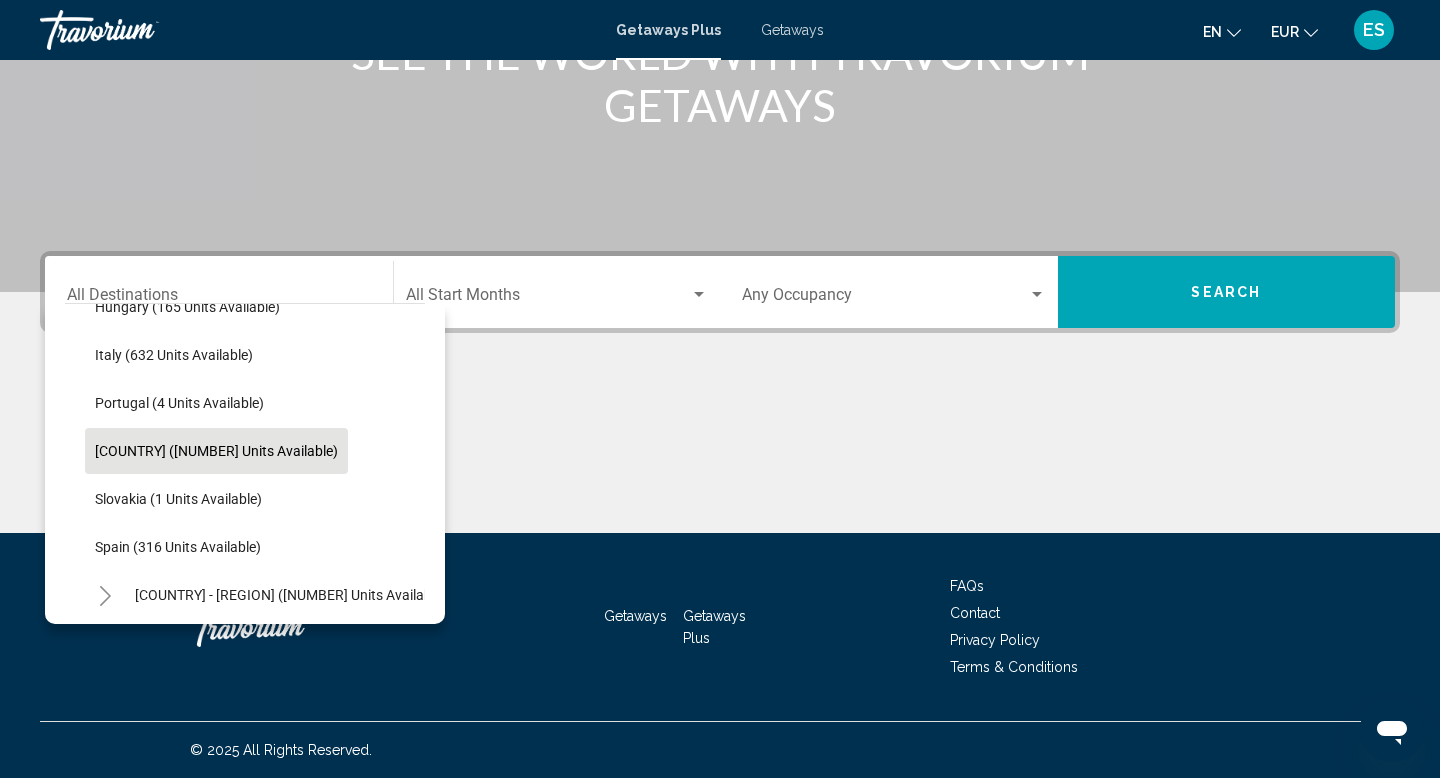 scroll, scrollTop: 569, scrollLeft: 0, axis: vertical 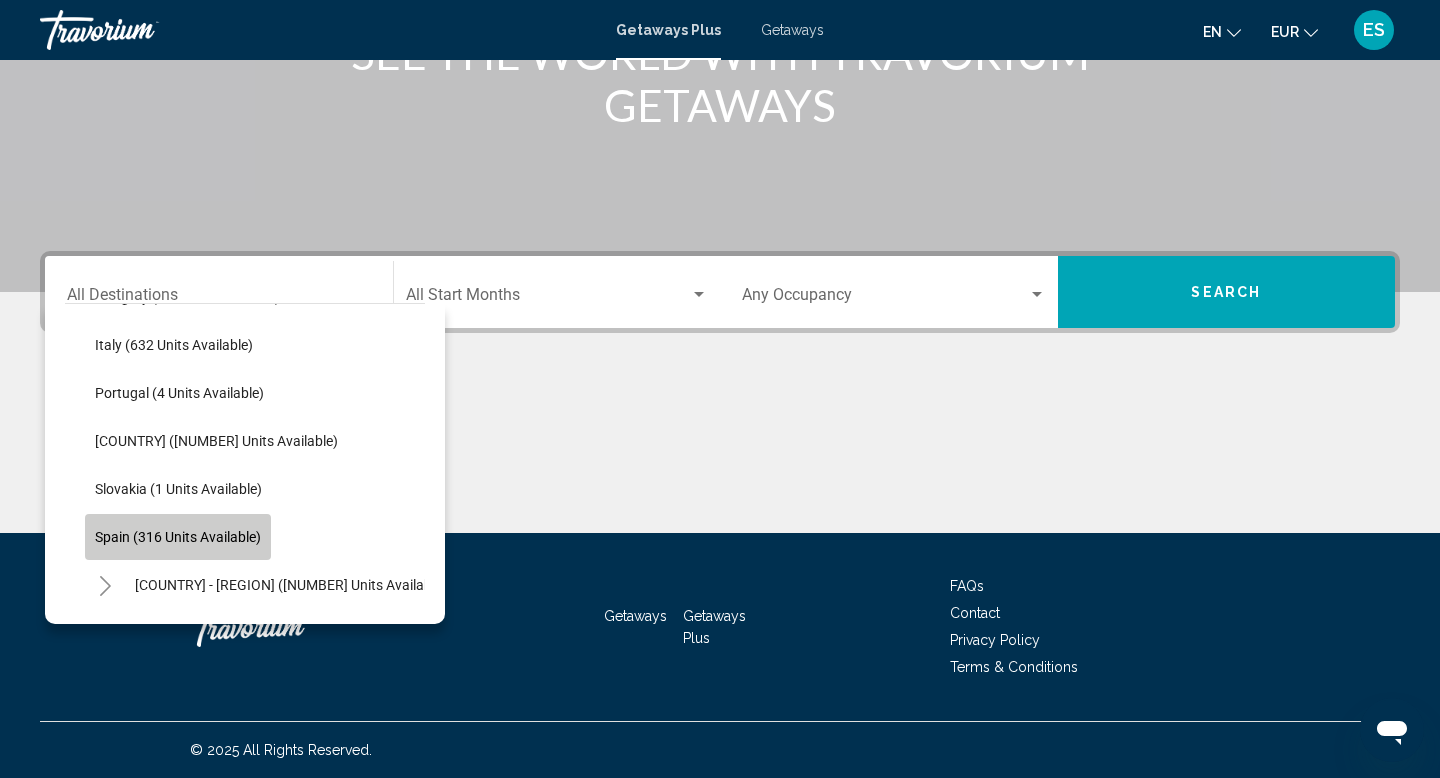 click on "Spain (316 units available)" 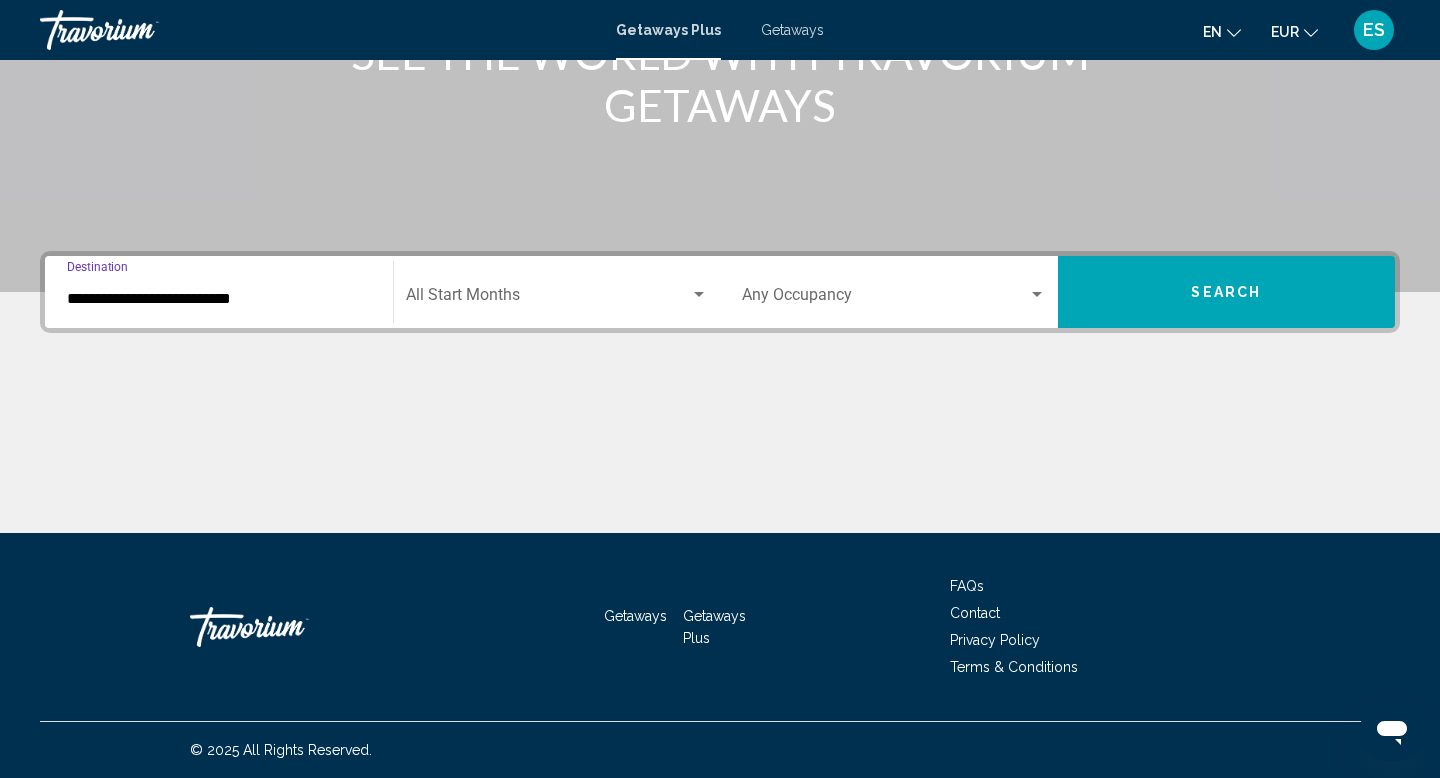 click at bounding box center [548, 299] 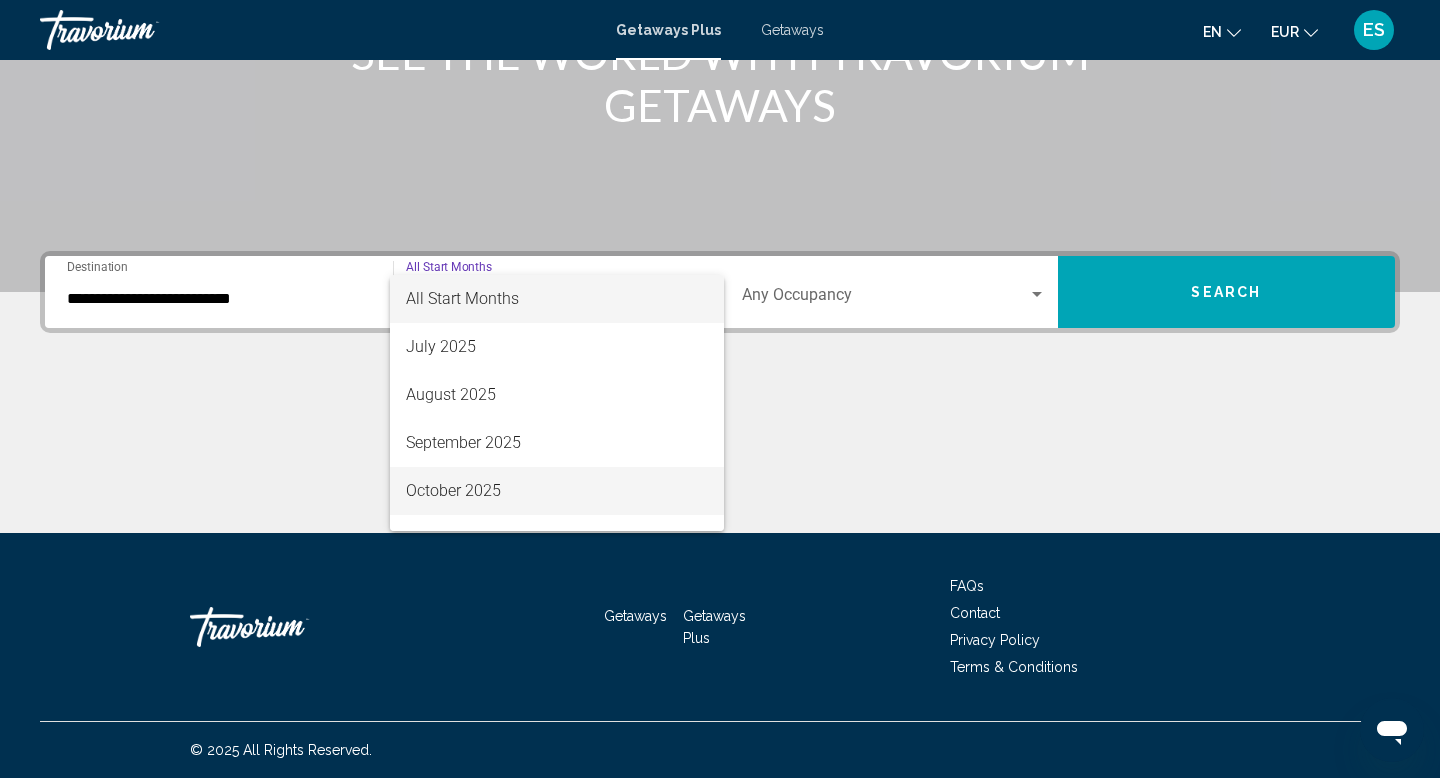click on "October 2025" at bounding box center (557, 491) 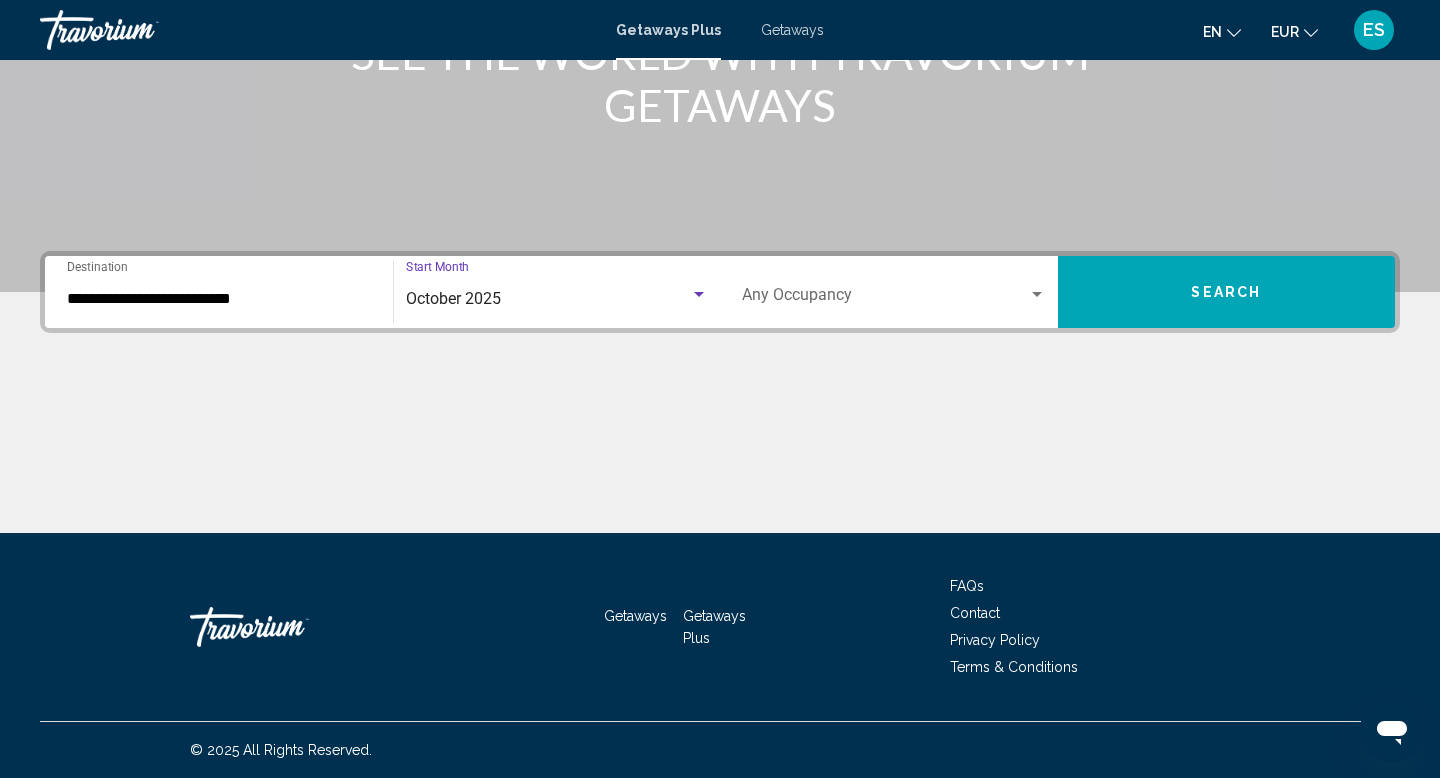 click on "Search" at bounding box center (1226, 293) 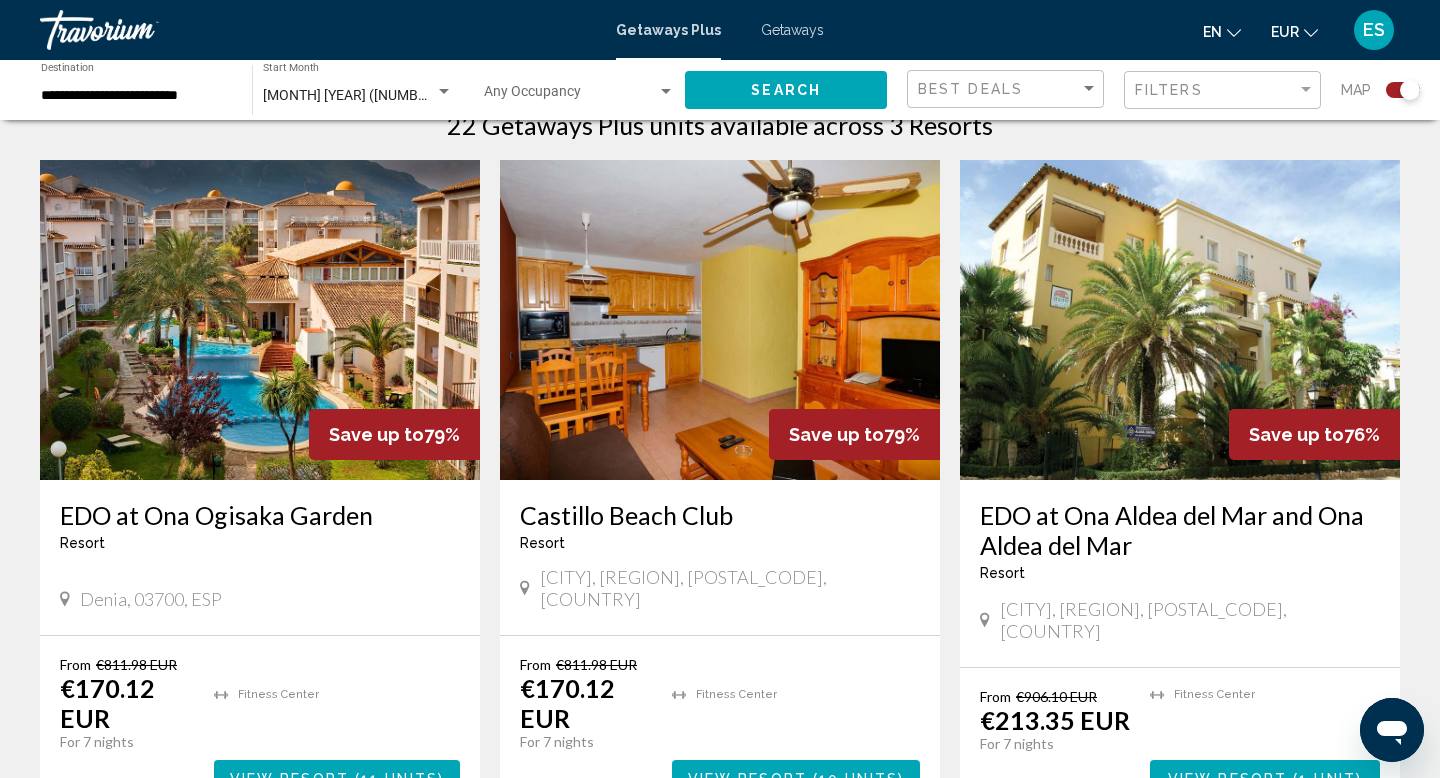 scroll, scrollTop: 668, scrollLeft: 0, axis: vertical 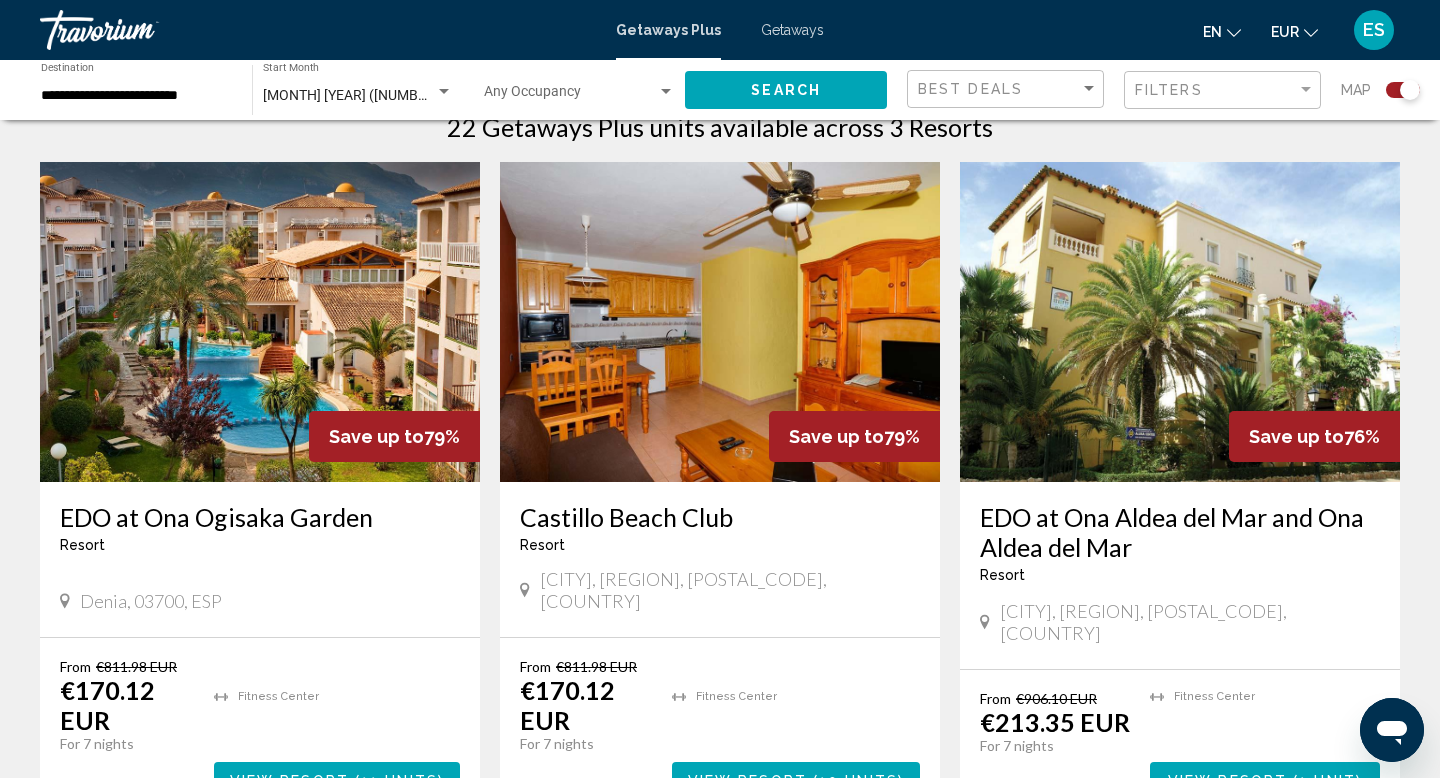 click at bounding box center [260, 322] 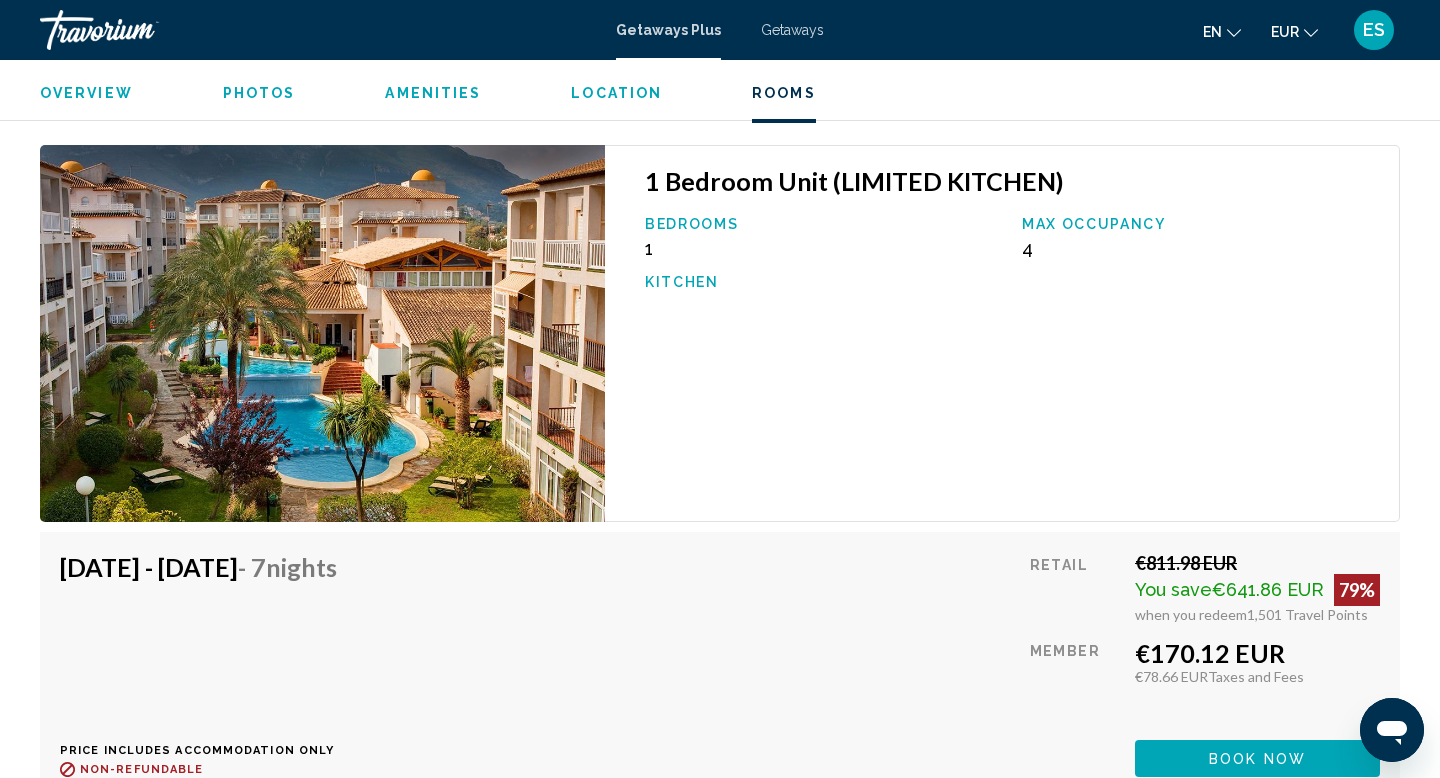 scroll, scrollTop: 2940, scrollLeft: 0, axis: vertical 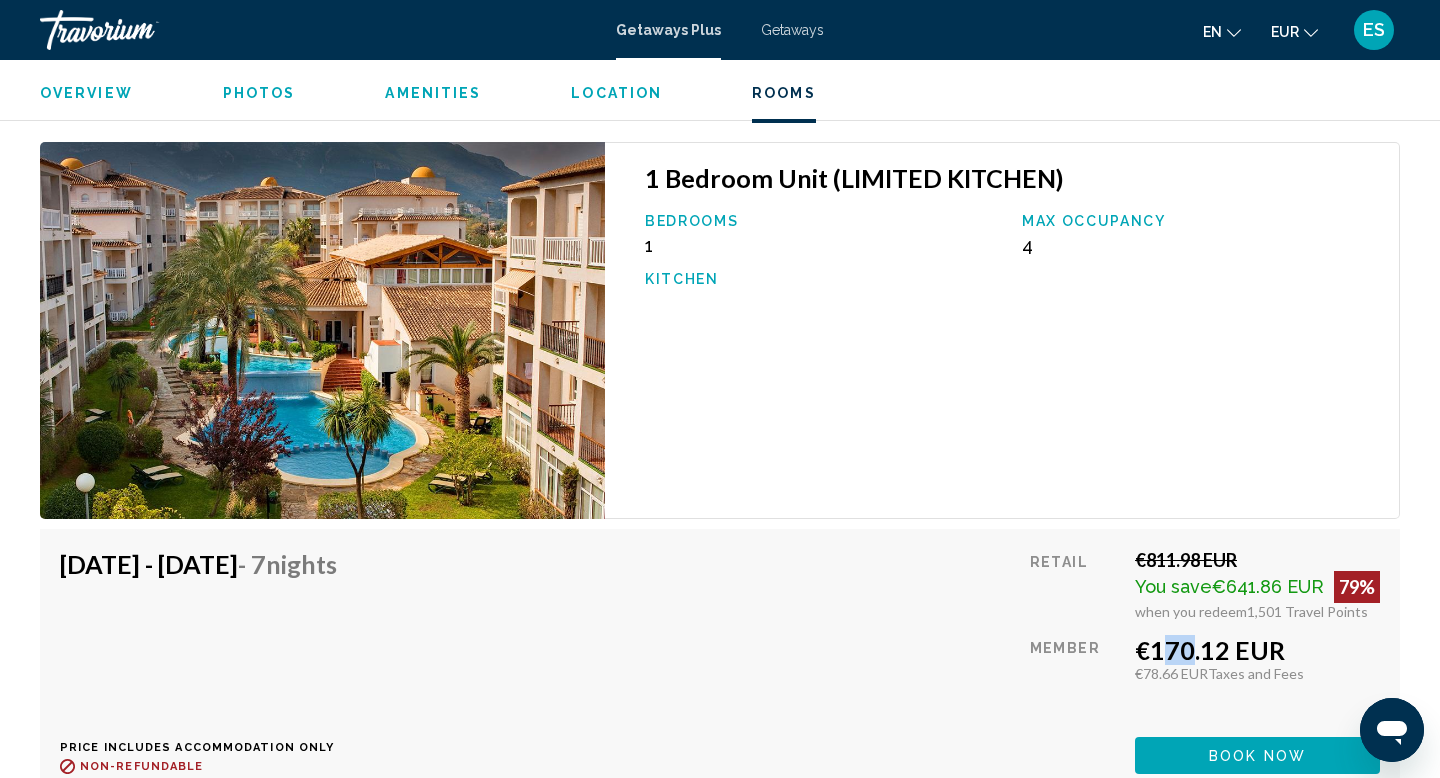 drag, startPoint x: 1152, startPoint y: 650, endPoint x: 1207, endPoint y: 650, distance: 55 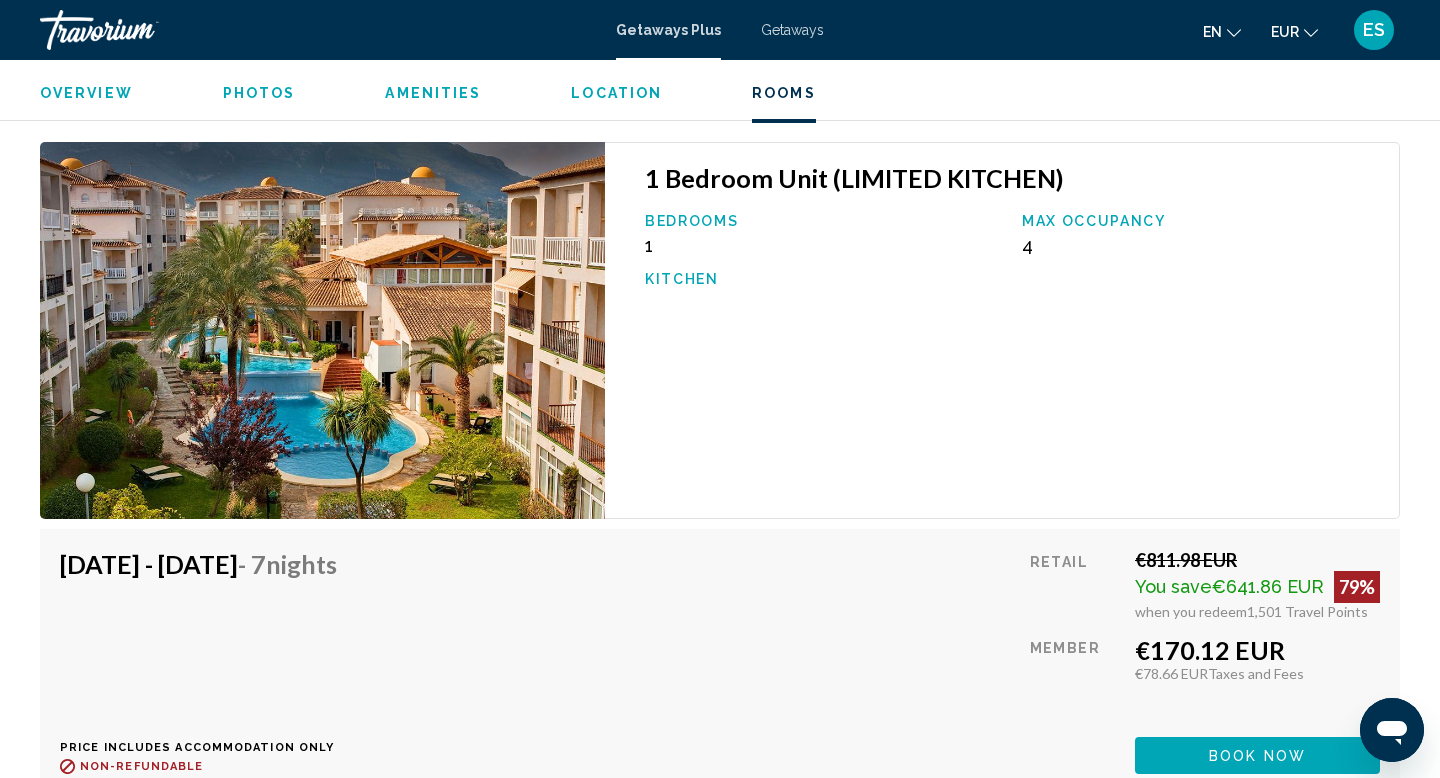 drag, startPoint x: 1131, startPoint y: 676, endPoint x: 1160, endPoint y: 676, distance: 29 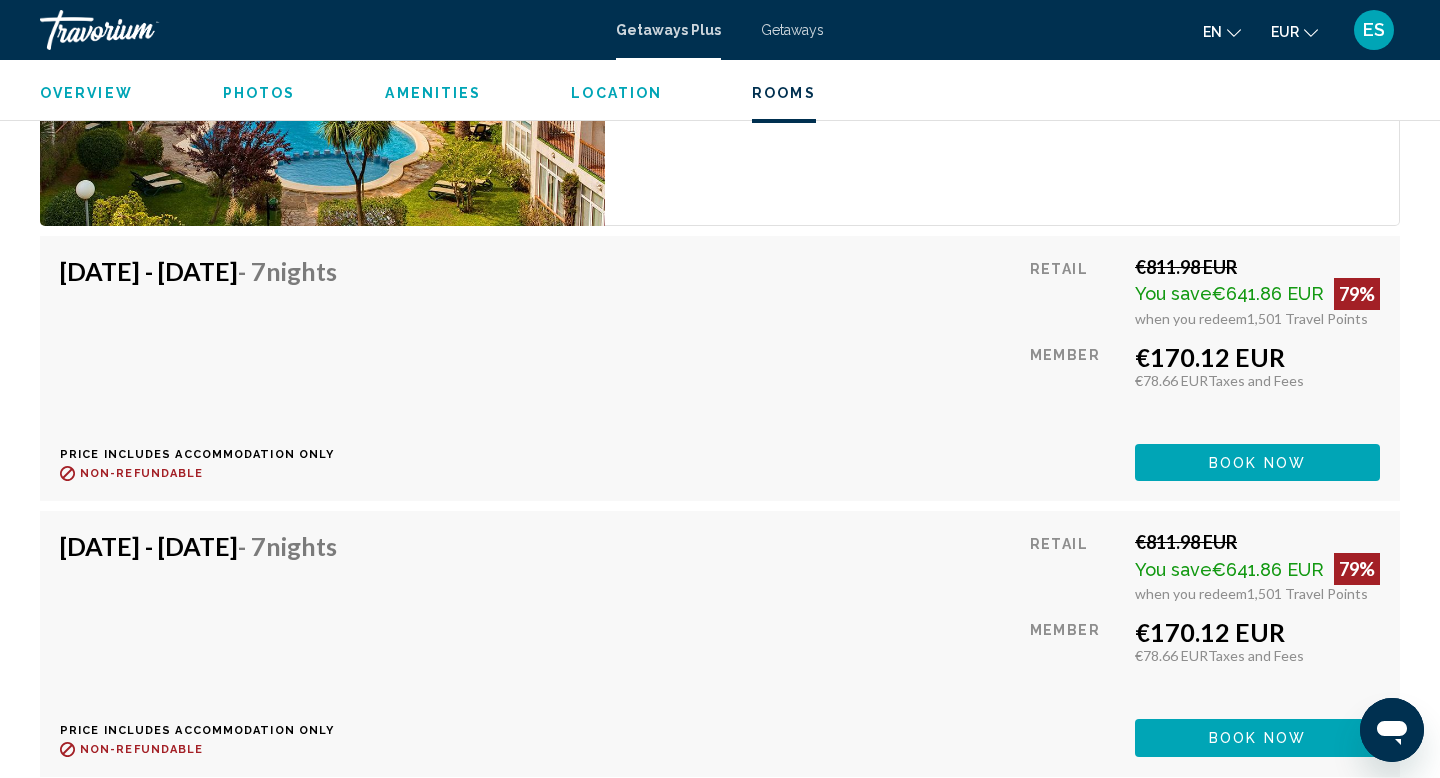 scroll, scrollTop: 3138, scrollLeft: 0, axis: vertical 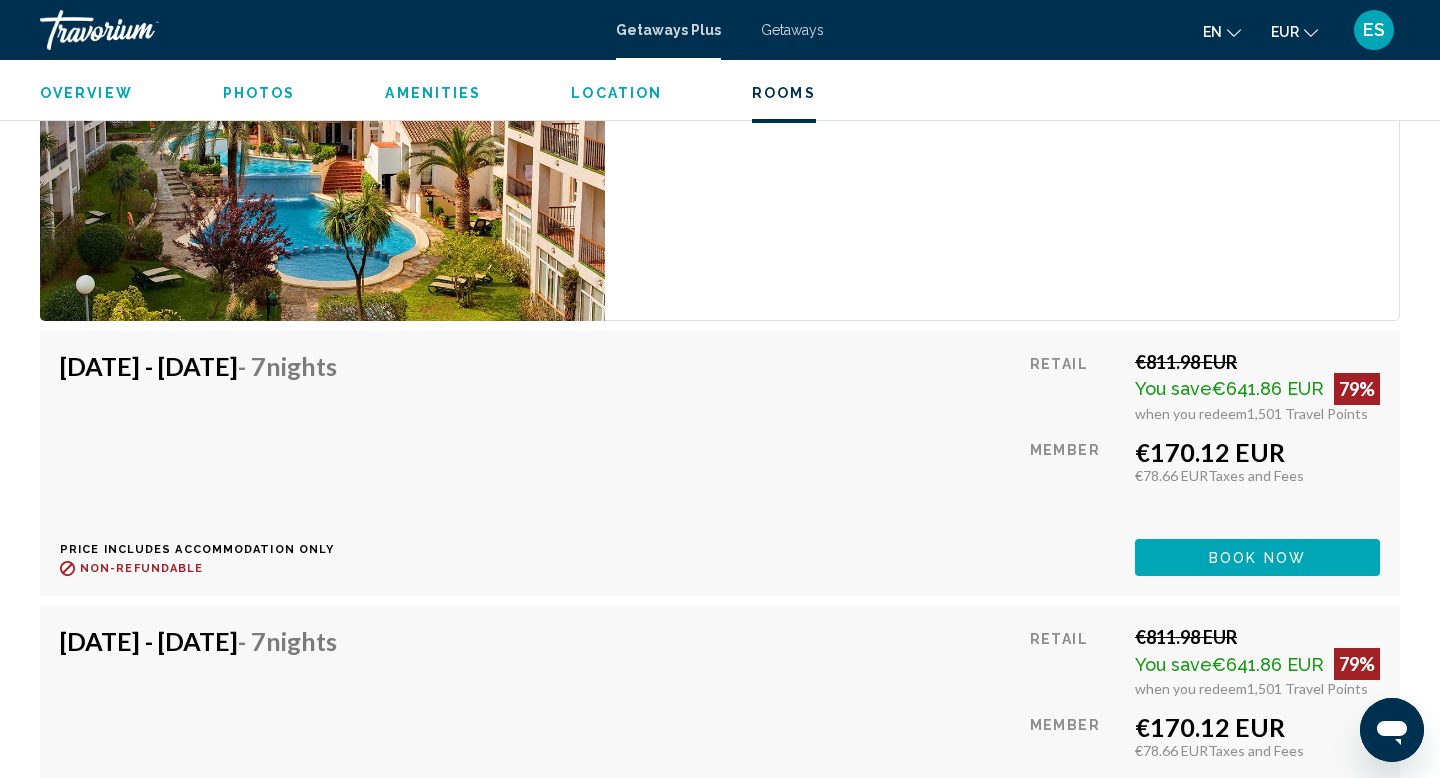 drag, startPoint x: 63, startPoint y: 370, endPoint x: 352, endPoint y: 372, distance: 289.00693 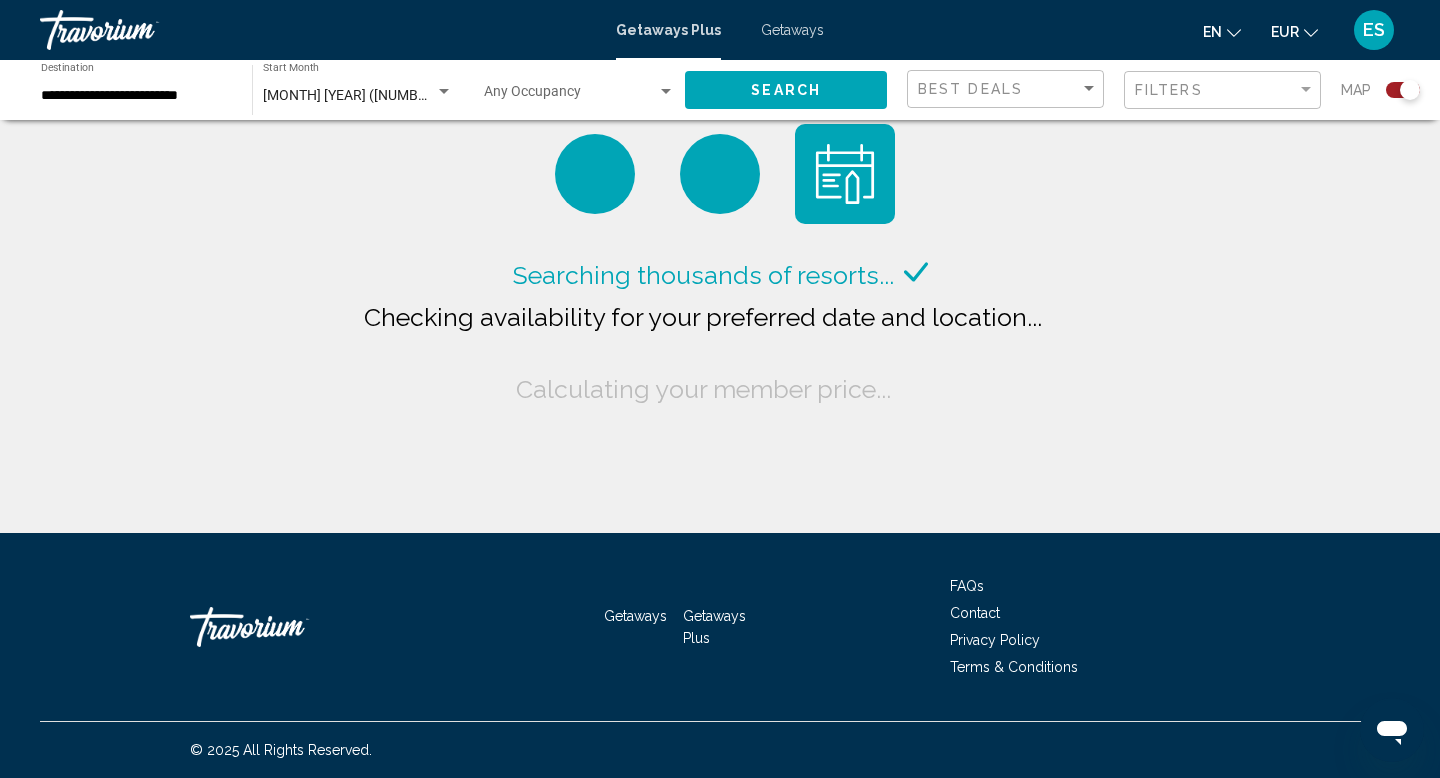 click on "October 2025 (22 units available)" at bounding box center (399, 95) 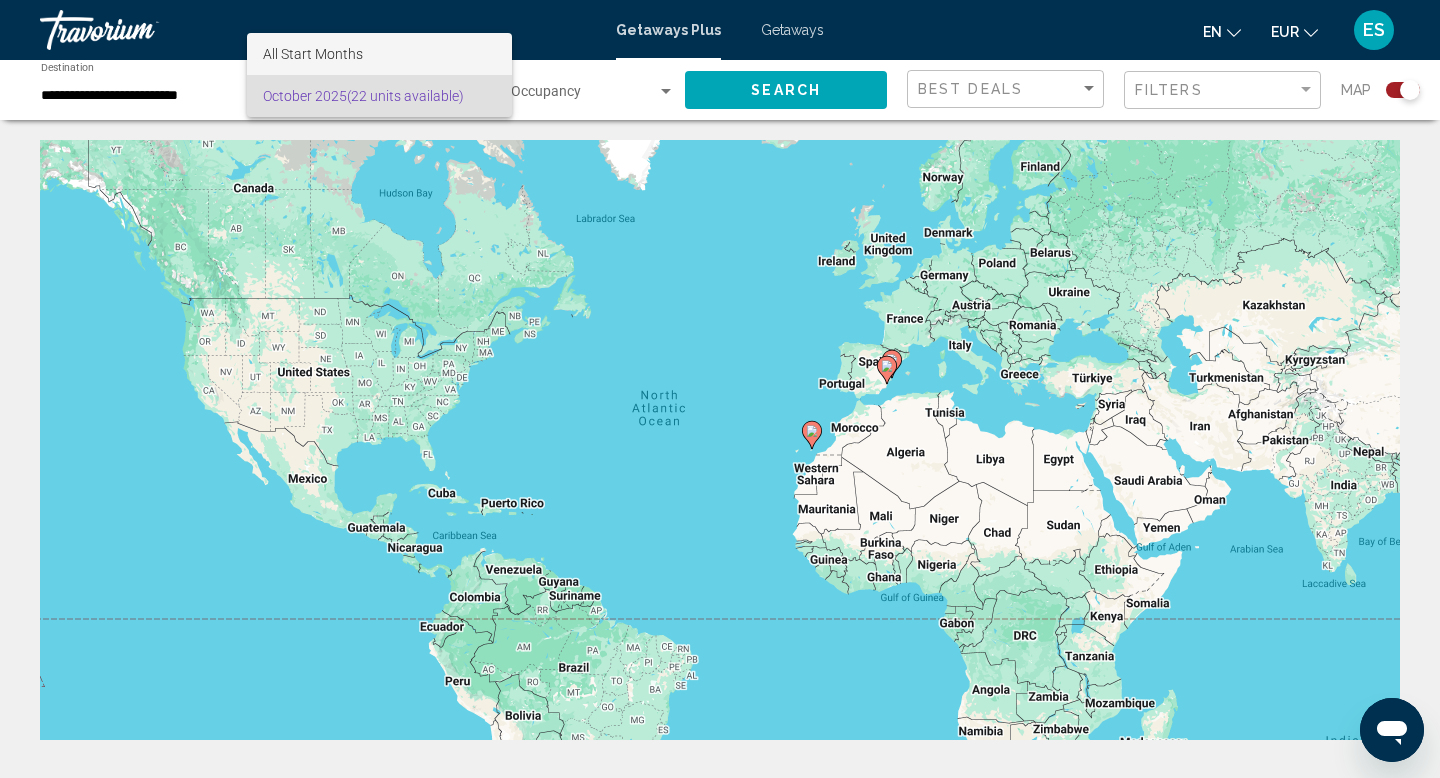click on "All Start Months" at bounding box center [379, 54] 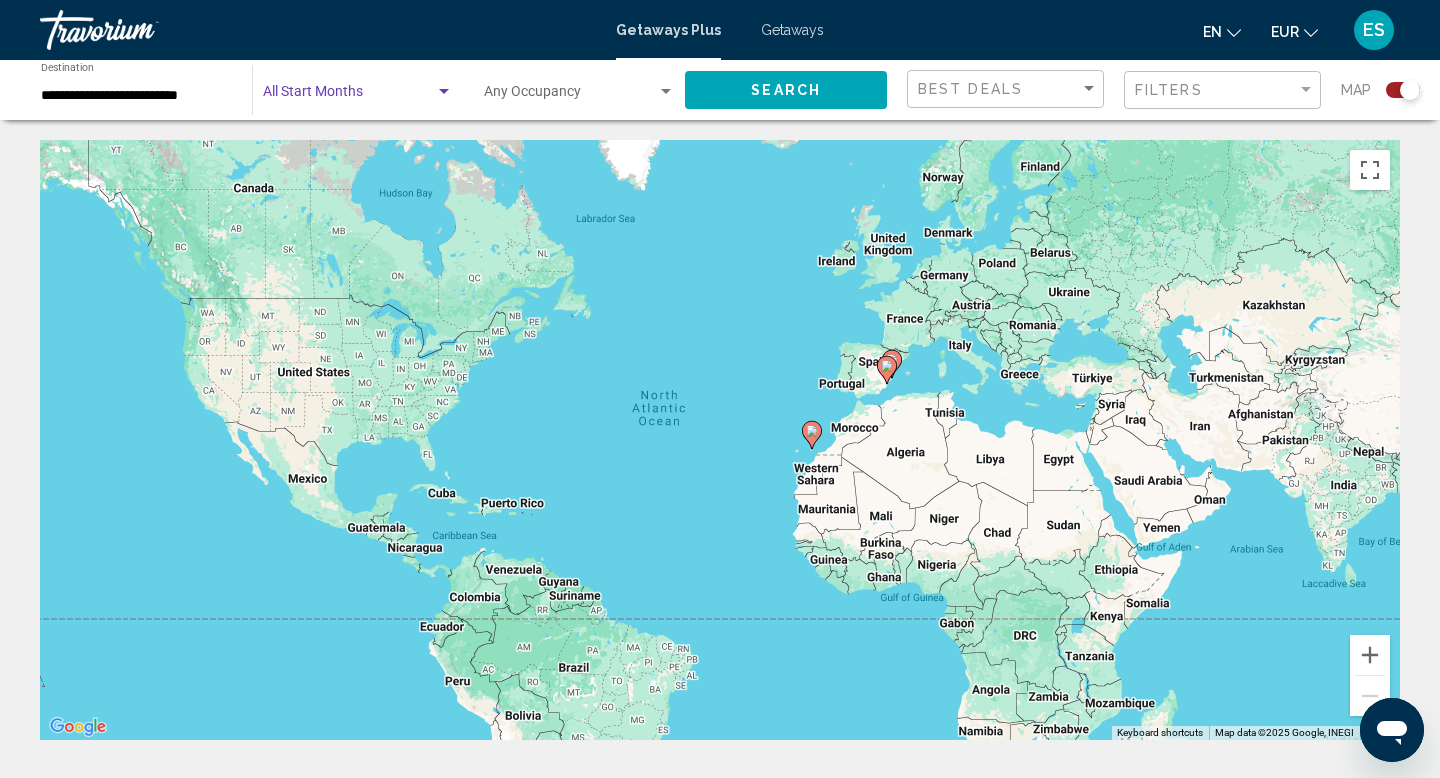 click on "Start Month All Start Months" 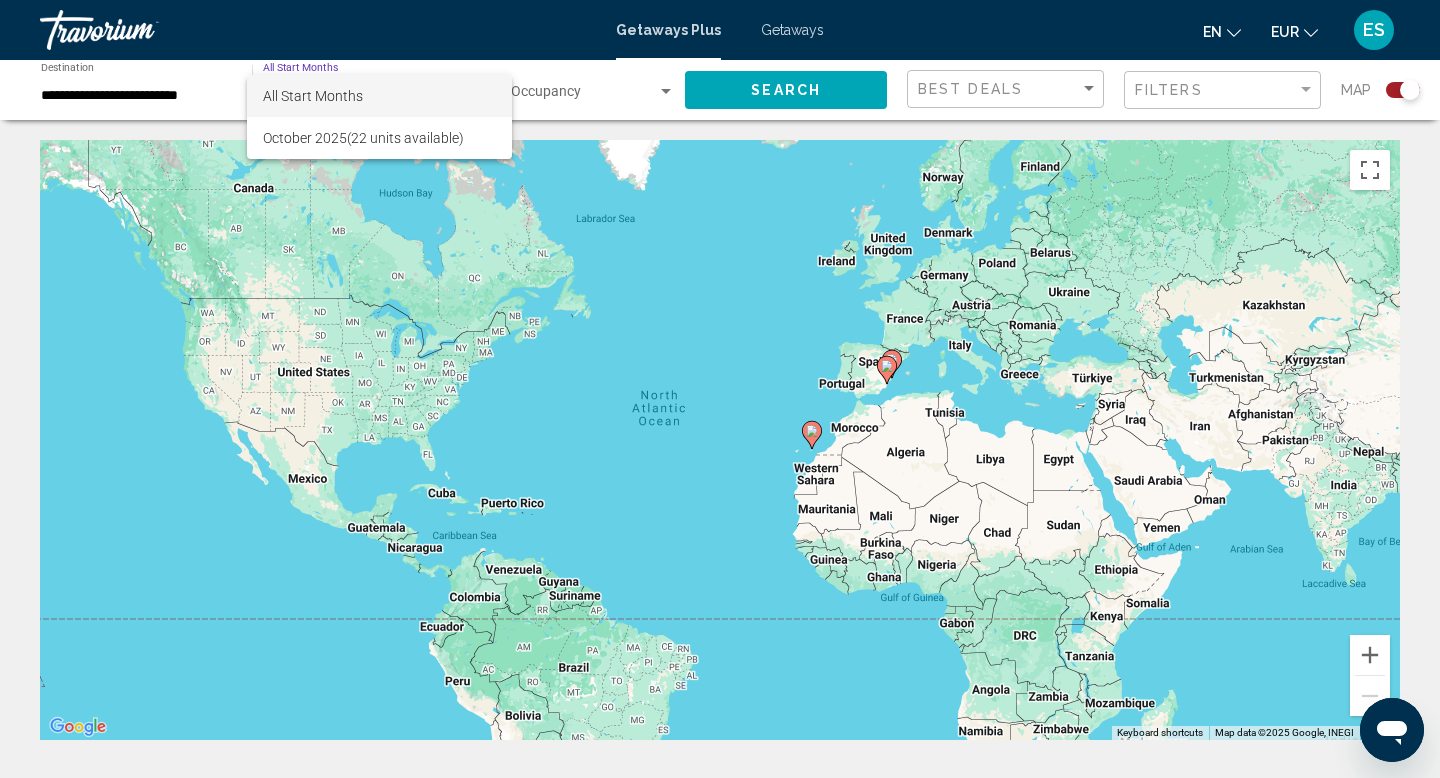 click on "All Start Months" at bounding box center [379, 96] 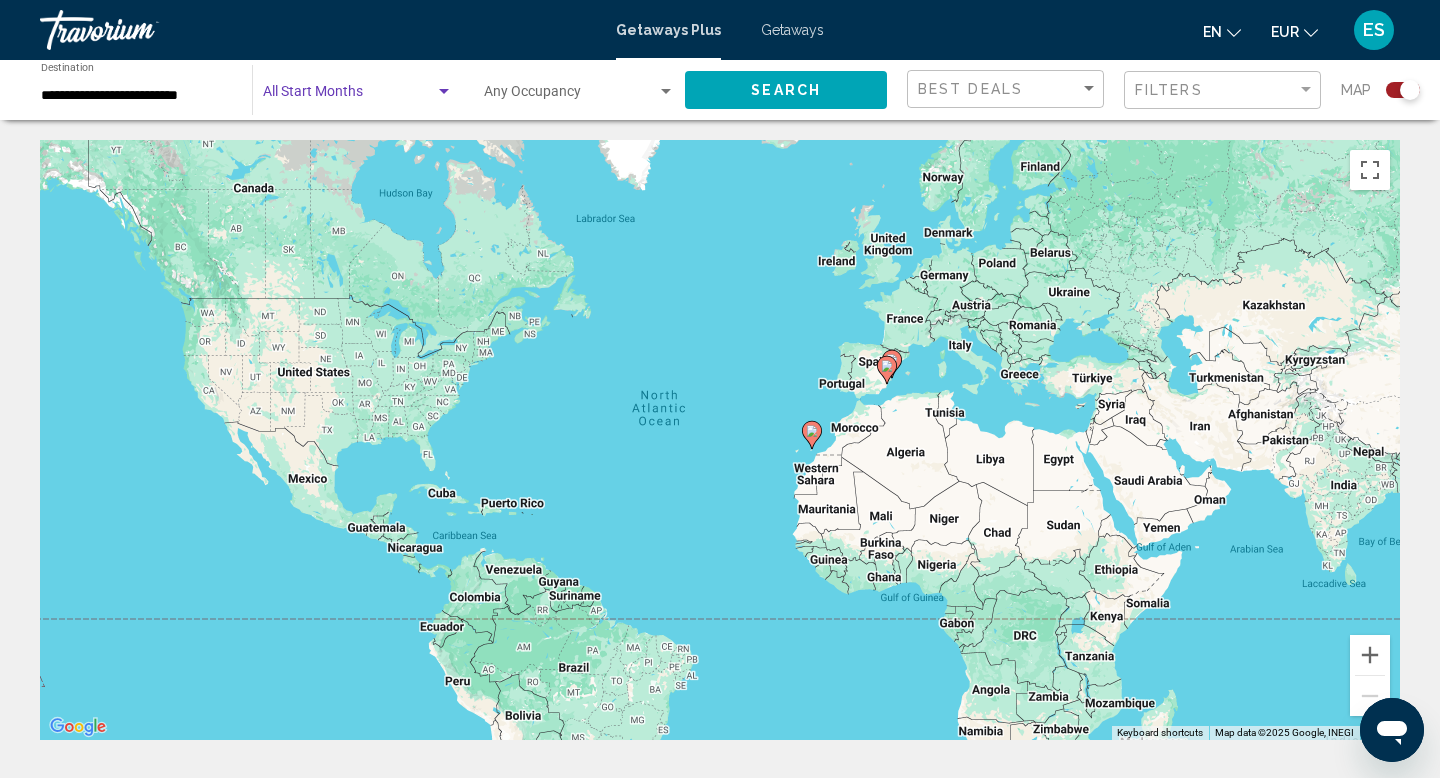 click on "**********" at bounding box center [136, 96] 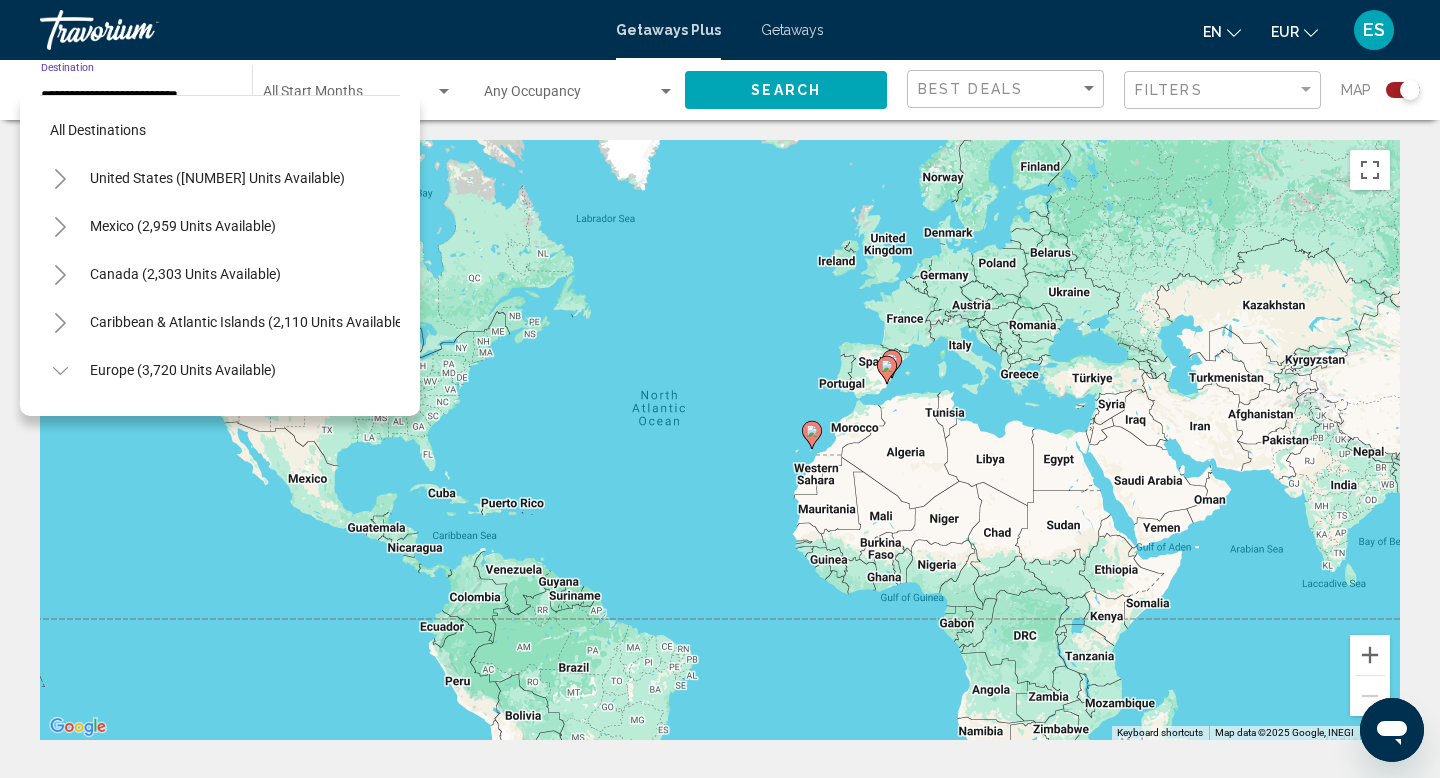 scroll, scrollTop: 647, scrollLeft: 0, axis: vertical 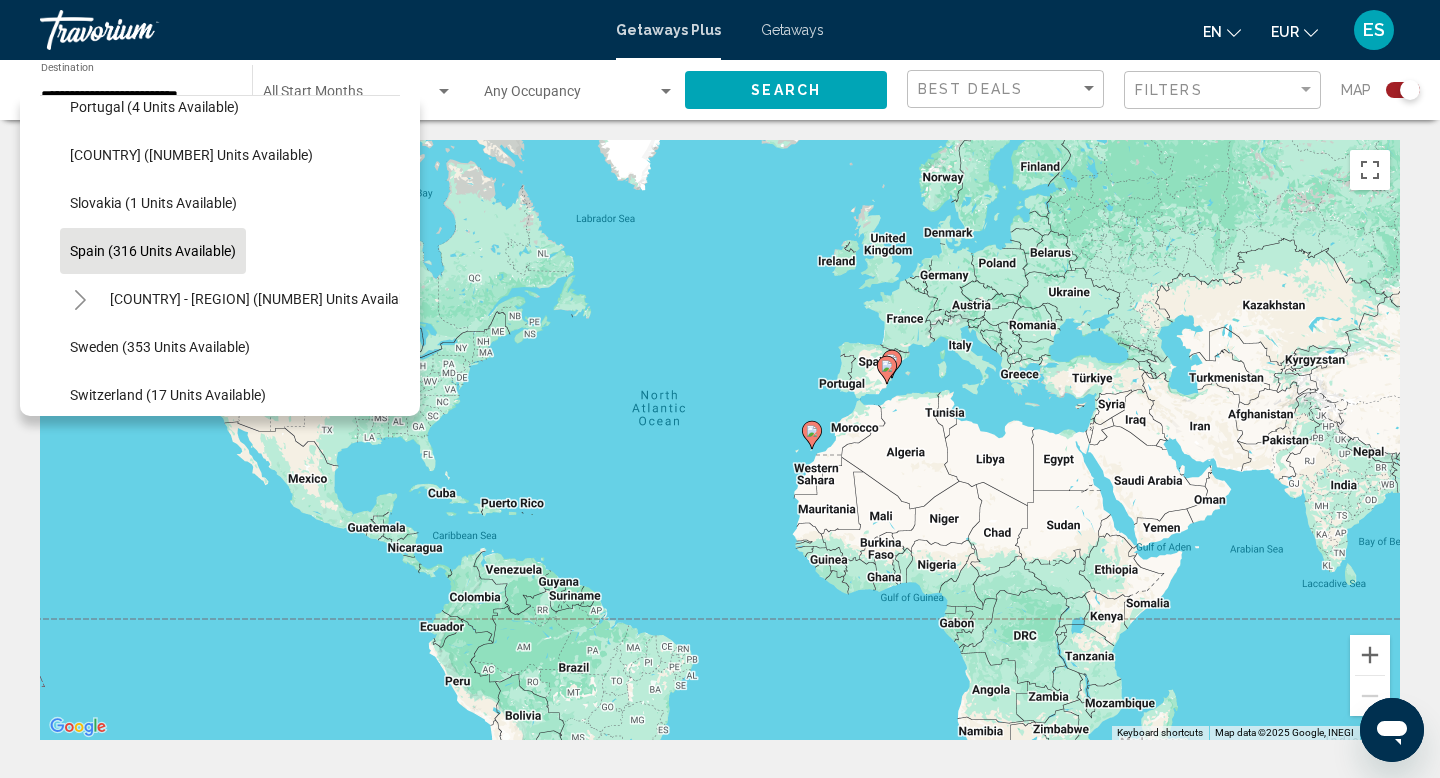 click on "Getaways Plus  Getaways en
English Español Français Italiano Português русский EUR
USD ($) MXN (Mex$) CAD (Can$) GBP (£) EUR (€) AUD (A$) NZD (NZ$) CNY (CN¥) ES Login" at bounding box center (720, 30) 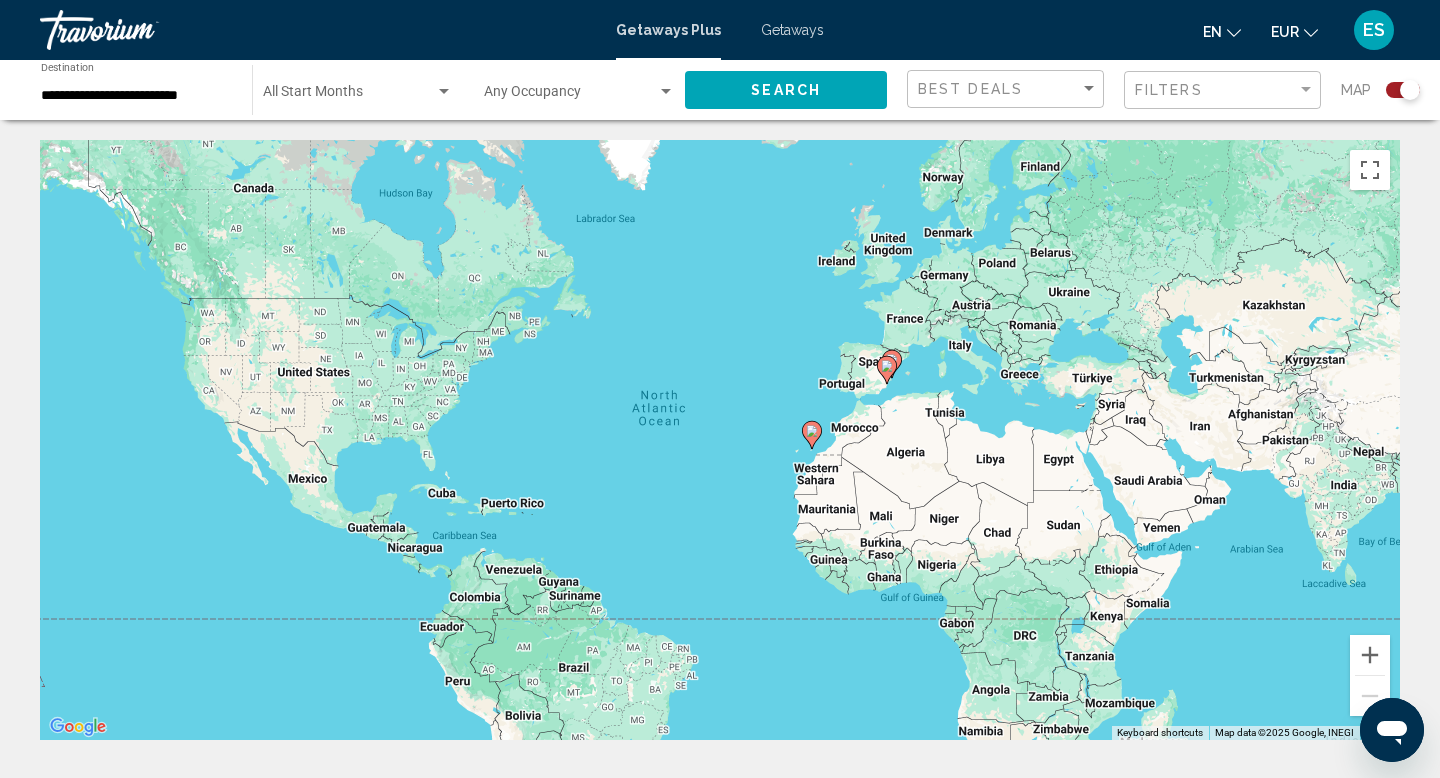 click on "Getaways Plus" at bounding box center [668, 30] 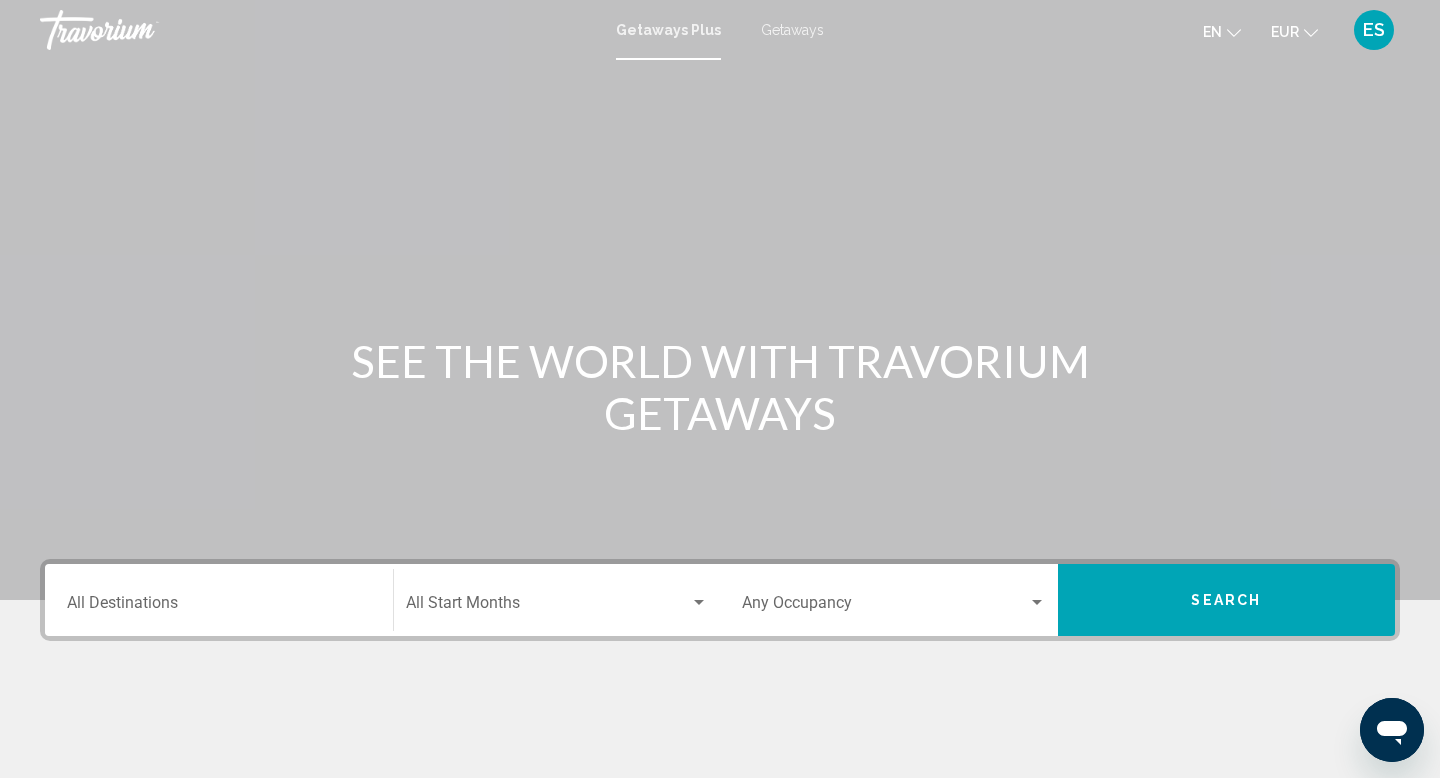 click on "Destination All Destinations" at bounding box center (219, 607) 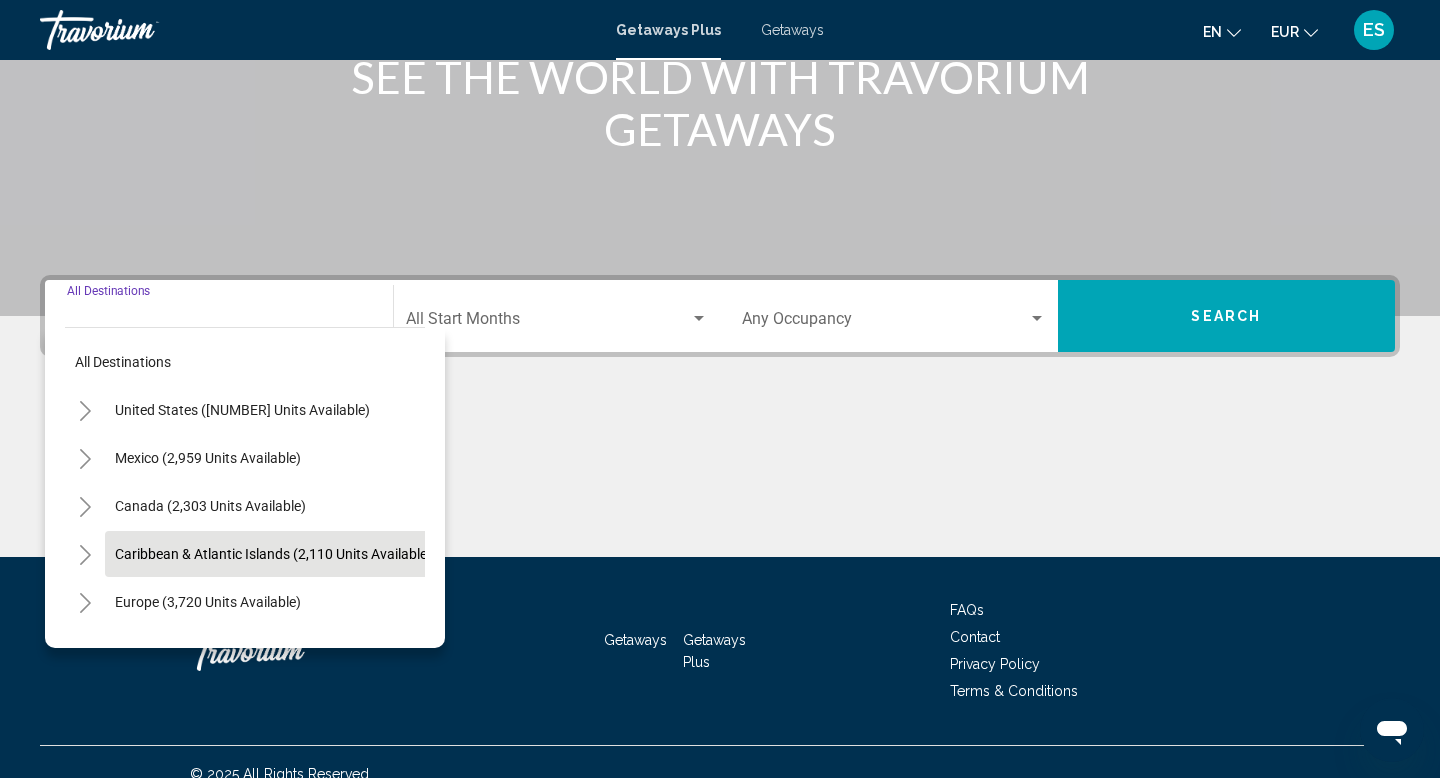 scroll, scrollTop: 308, scrollLeft: 0, axis: vertical 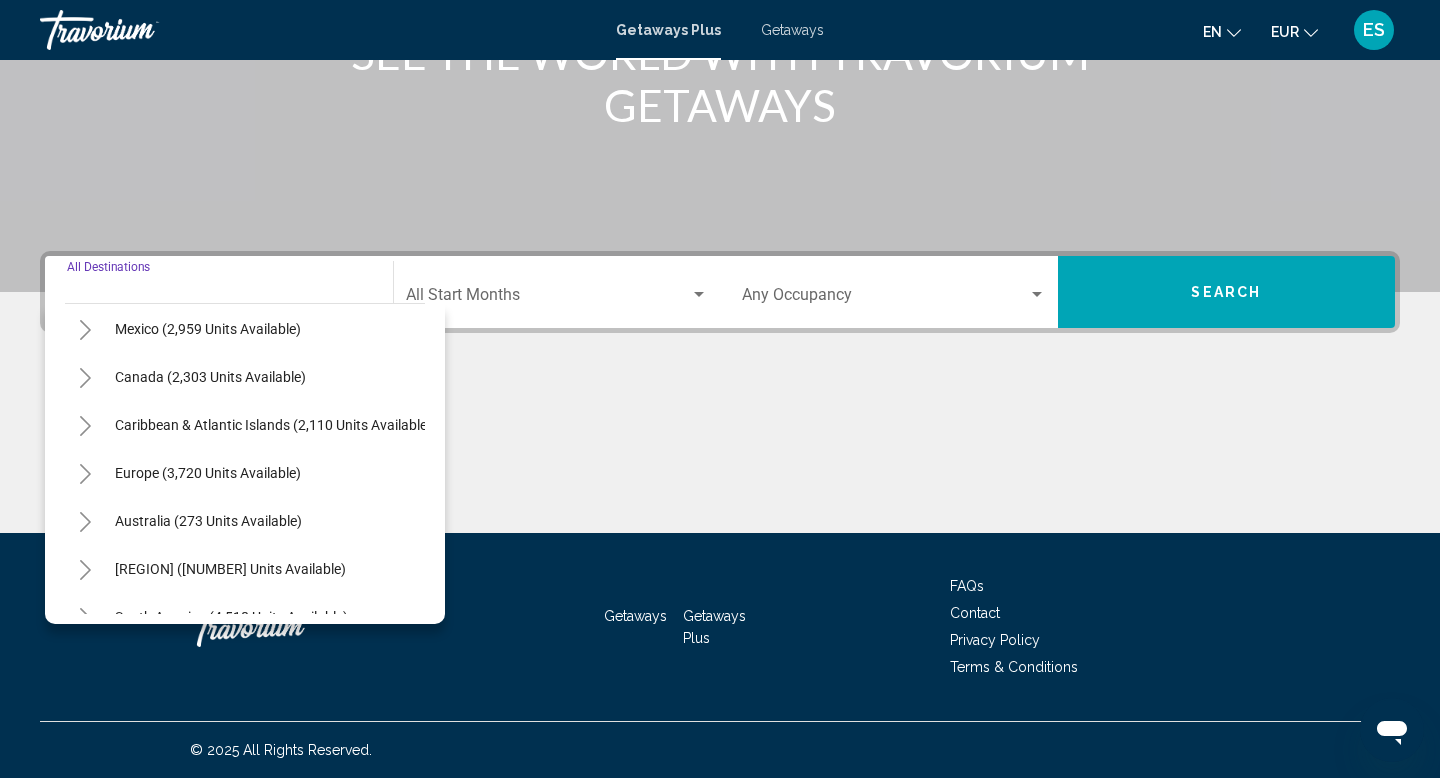 click 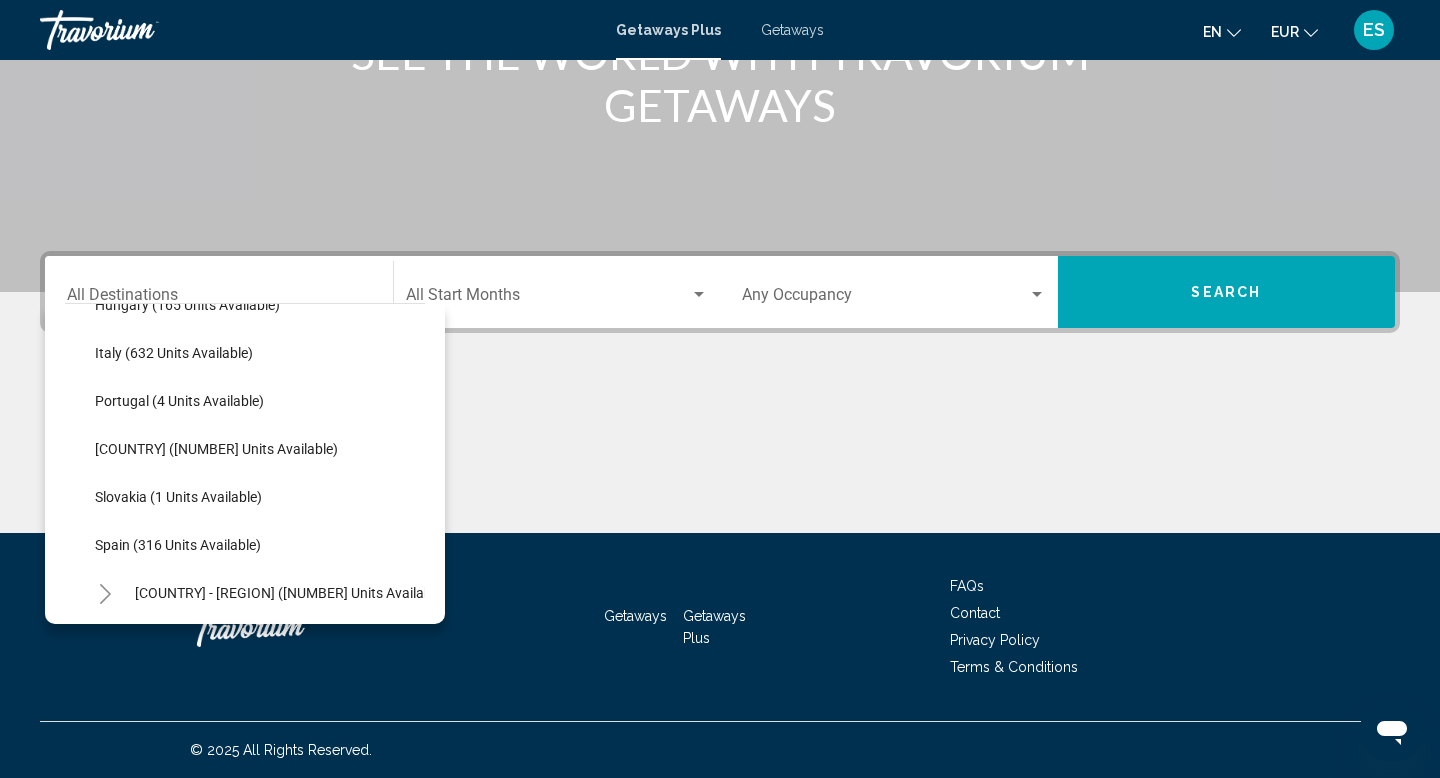 scroll, scrollTop: 563, scrollLeft: 0, axis: vertical 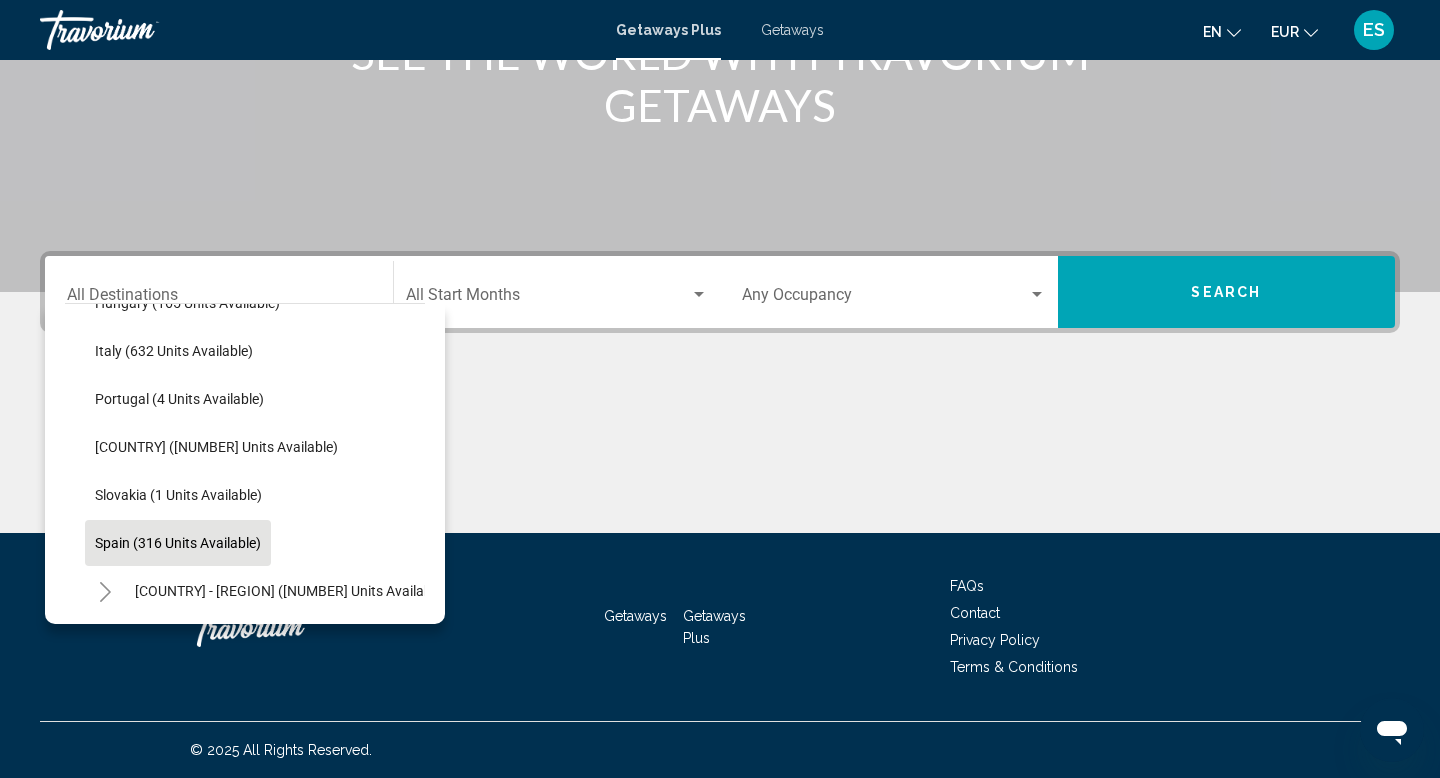 click on "Spain (316 units available)" 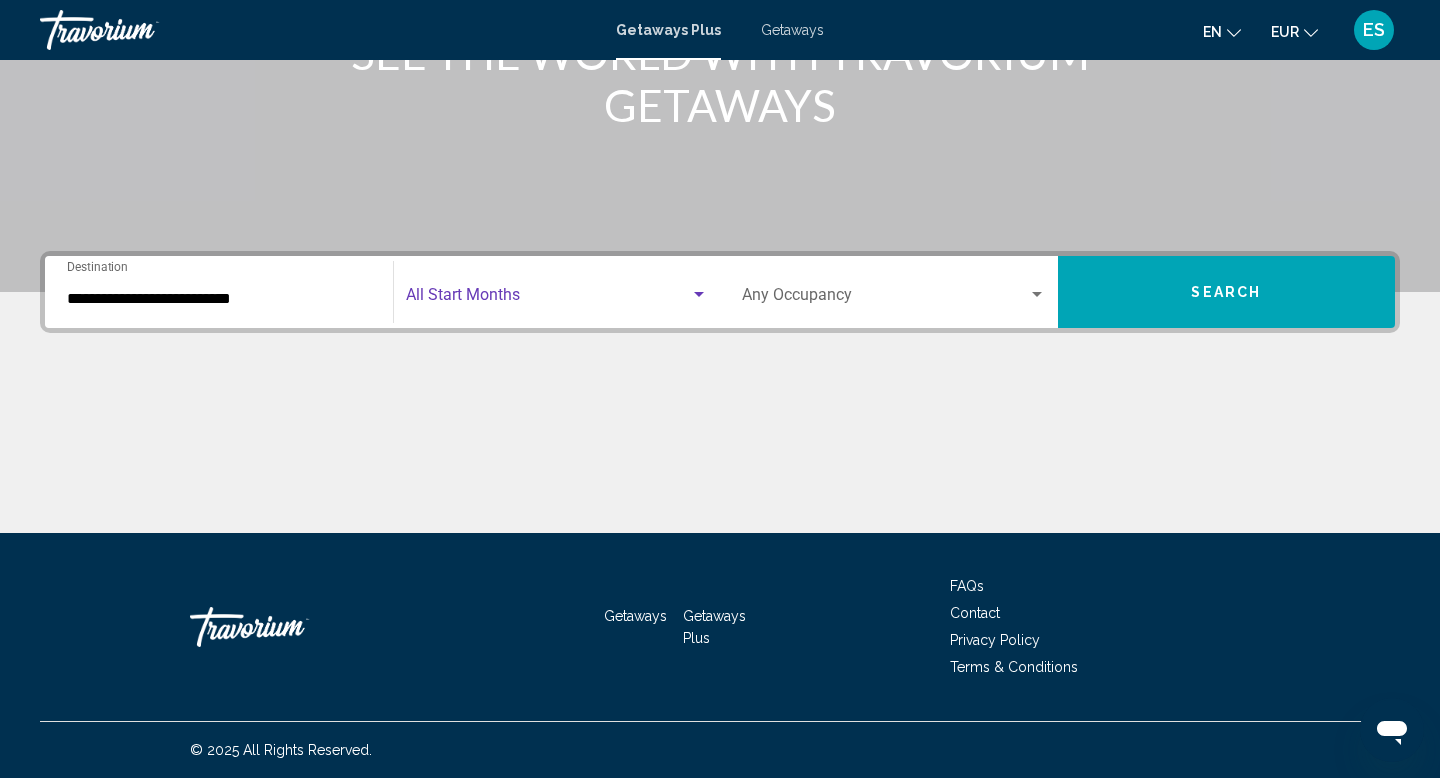 click at bounding box center [548, 299] 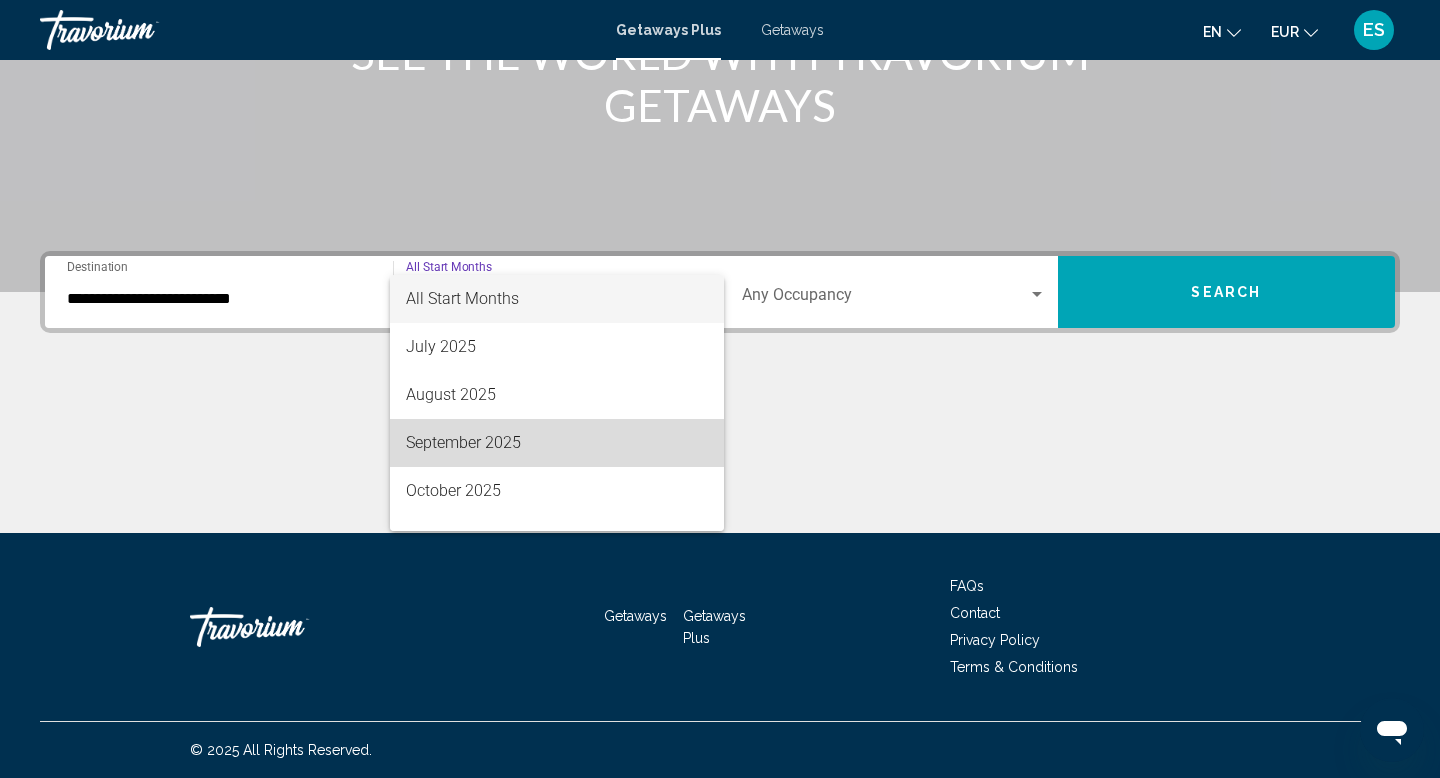 click on "September 2025" at bounding box center [557, 443] 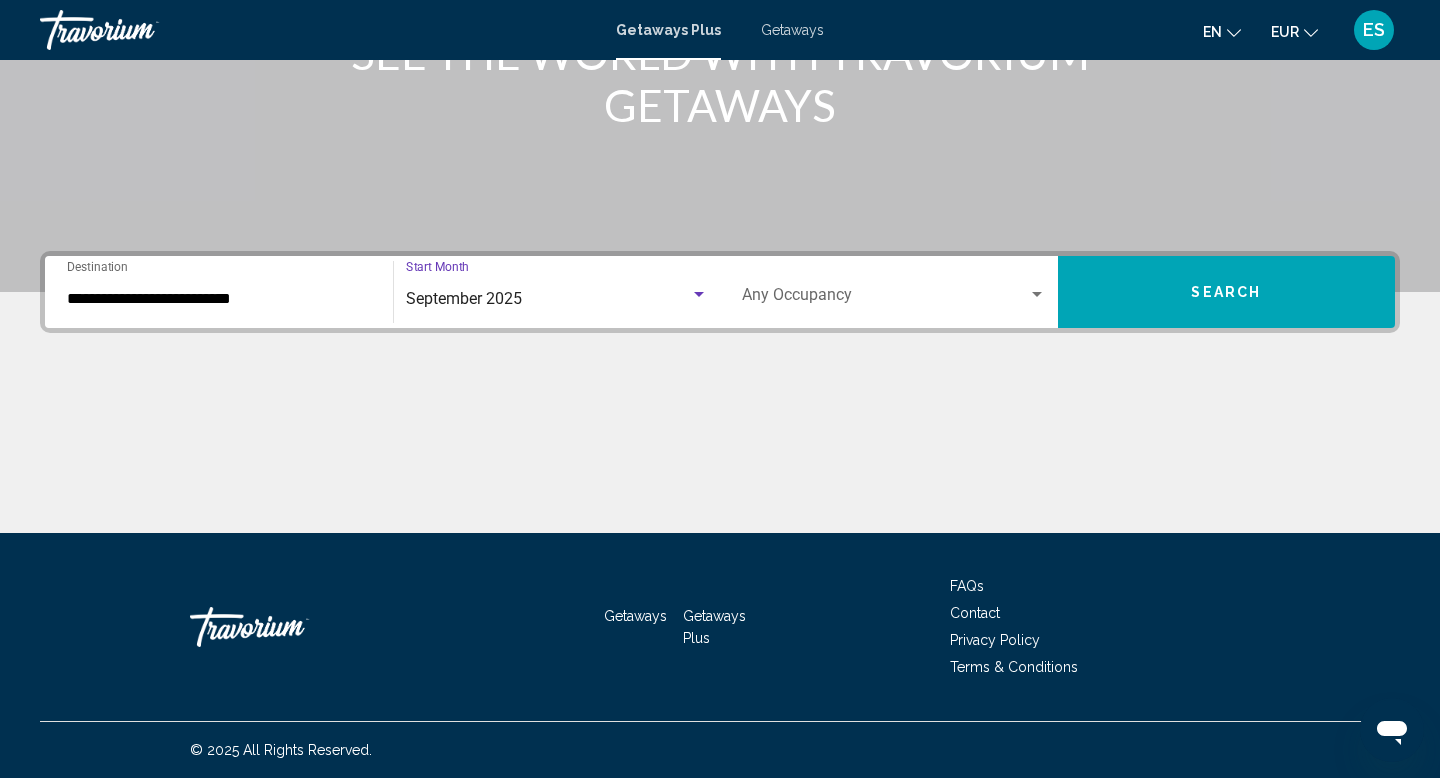 click on "September 2025" at bounding box center [464, 298] 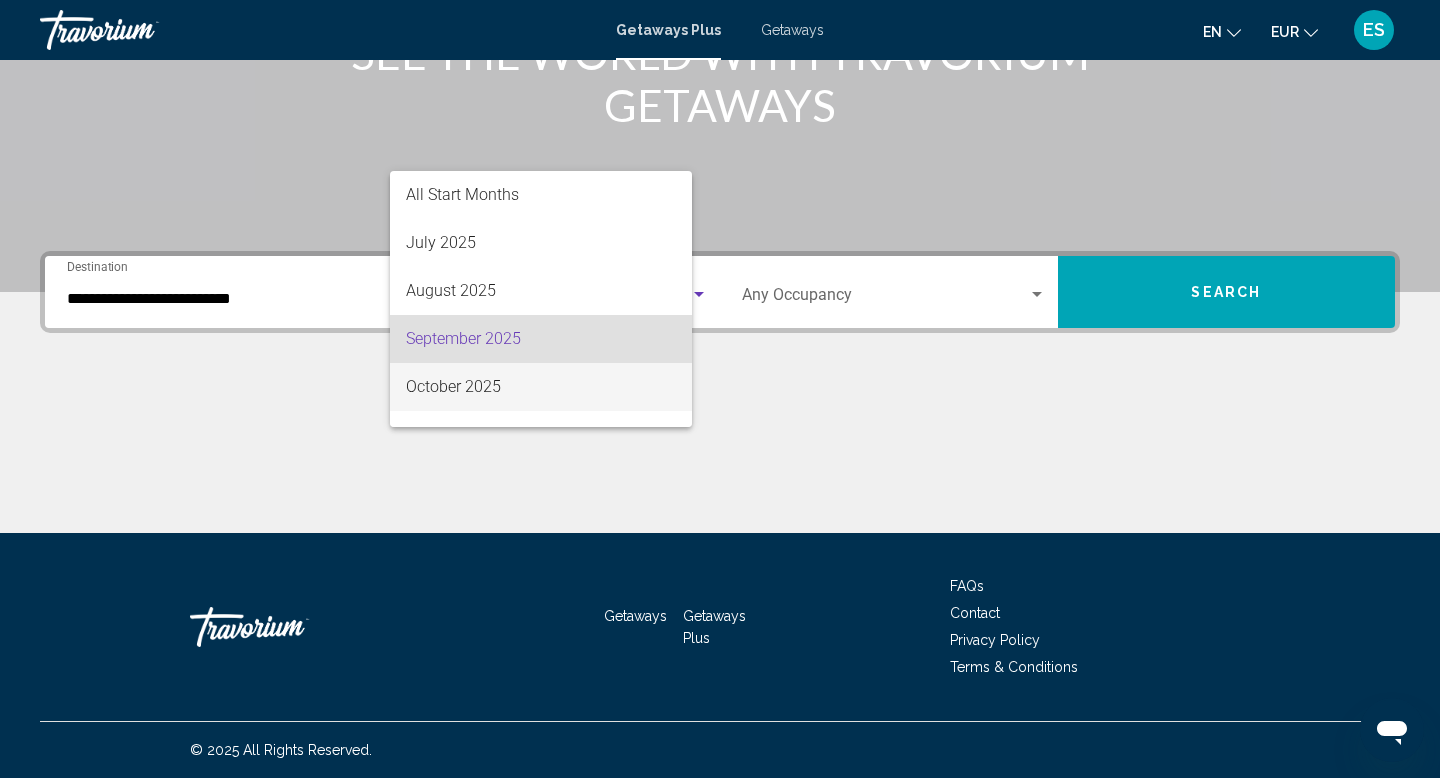 scroll, scrollTop: 40, scrollLeft: 0, axis: vertical 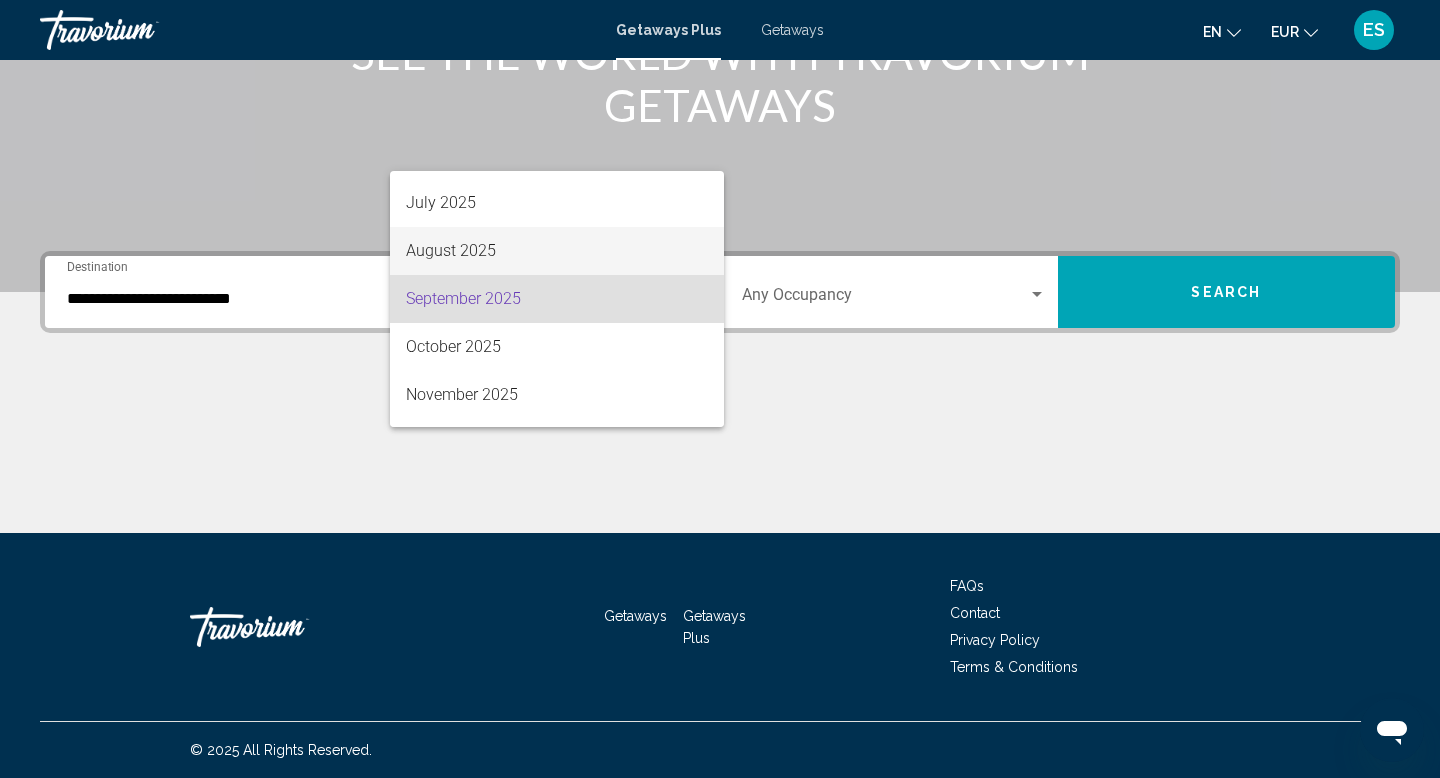 click on "August 2025" at bounding box center [557, 251] 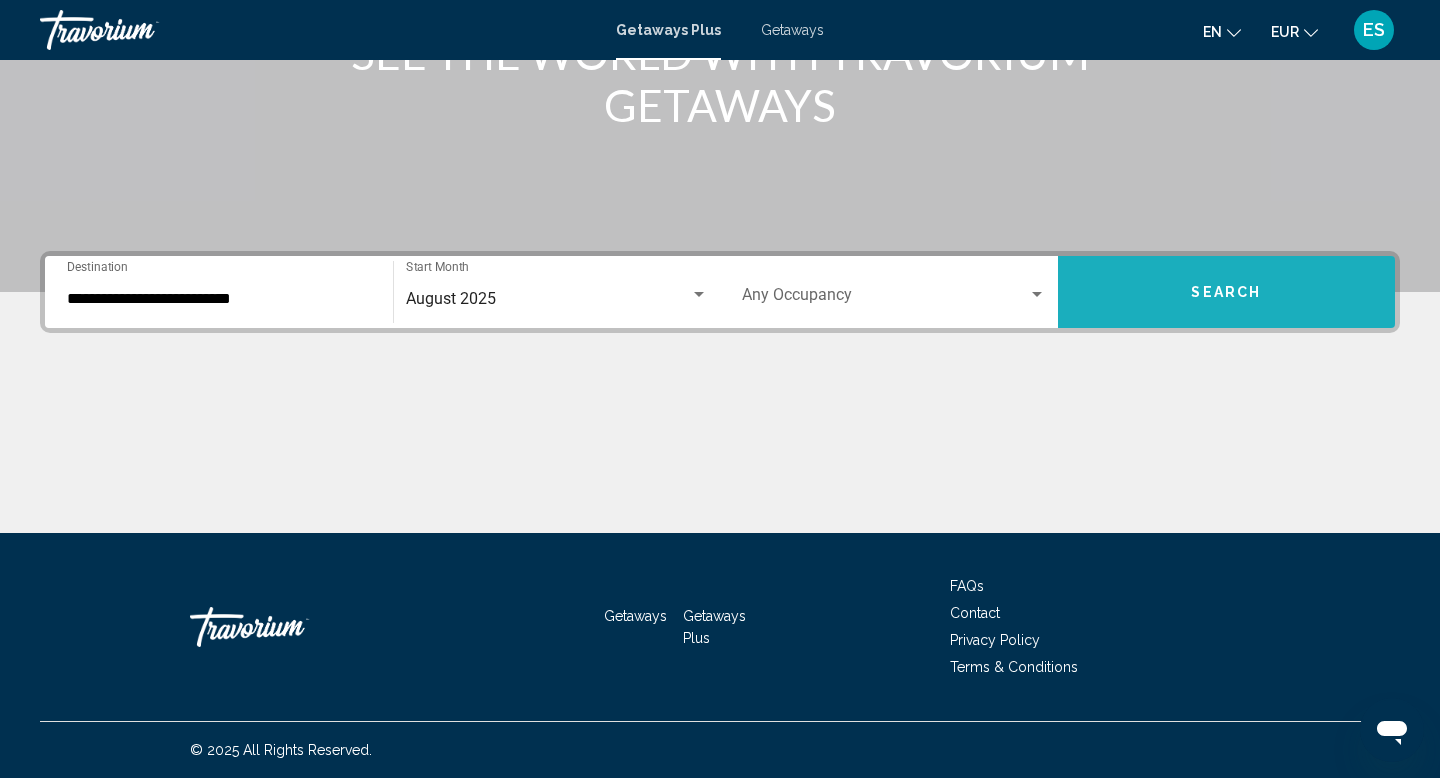 click on "Search" at bounding box center (1227, 292) 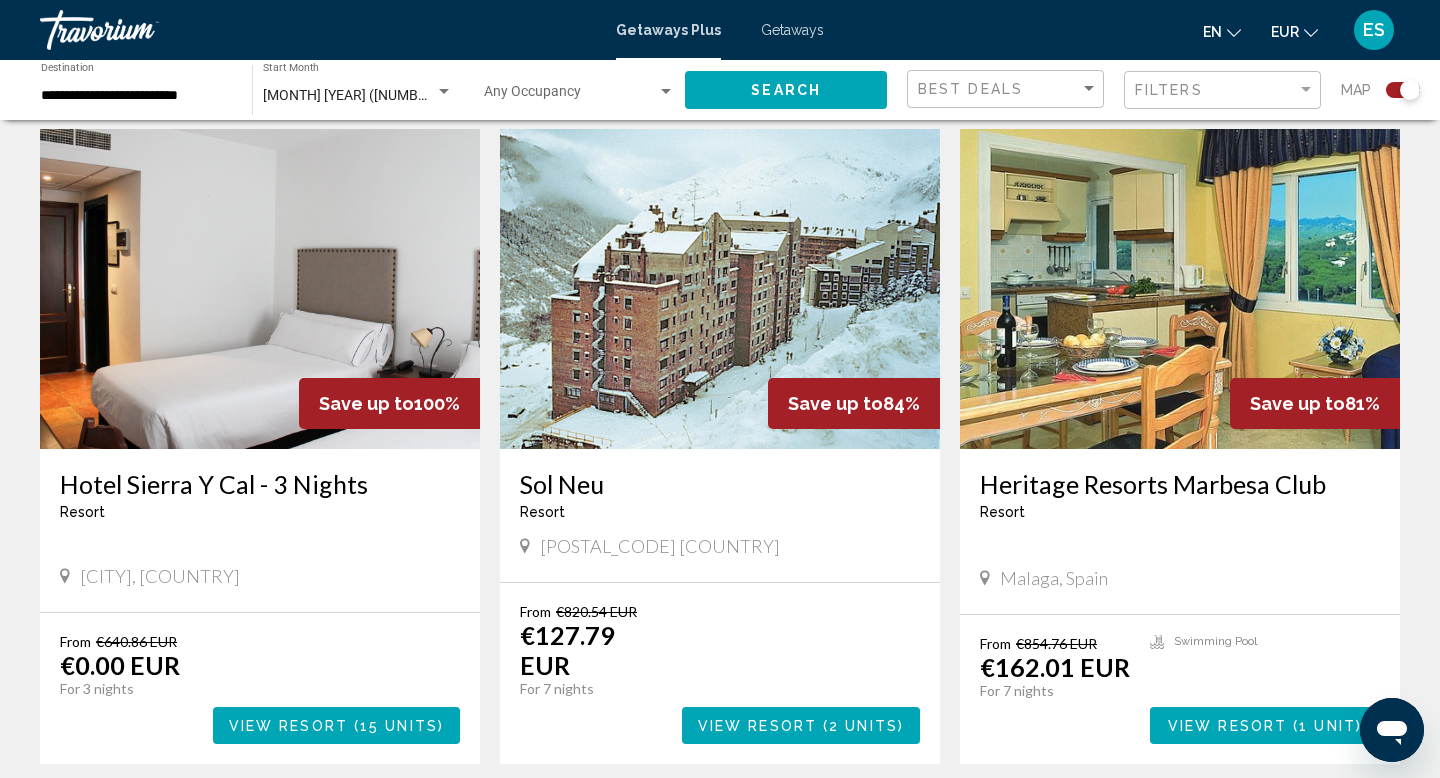 scroll, scrollTop: 688, scrollLeft: 0, axis: vertical 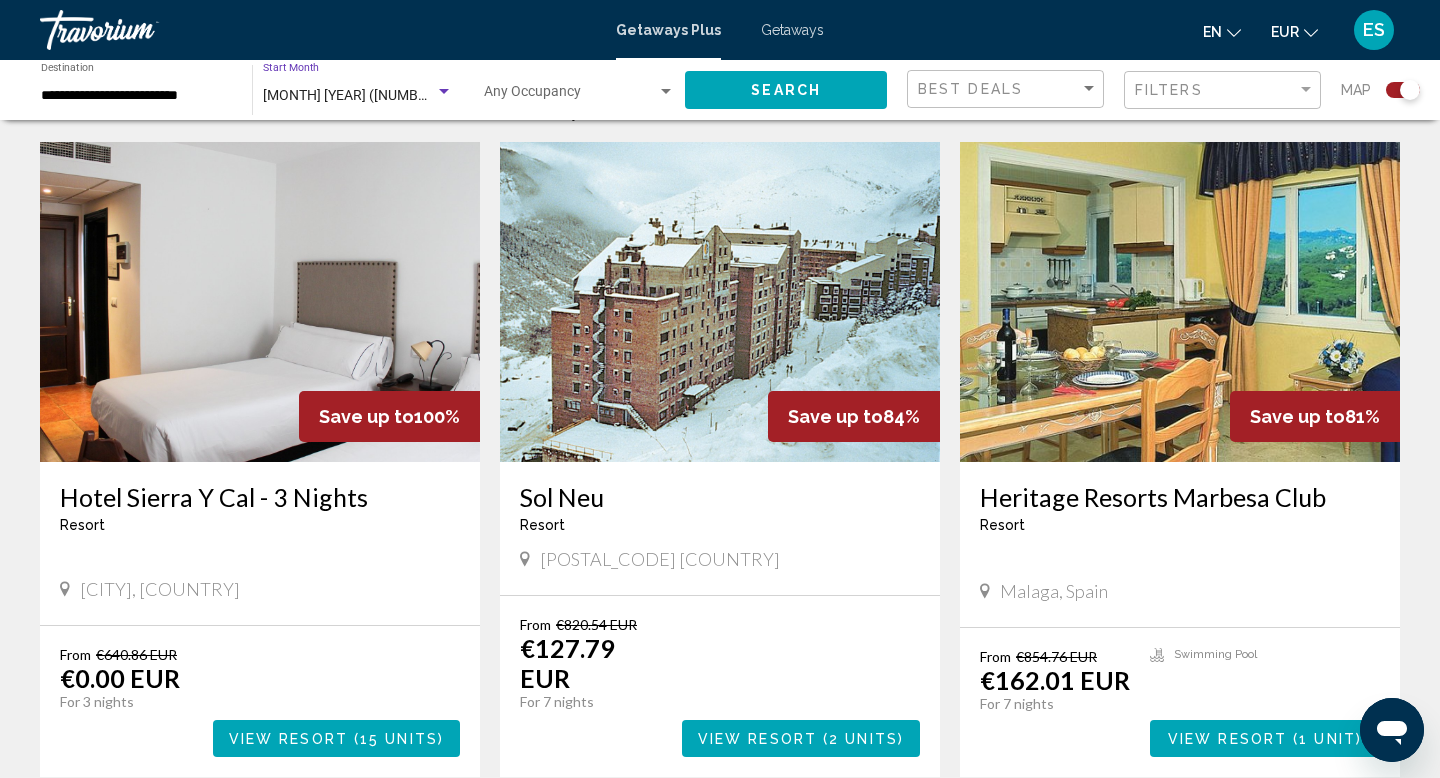click on "August 2025 (18 units available)" at bounding box center (399, 95) 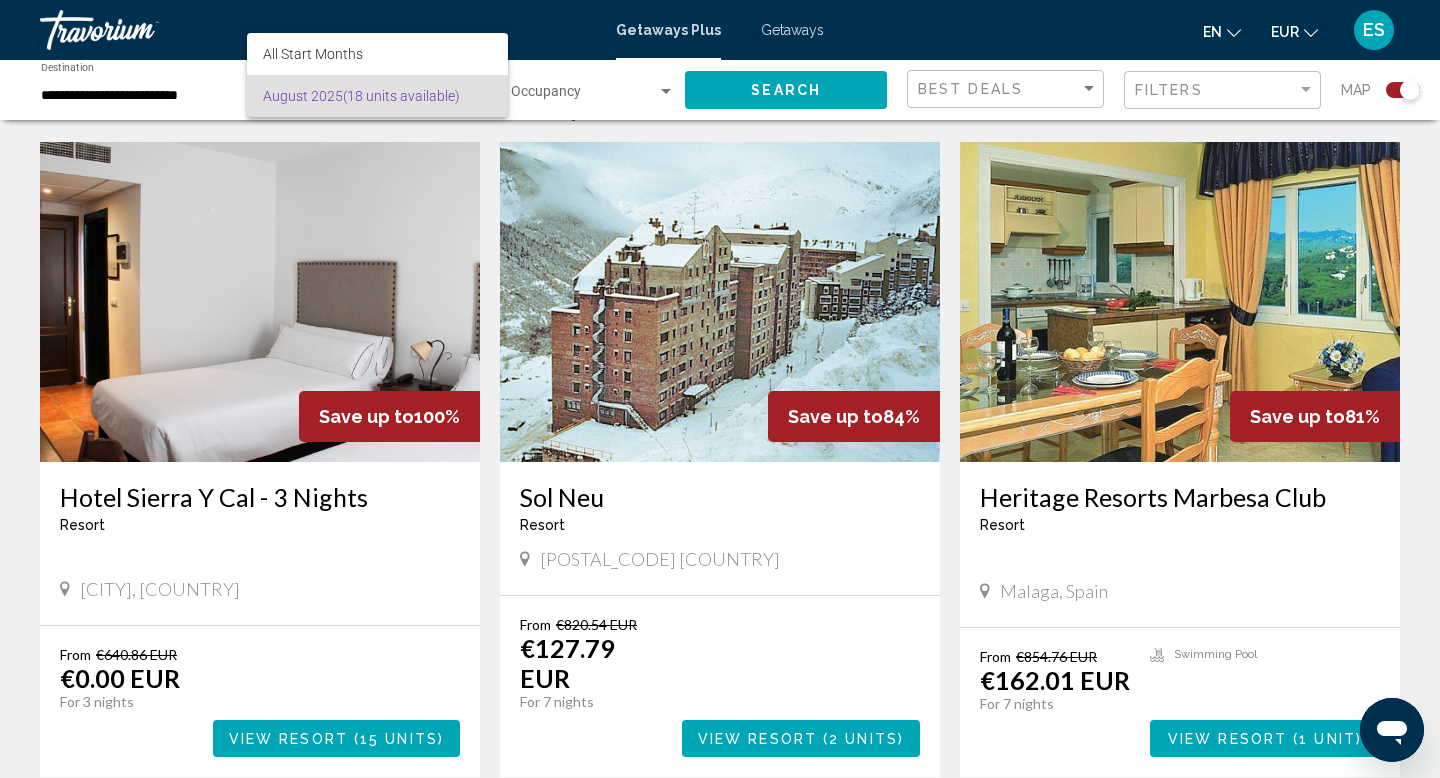 click on "August 2025  (18 units available)" at bounding box center [377, 96] 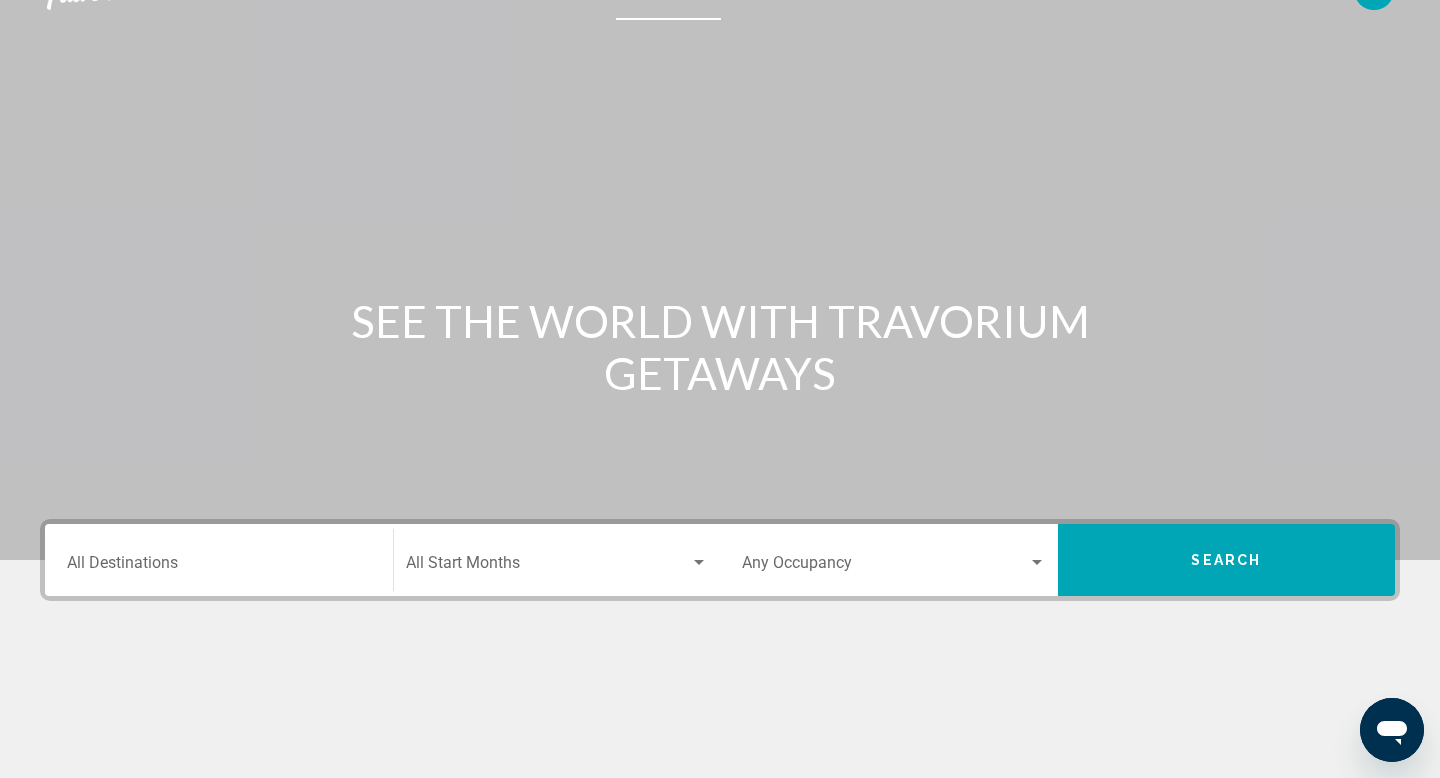 scroll, scrollTop: 0, scrollLeft: 0, axis: both 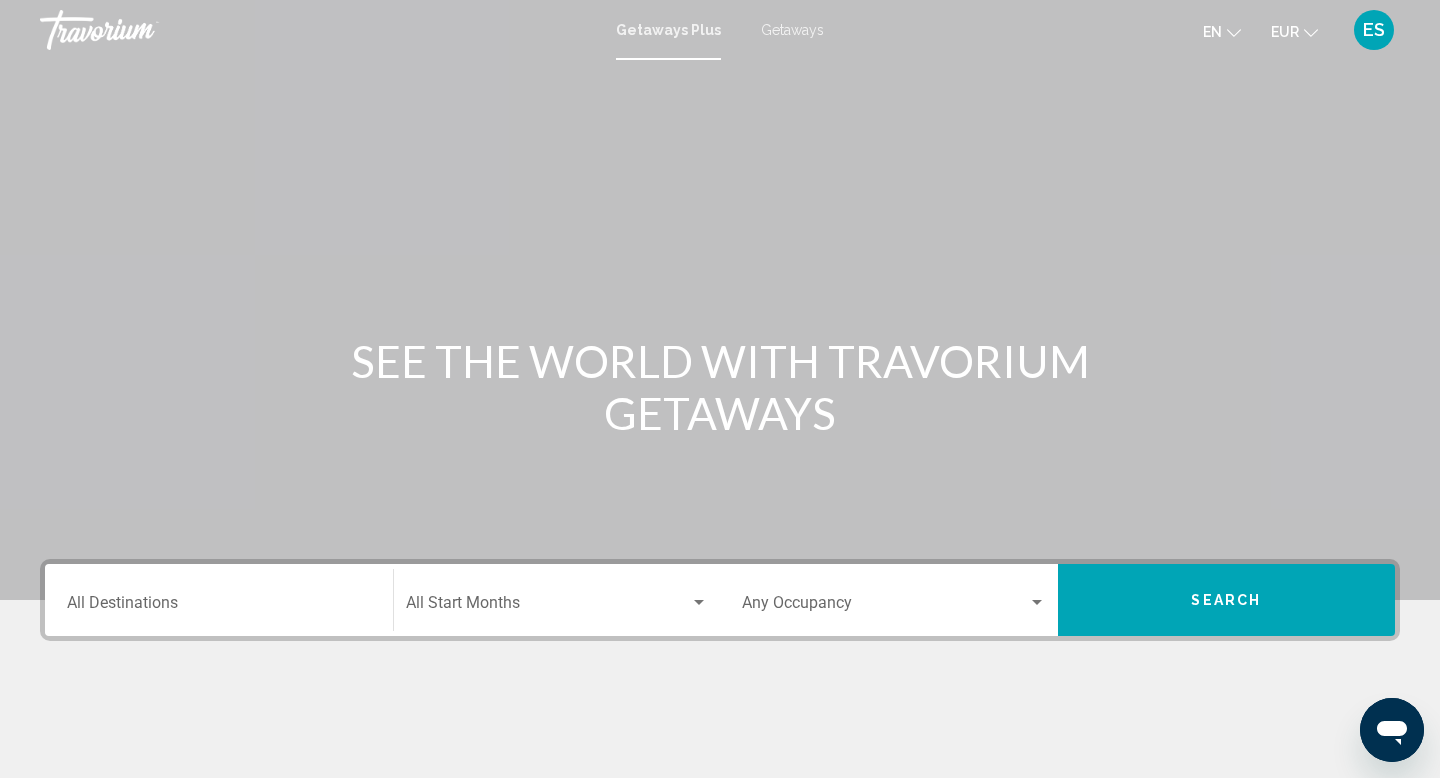 click on "Getaways" at bounding box center (792, 30) 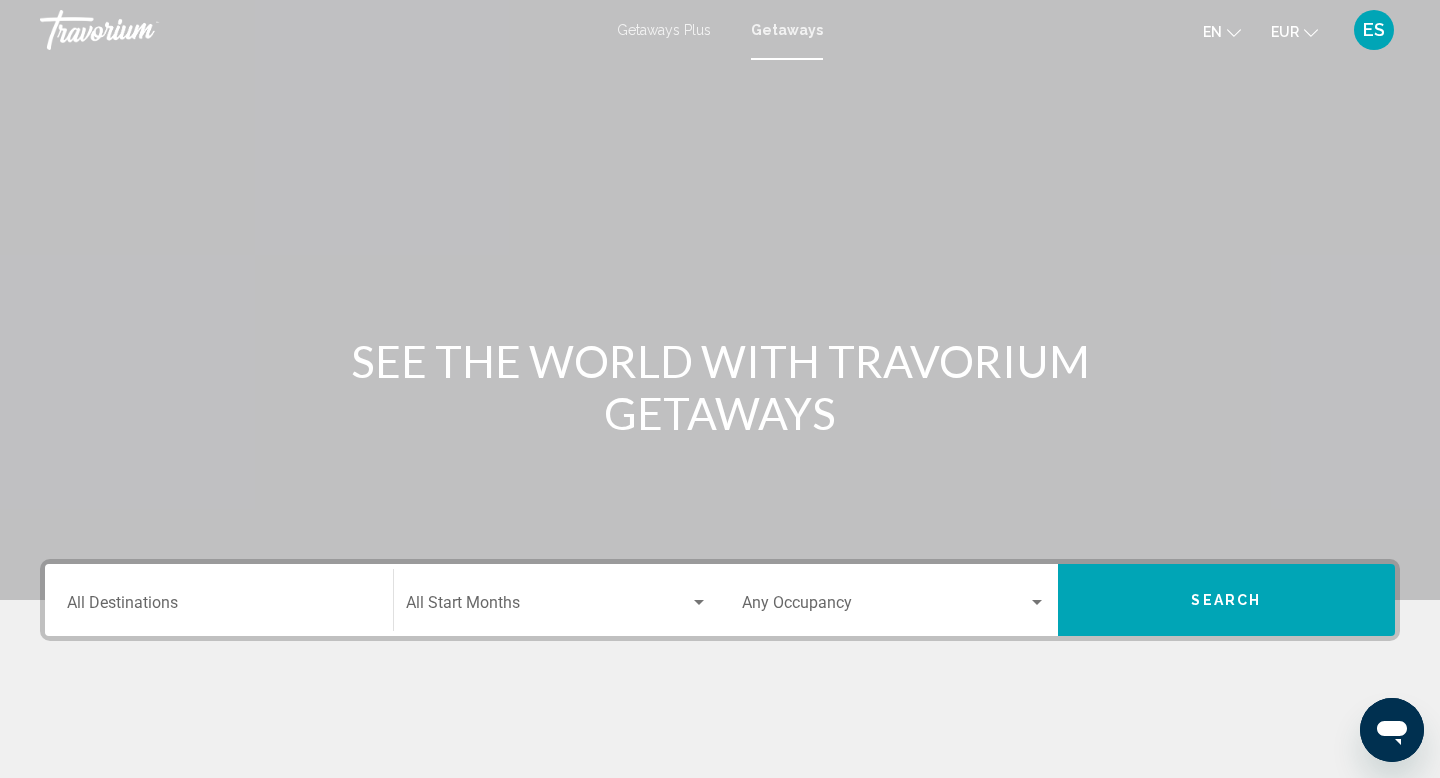 click on "Destination All Destinations" at bounding box center (219, 607) 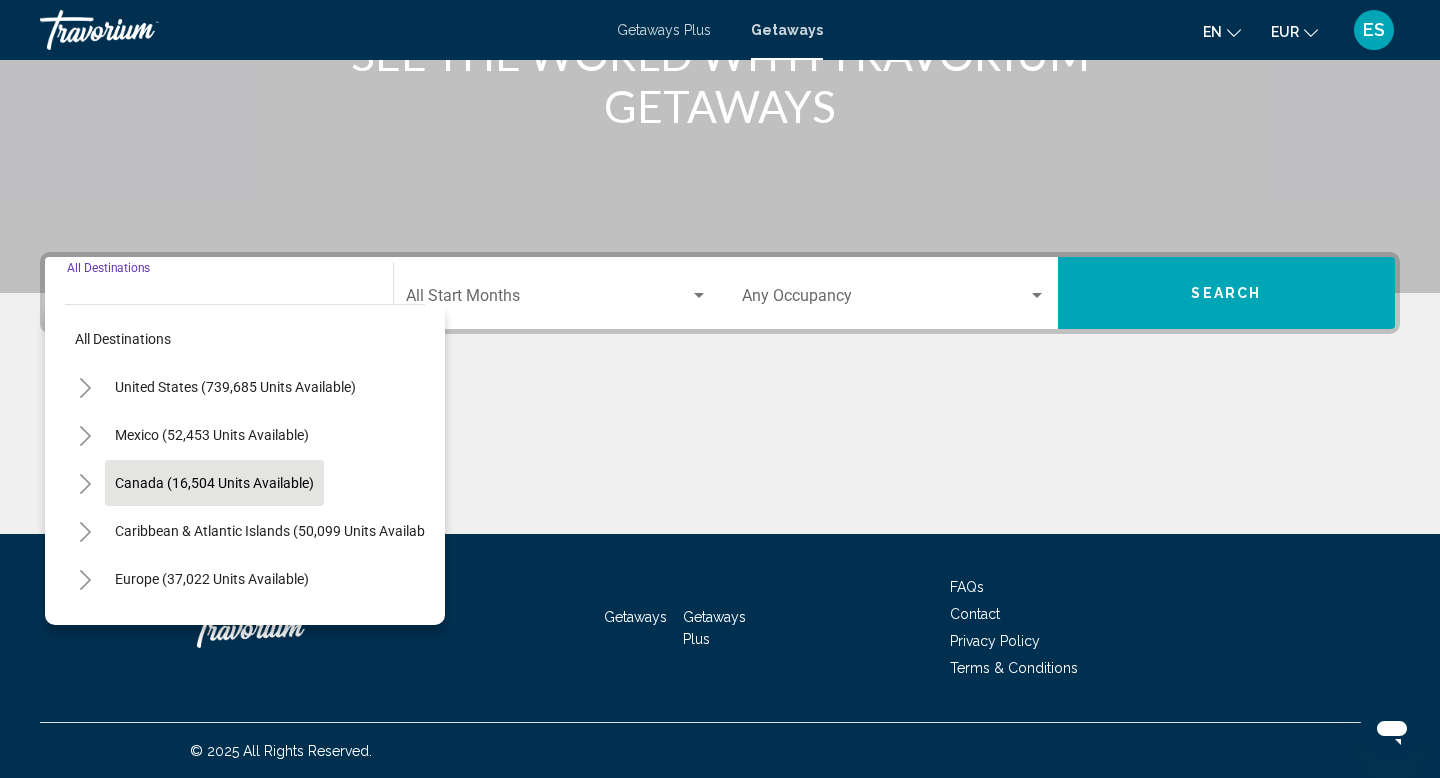 scroll, scrollTop: 308, scrollLeft: 0, axis: vertical 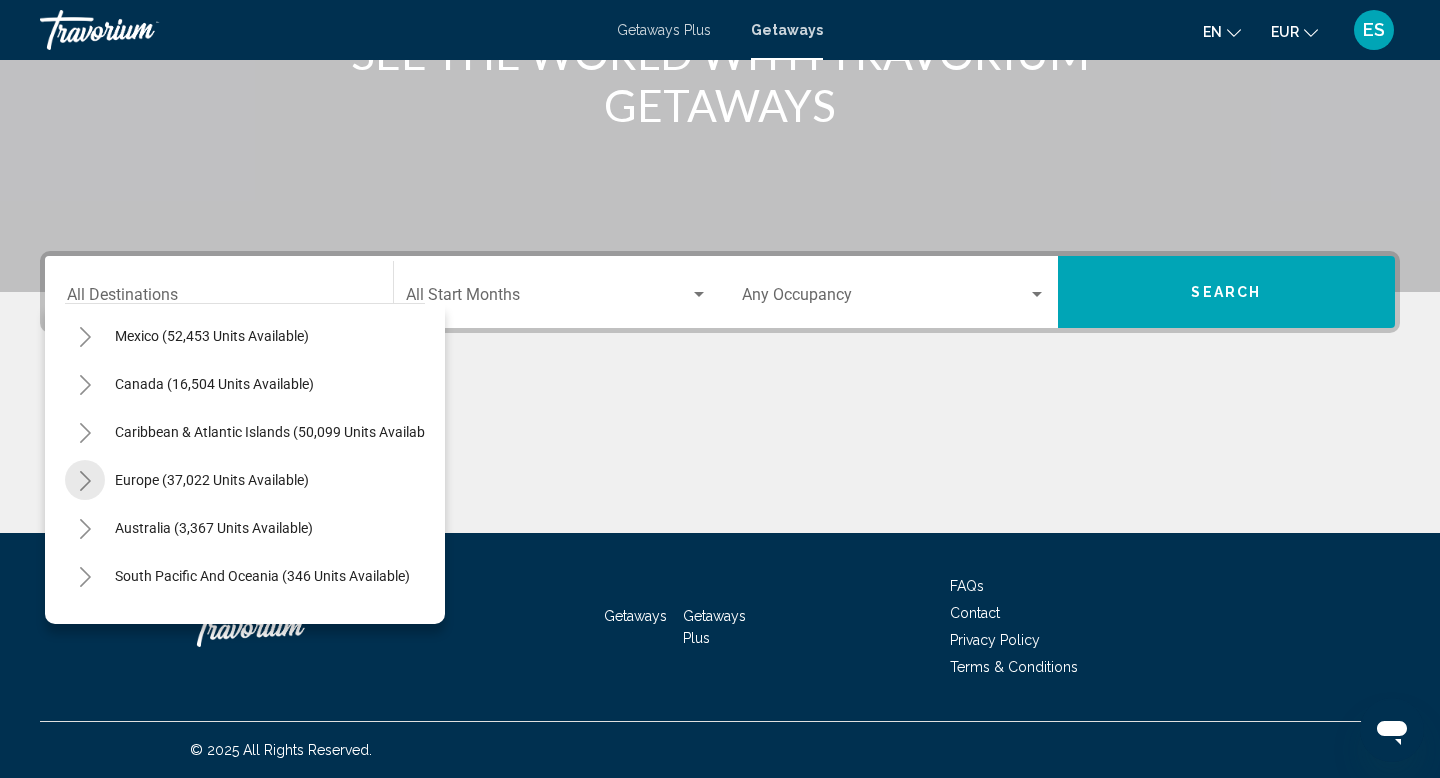 click 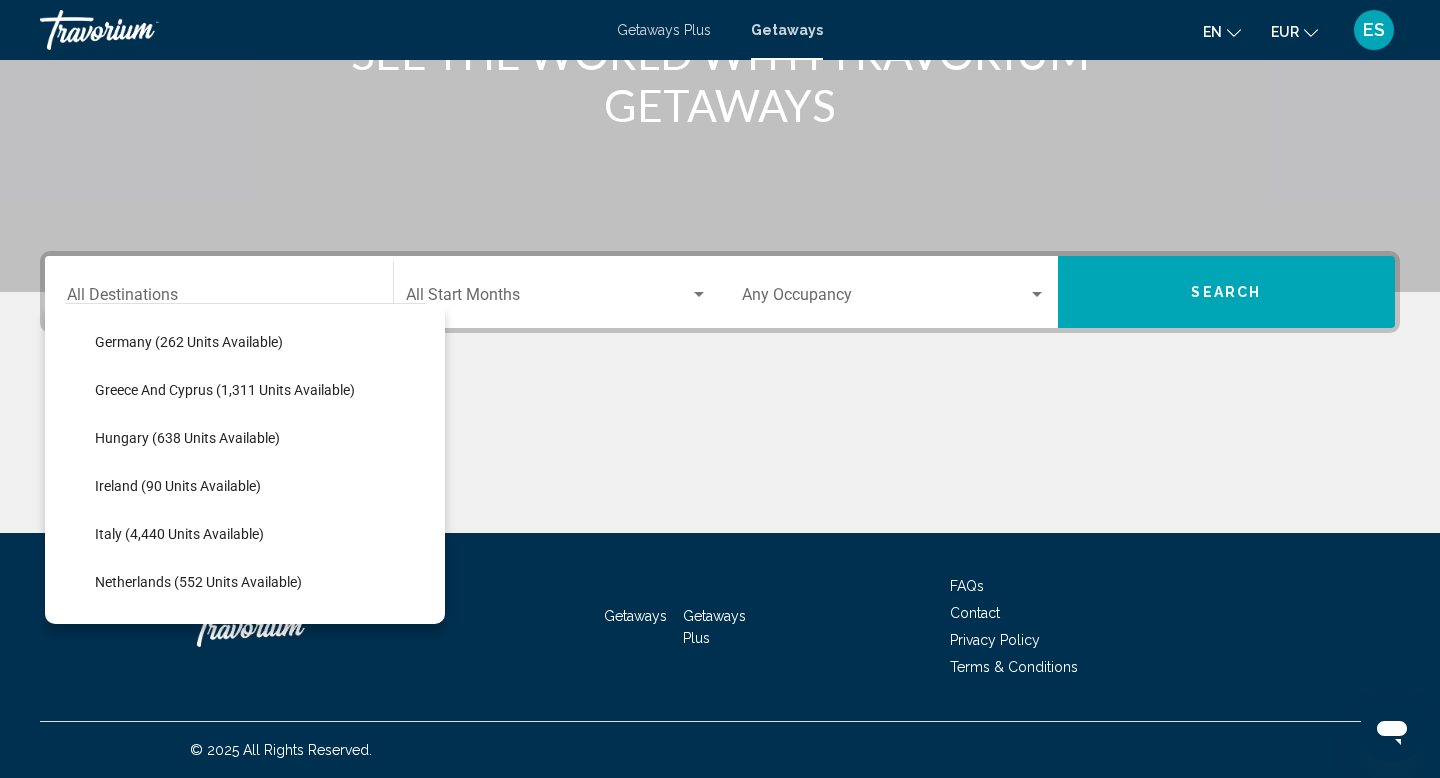 scroll, scrollTop: 698, scrollLeft: 0, axis: vertical 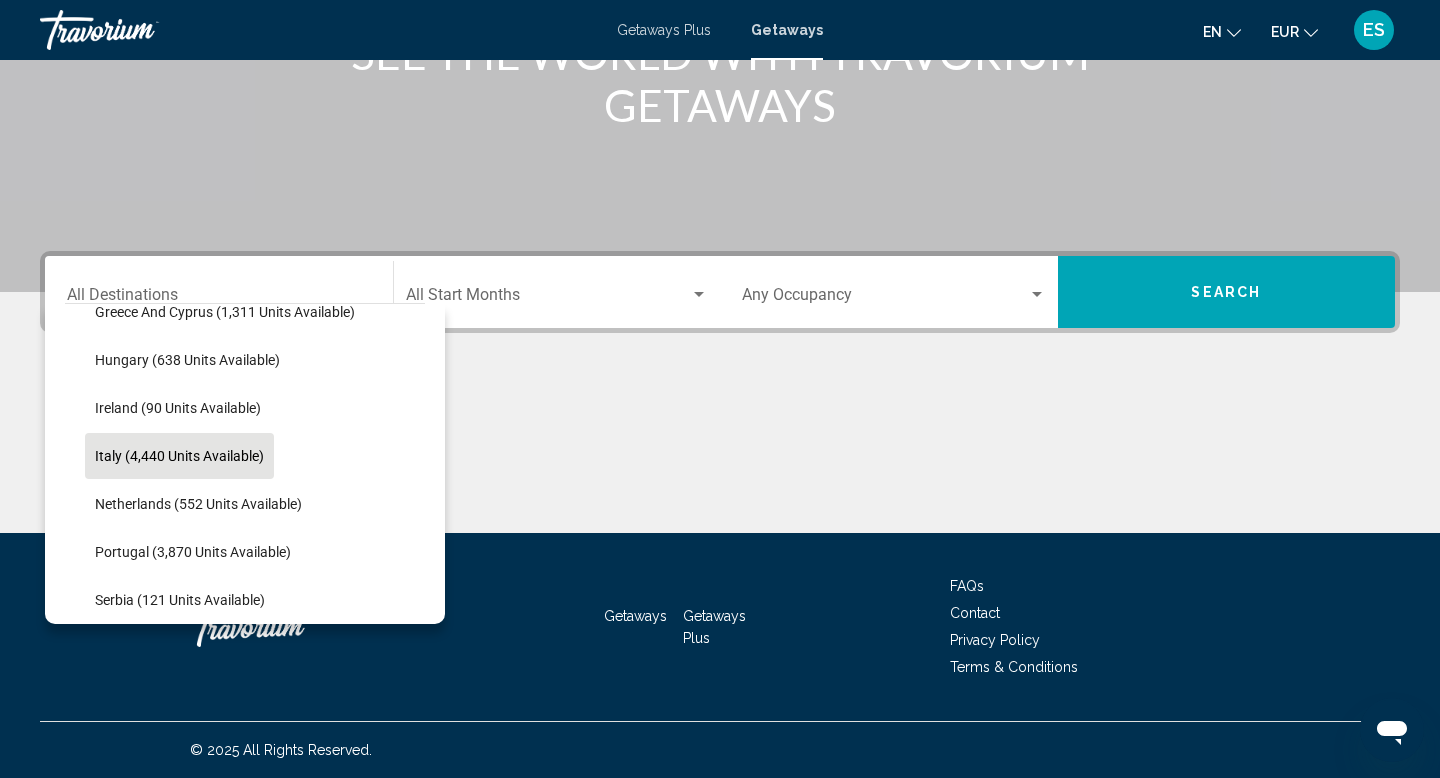 click on "Italy (4,440 units available)" 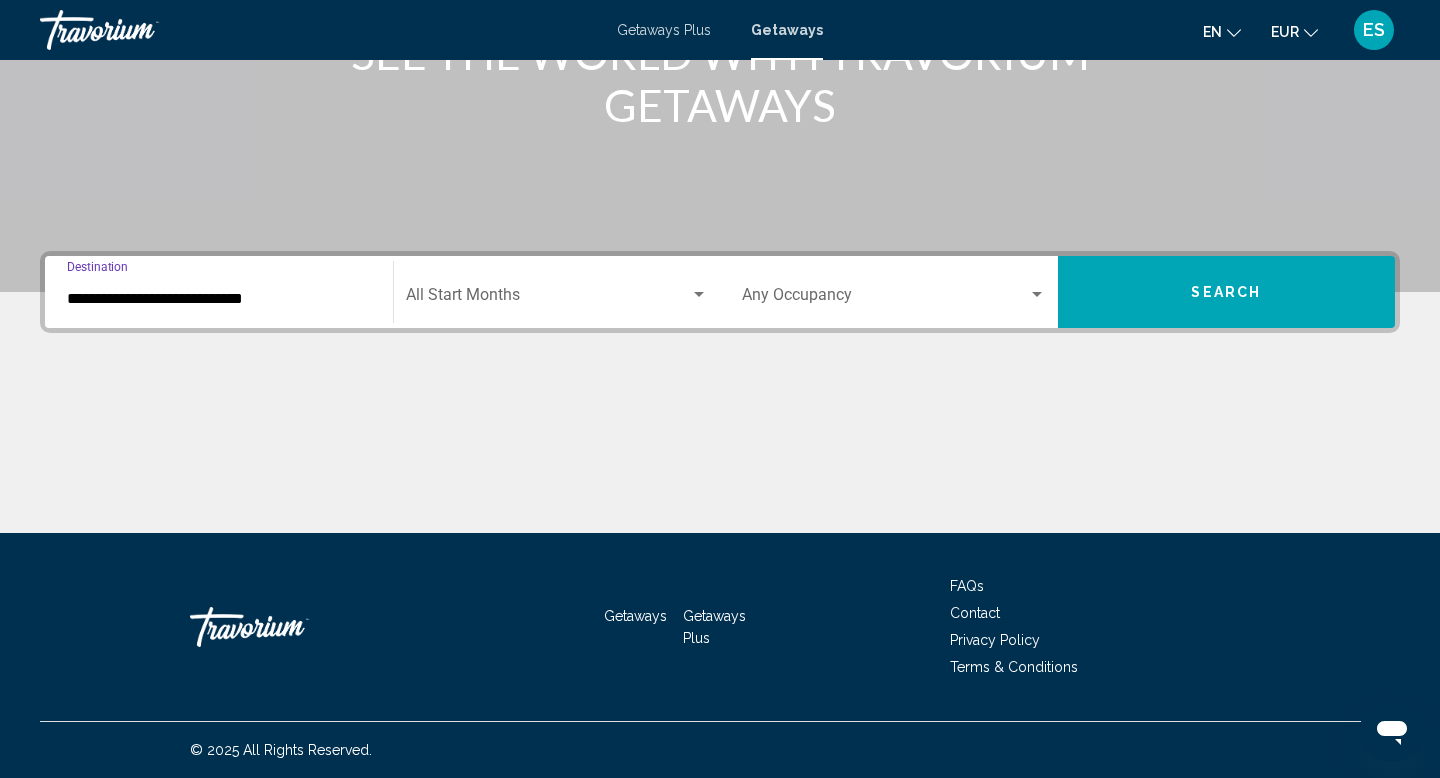 click at bounding box center (548, 299) 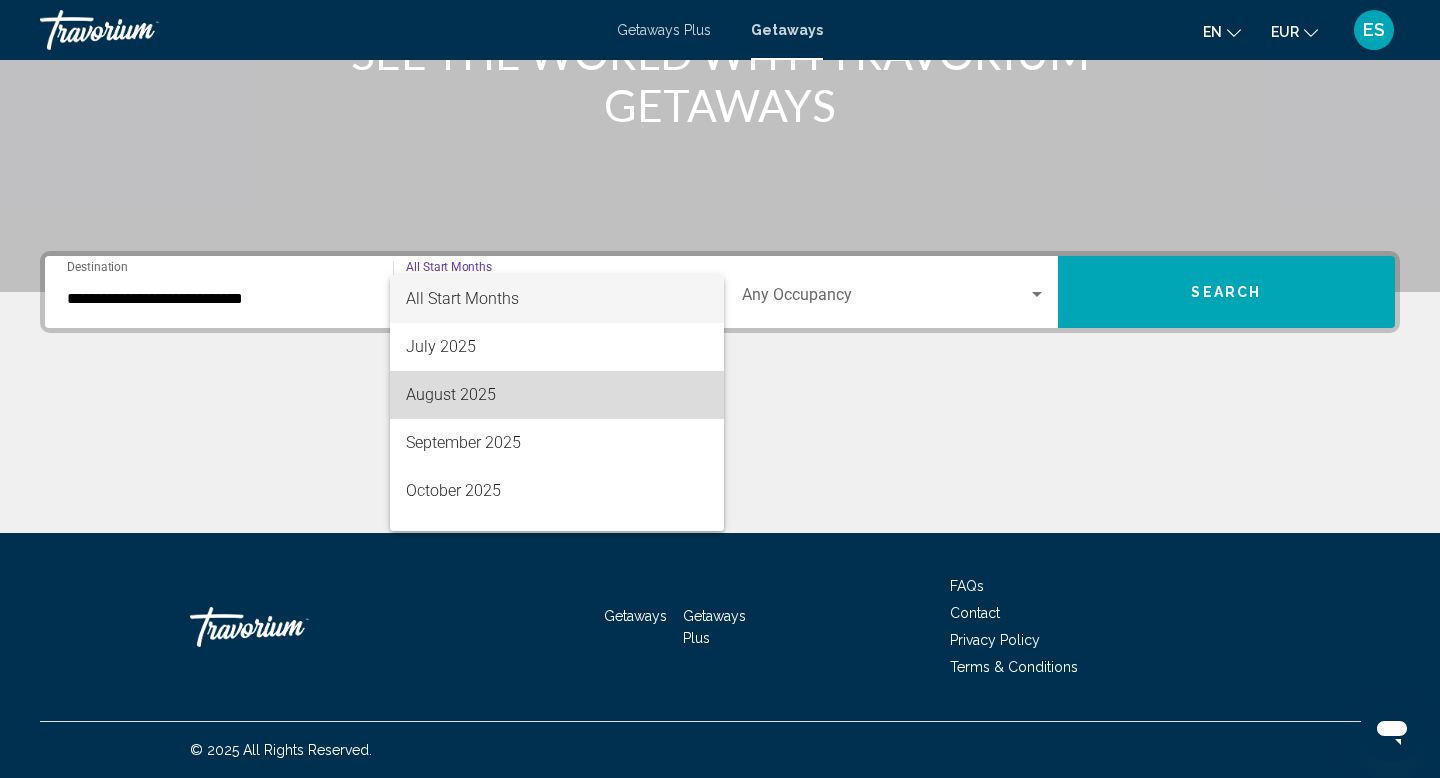 click on "August 2025" at bounding box center (557, 395) 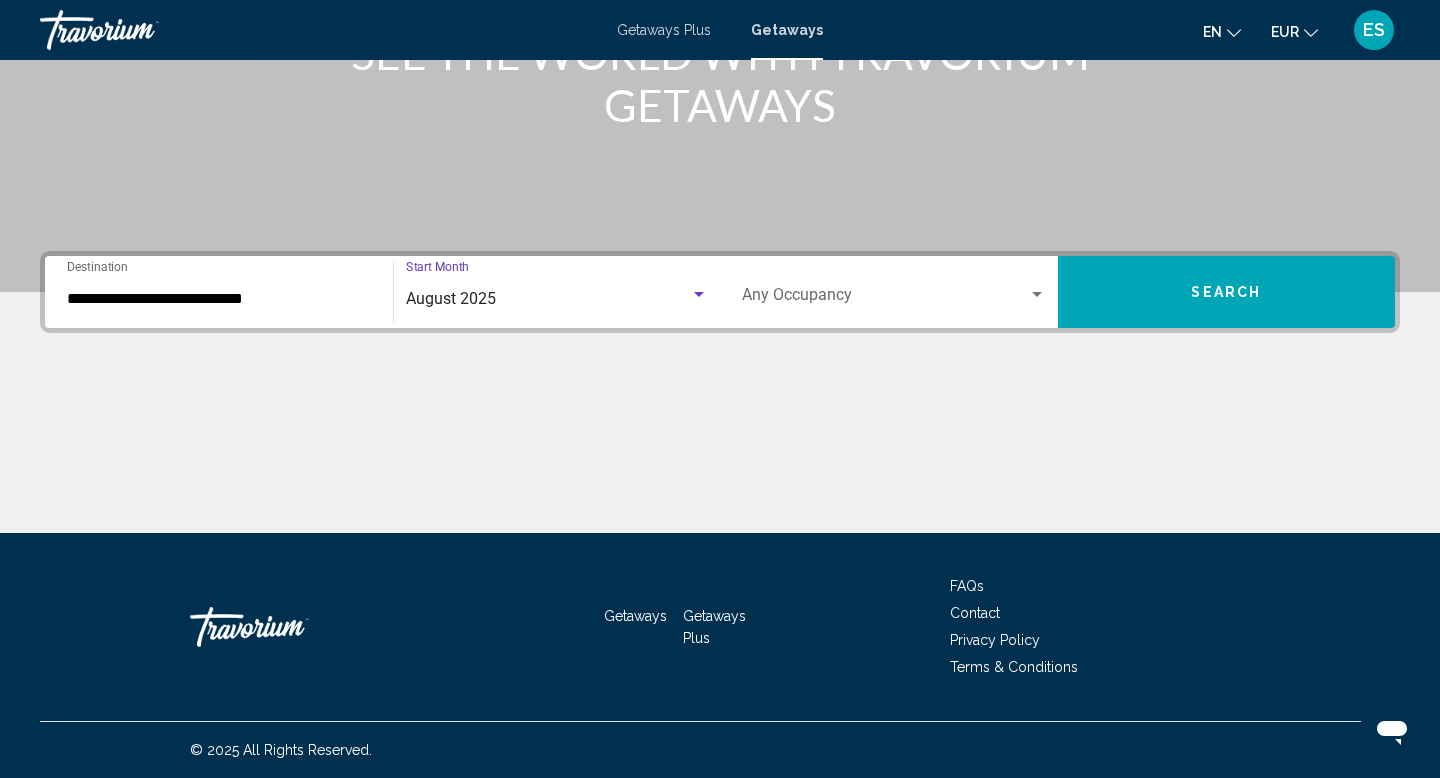 click on "Search" at bounding box center [1227, 292] 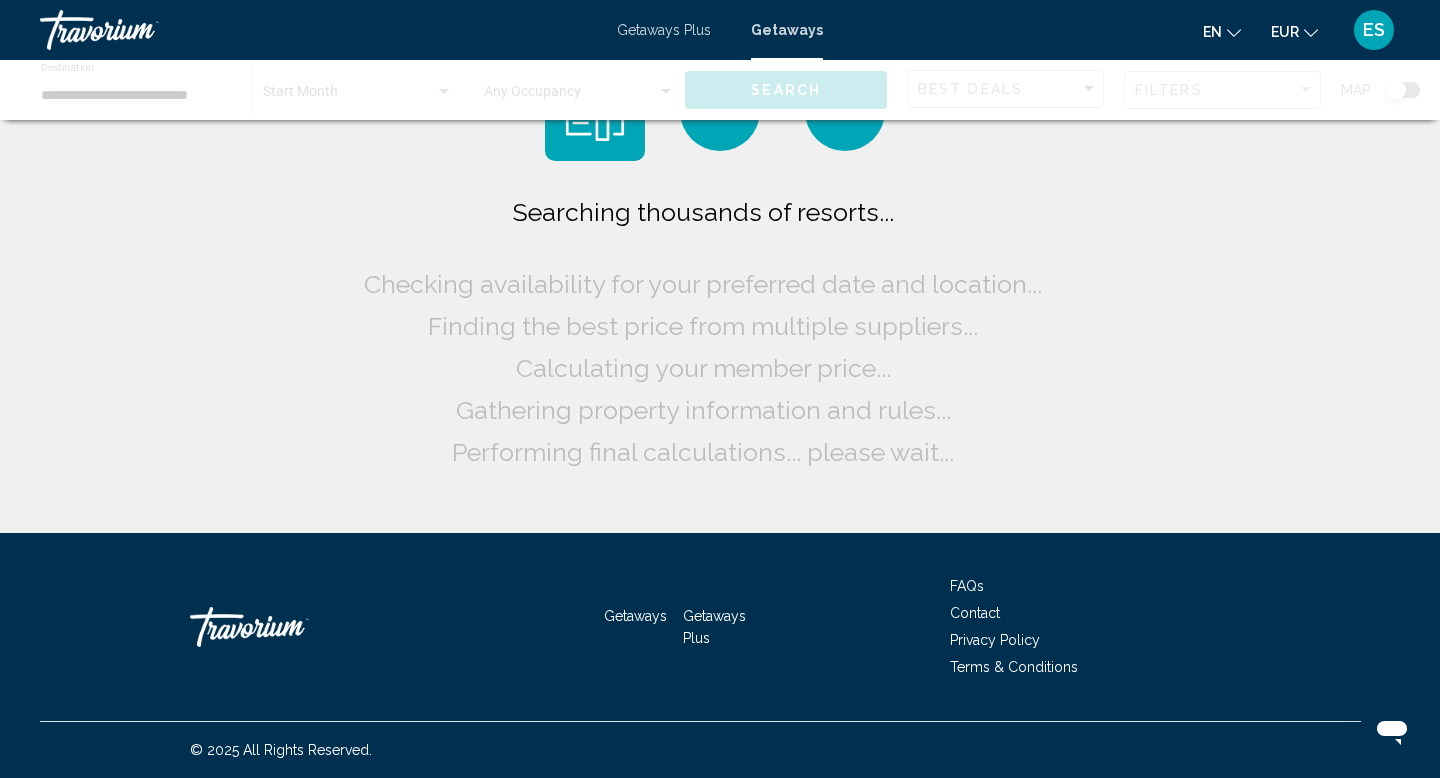 scroll, scrollTop: 0, scrollLeft: 0, axis: both 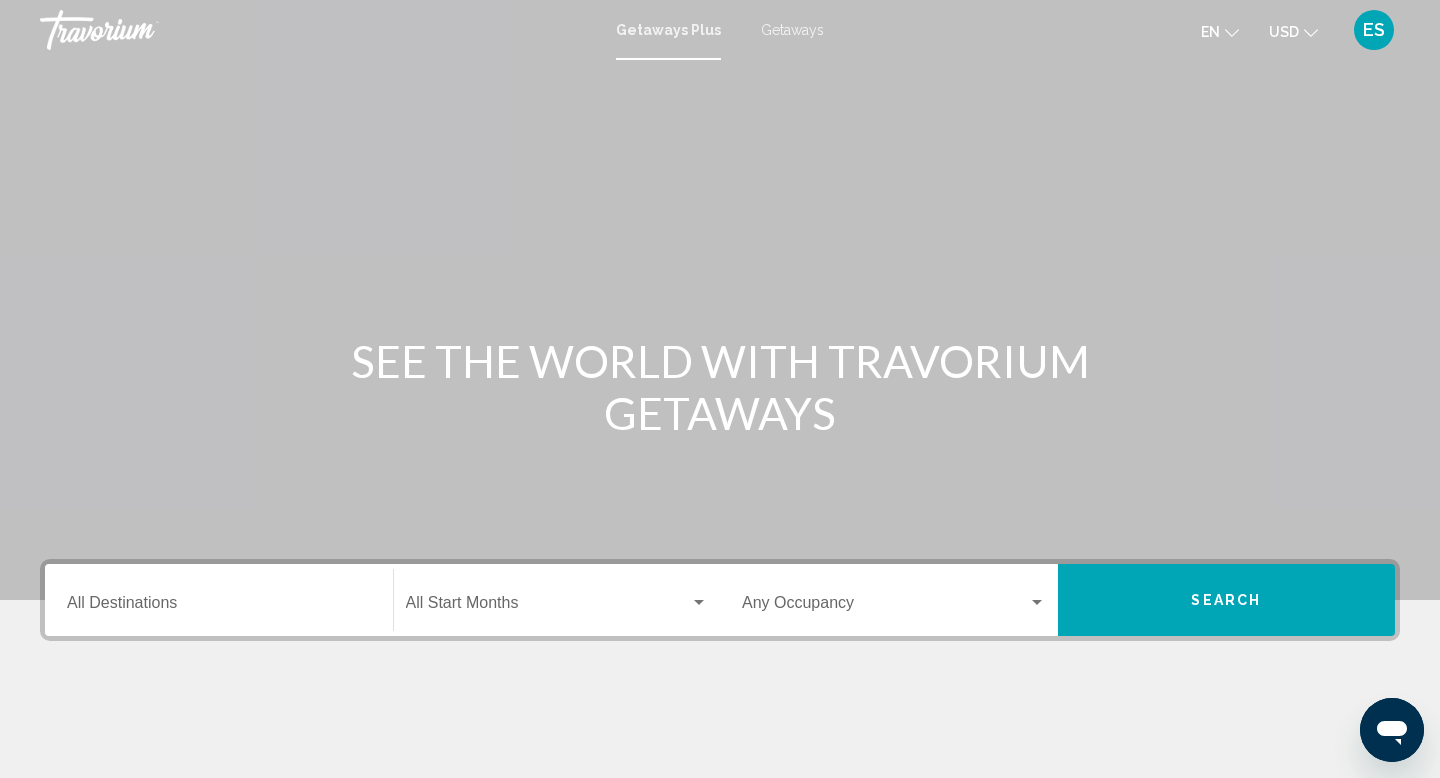 click on "Getaways" at bounding box center (792, 30) 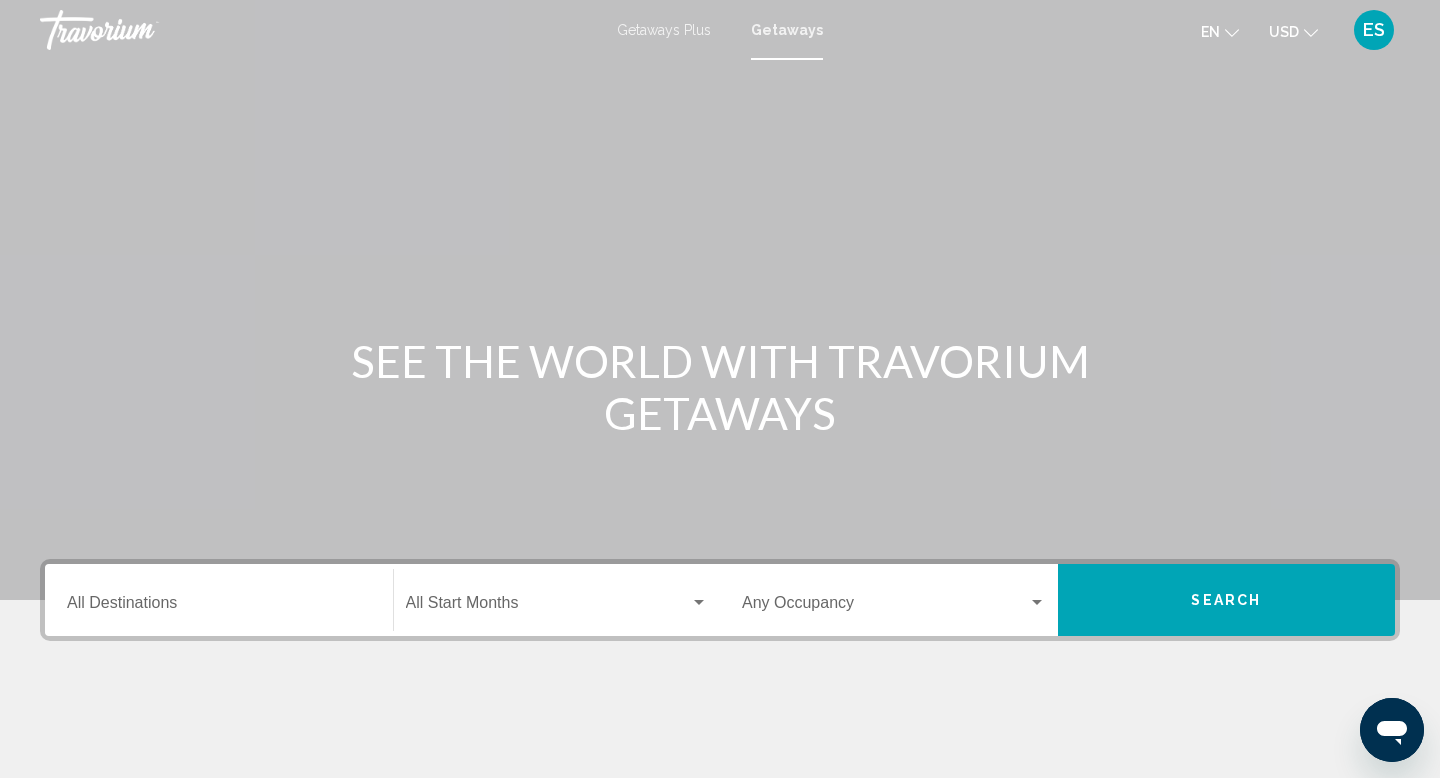 click on "Destination All Destinations" at bounding box center [219, 607] 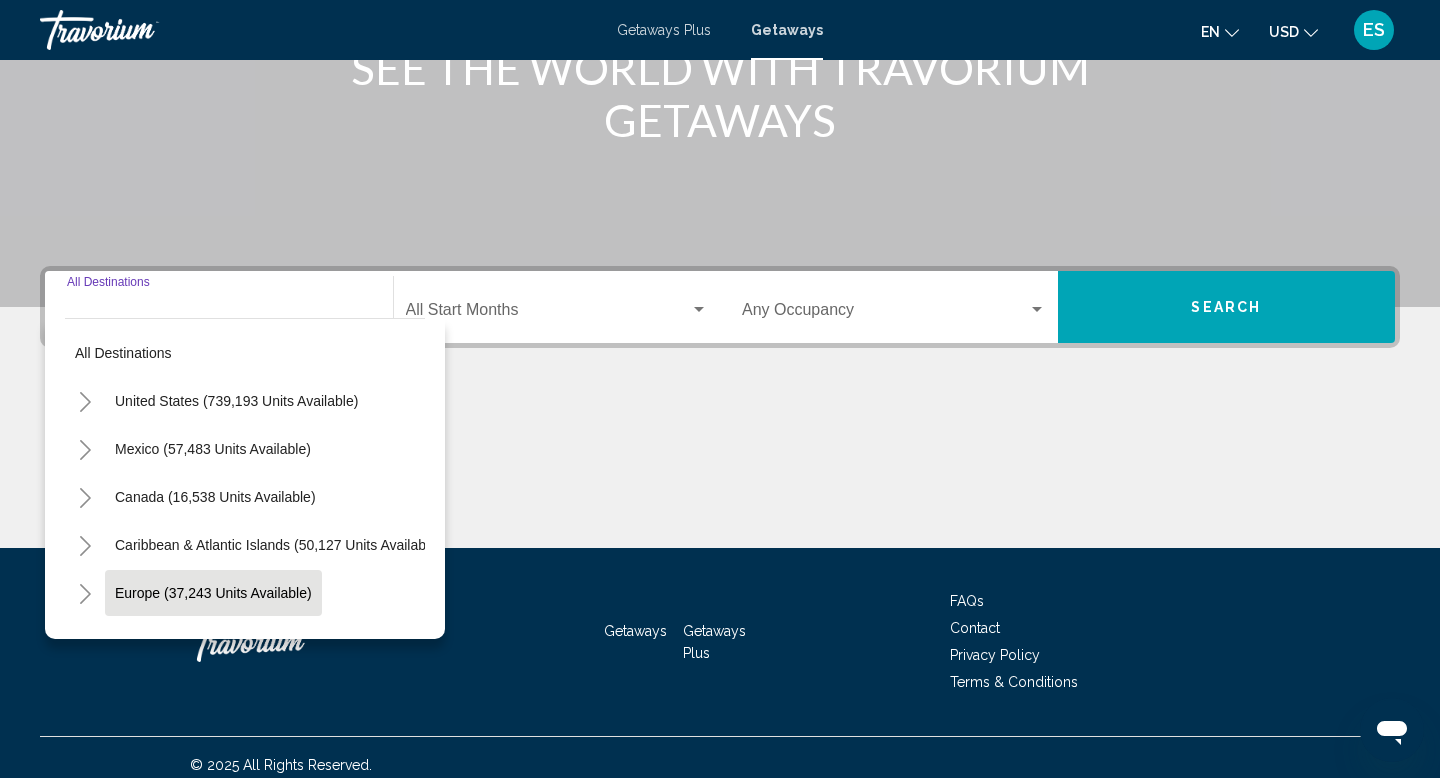 scroll, scrollTop: 308, scrollLeft: 0, axis: vertical 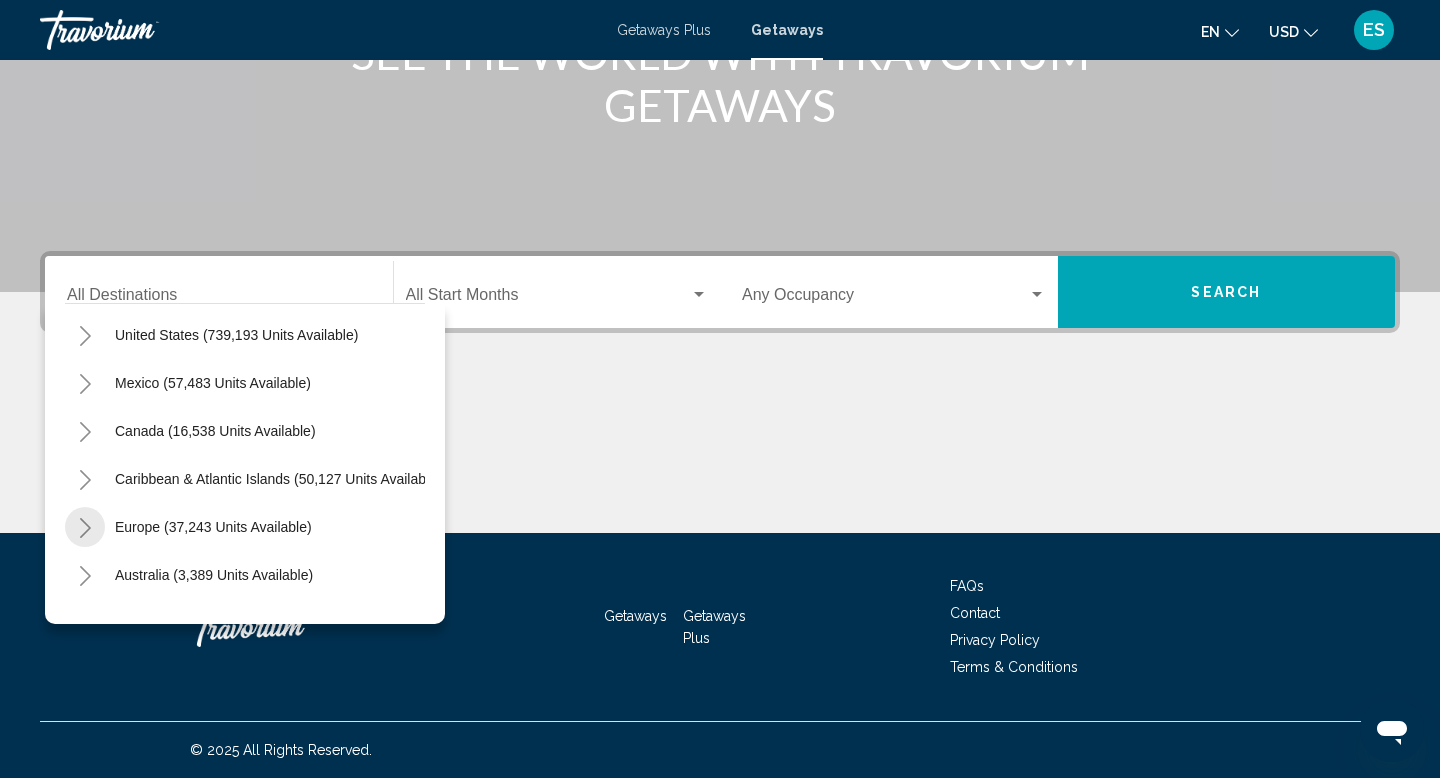 click 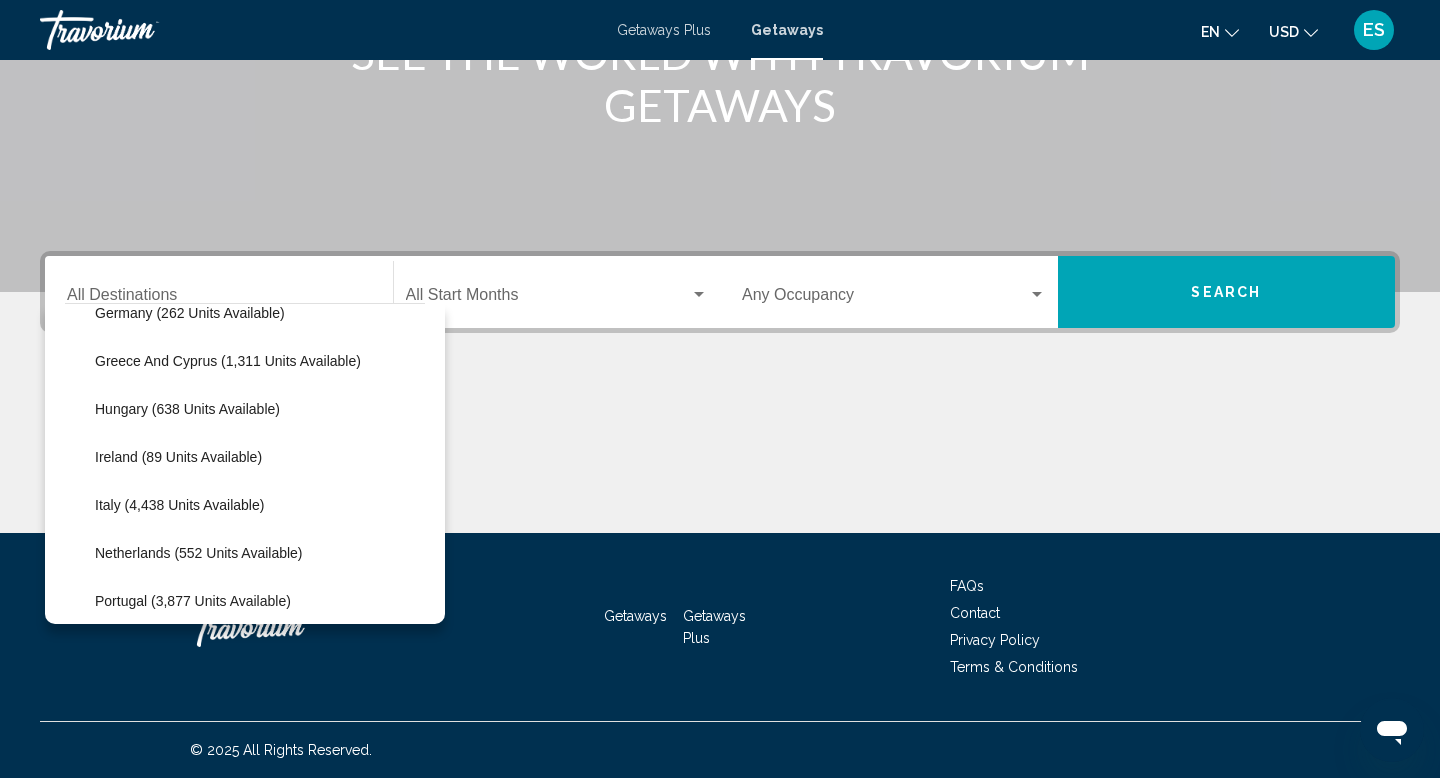 scroll, scrollTop: 663, scrollLeft: 0, axis: vertical 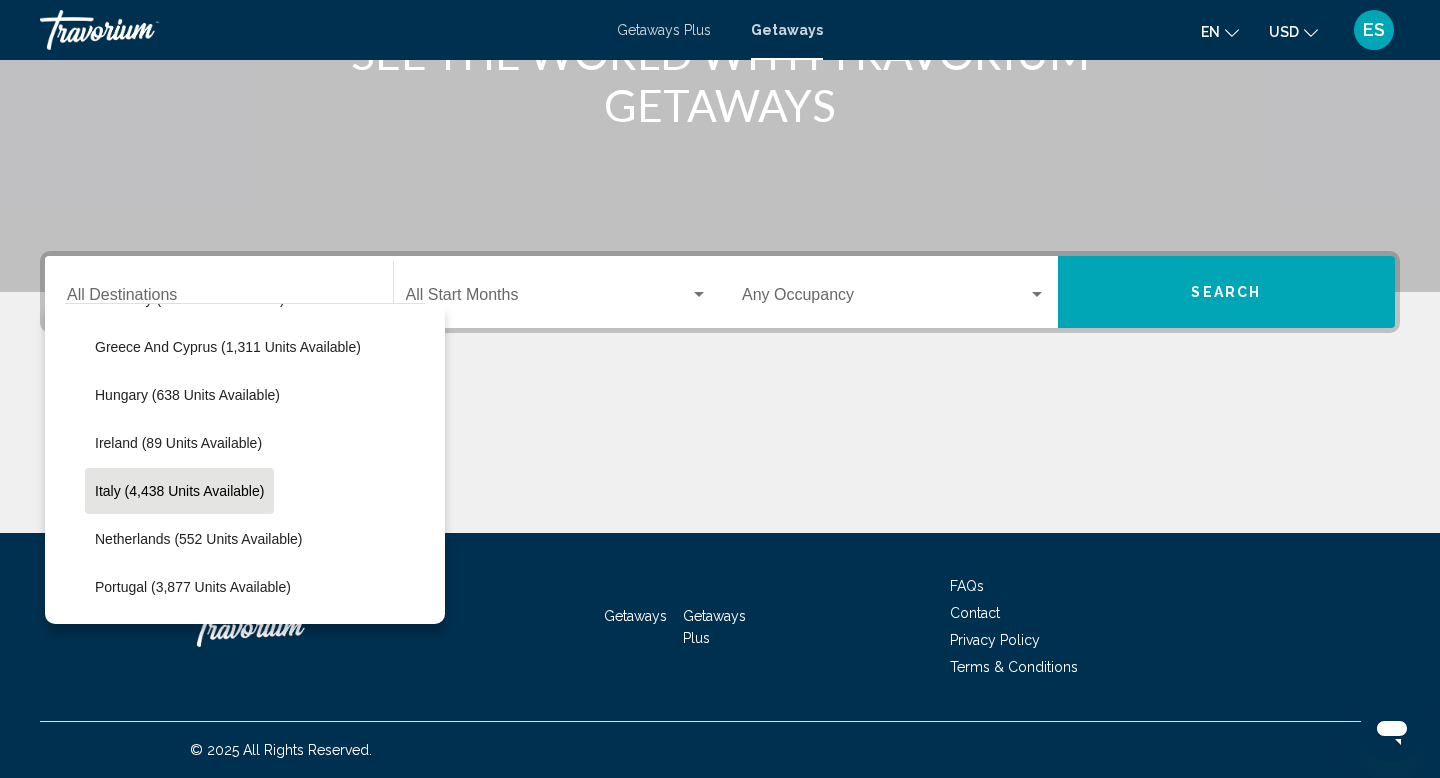 click on "Italy (4,438 units available)" 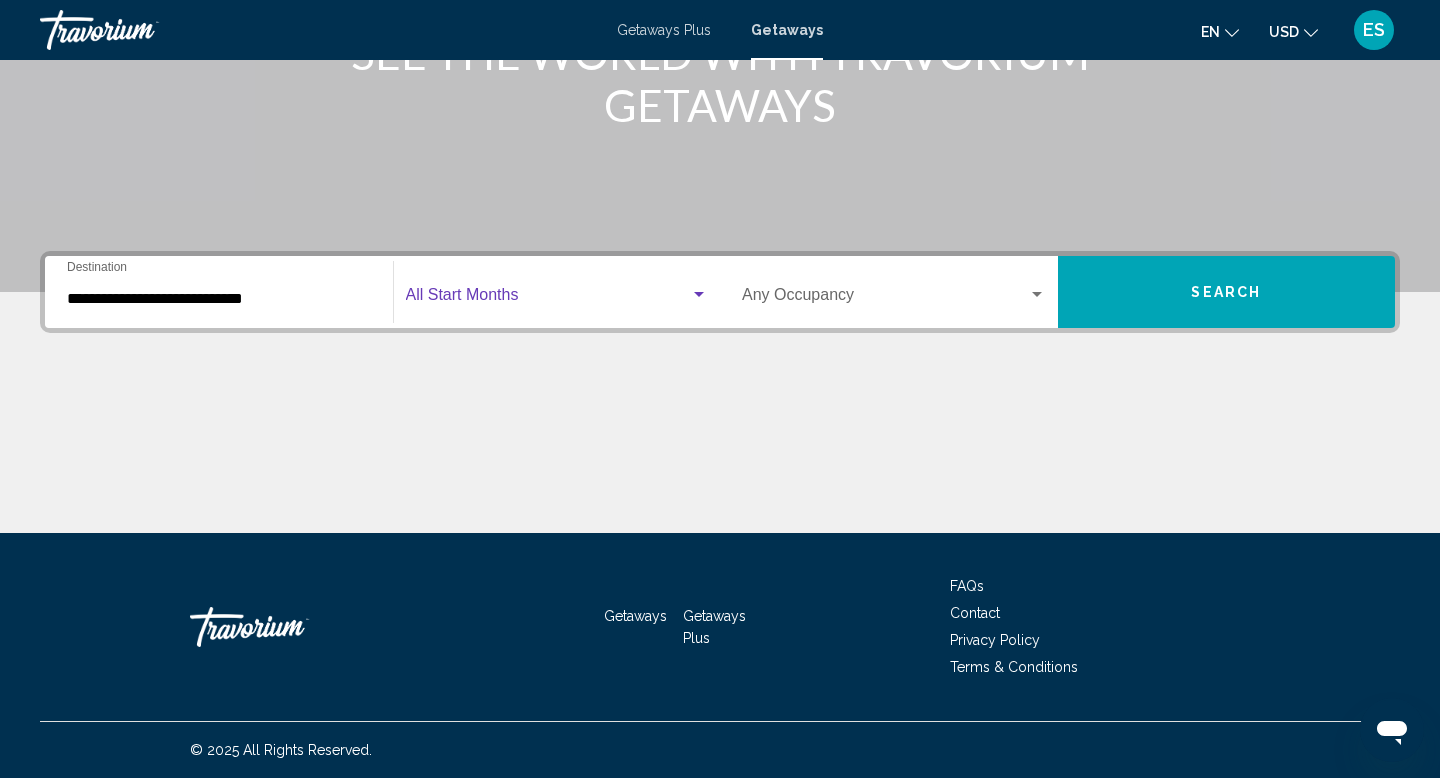 click at bounding box center (548, 299) 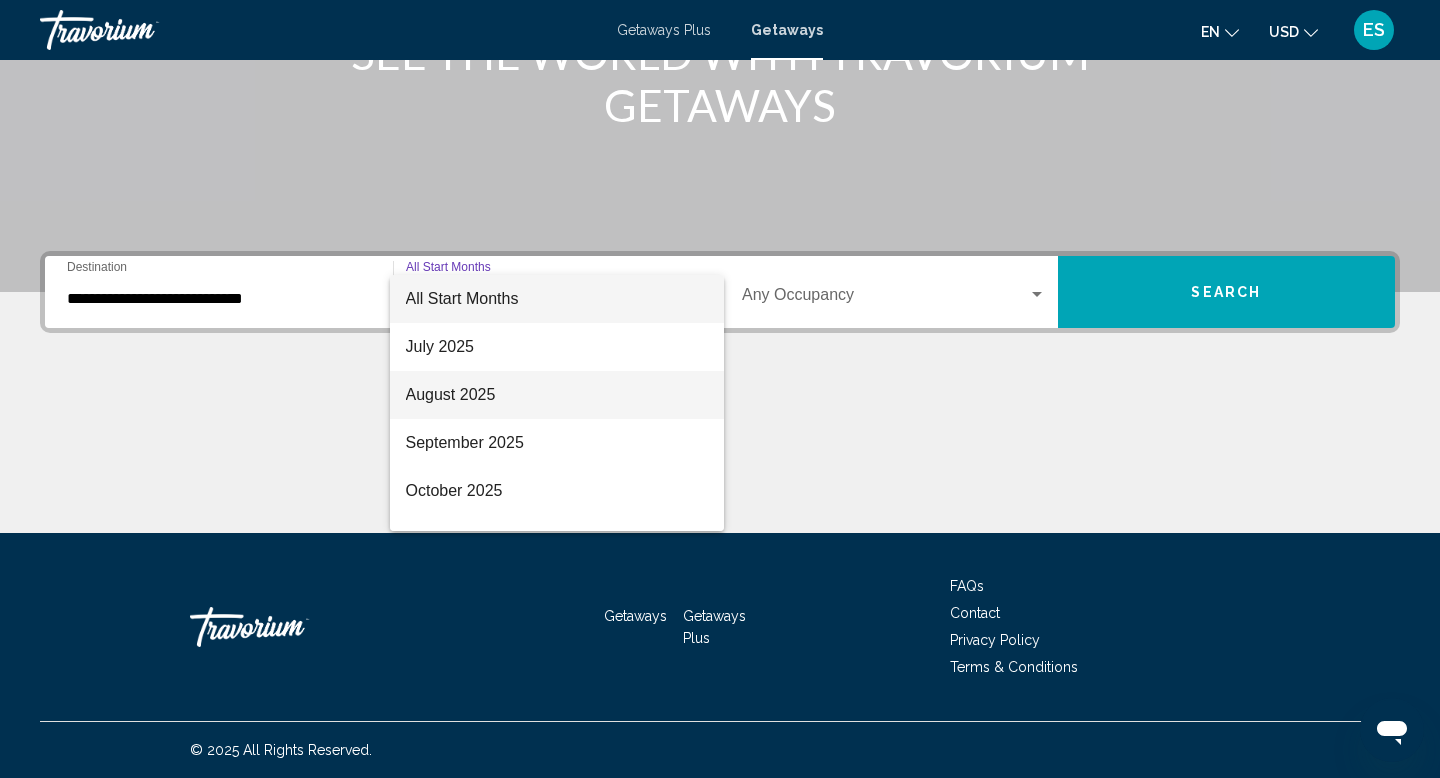 click on "August 2025" at bounding box center [557, 395] 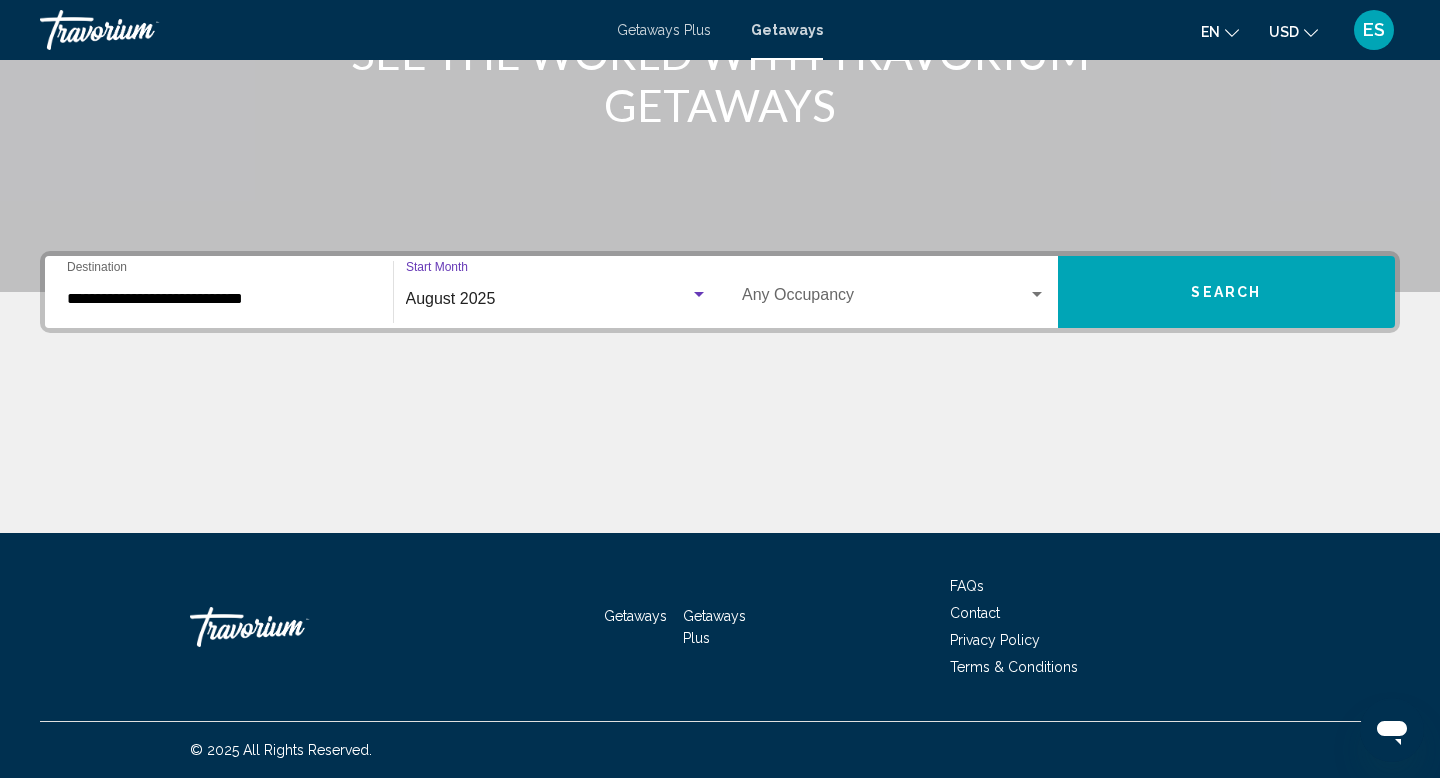 click on "Search" at bounding box center [1227, 292] 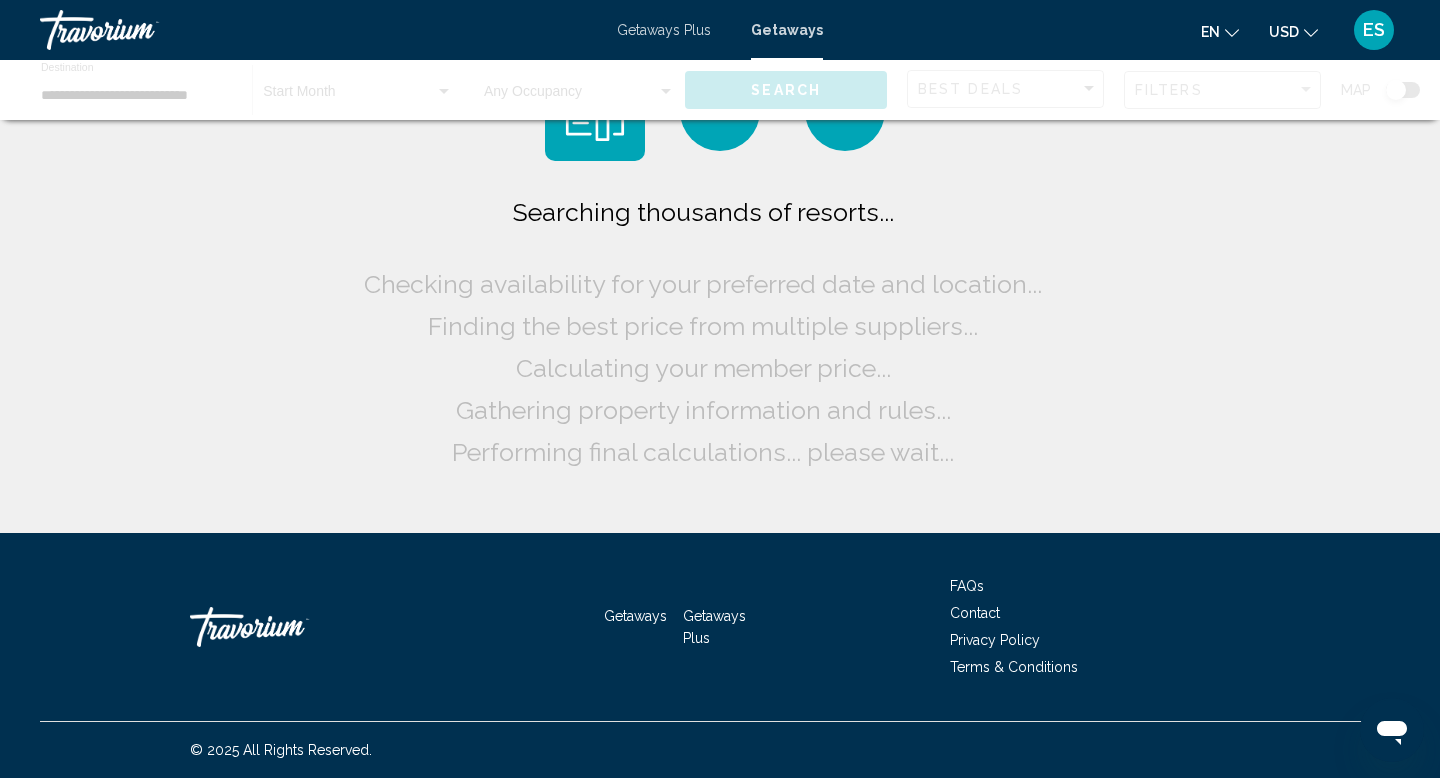 scroll, scrollTop: 0, scrollLeft: 0, axis: both 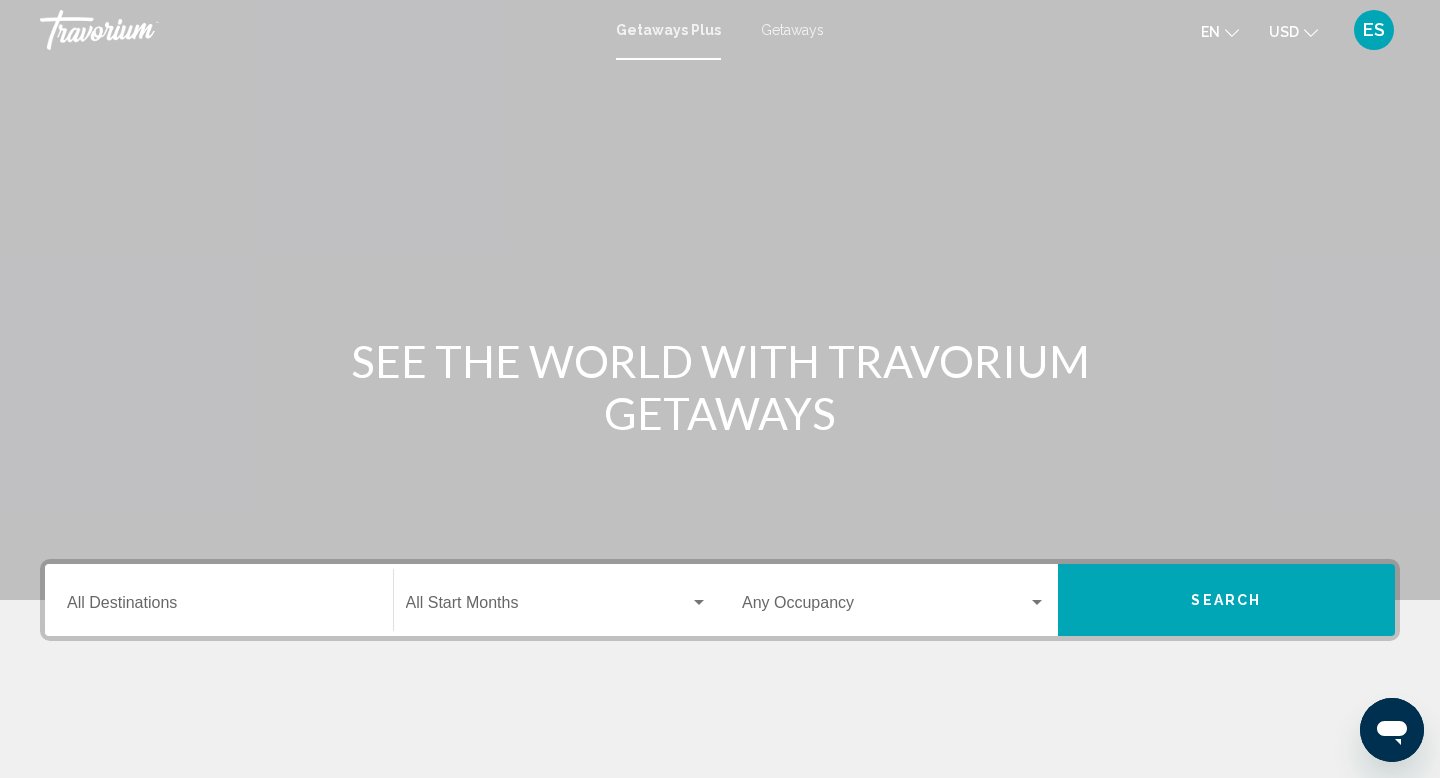 click on "Destination All Destinations" at bounding box center [219, 600] 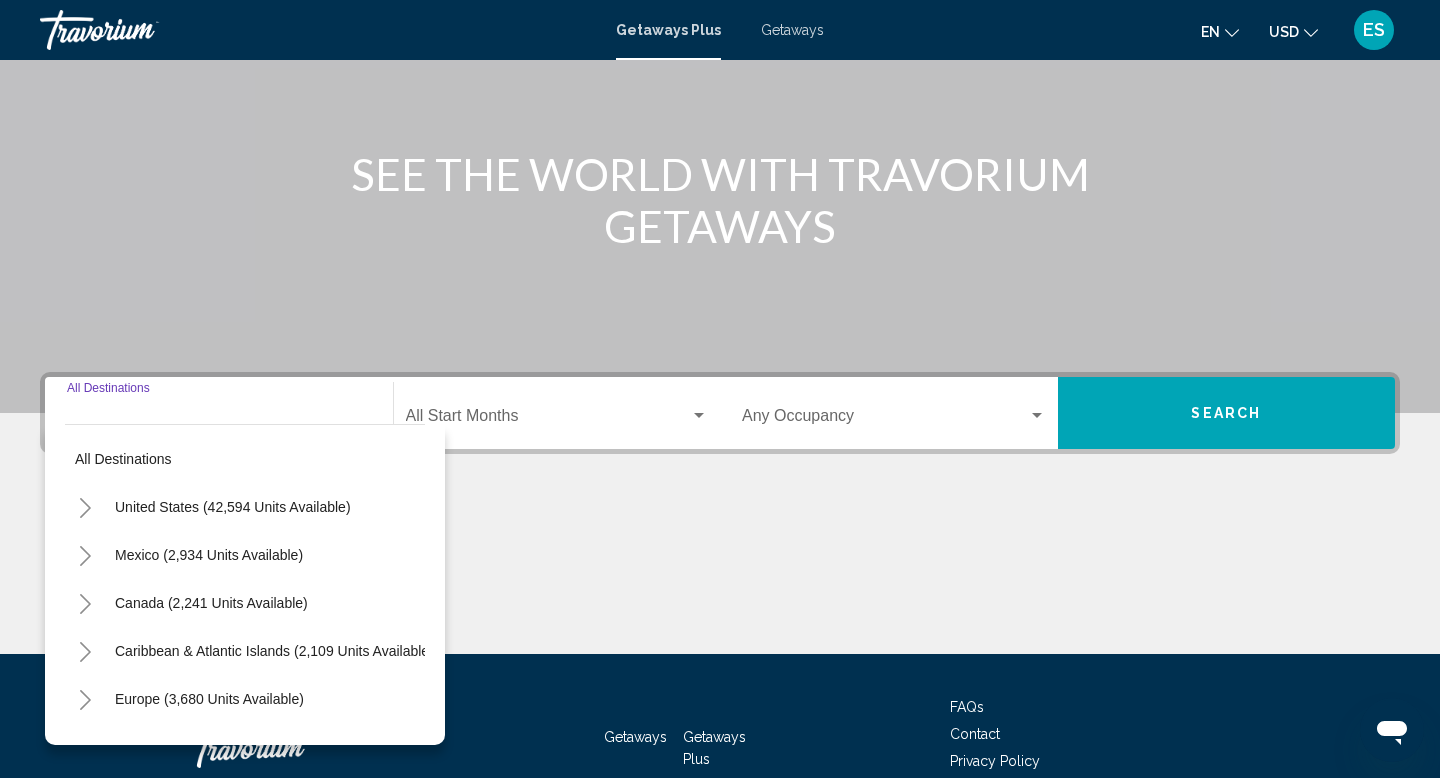 scroll, scrollTop: 308, scrollLeft: 0, axis: vertical 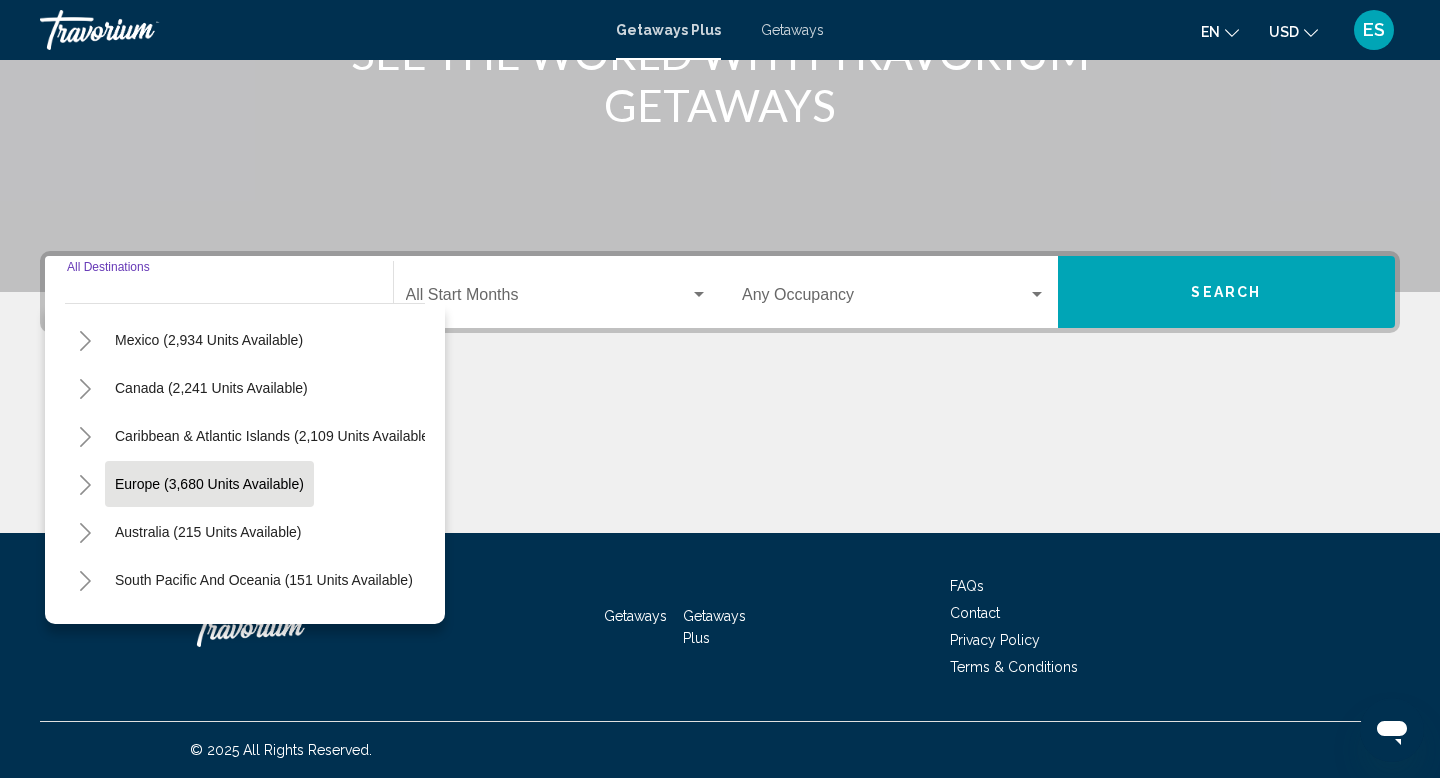 click on "Europe (3,680 units available)" at bounding box center [208, 532] 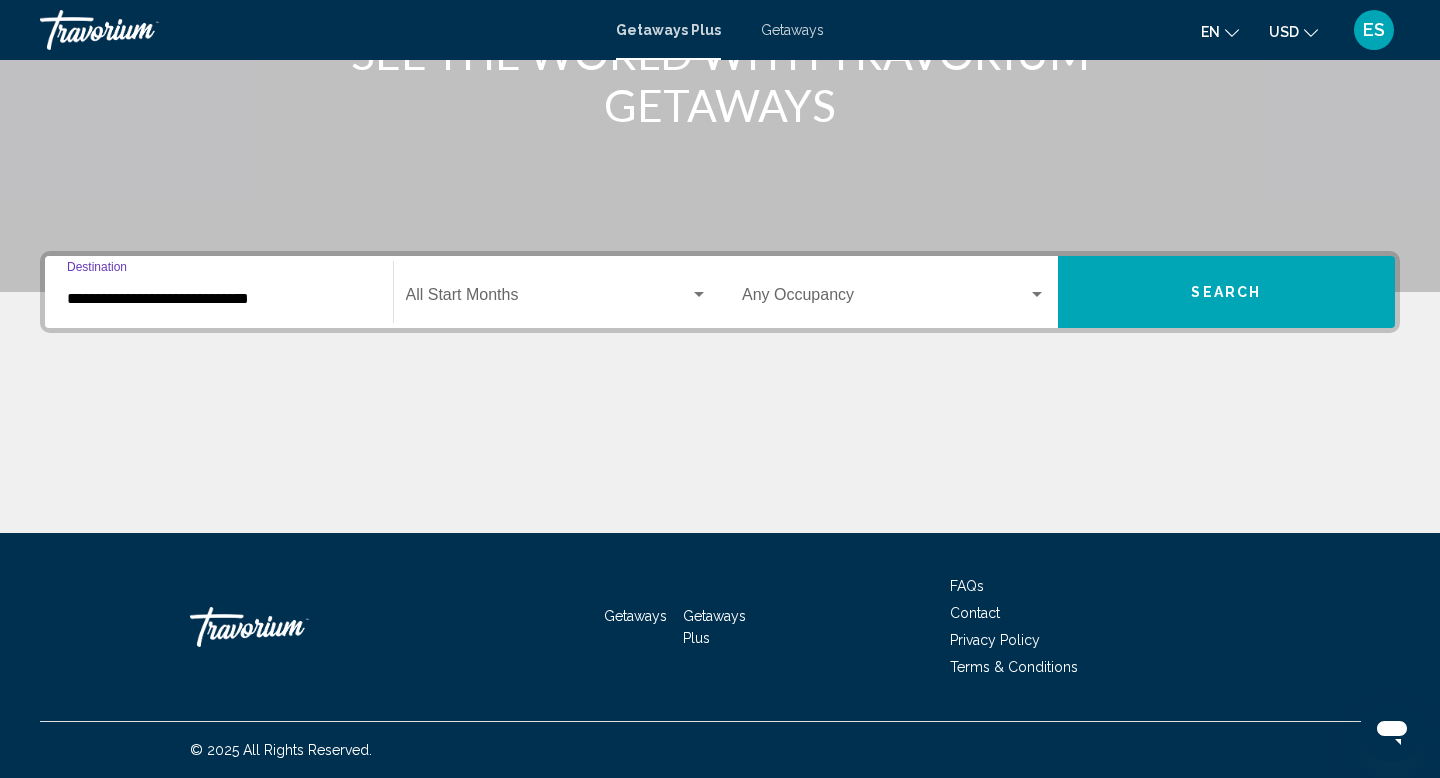click at bounding box center [548, 299] 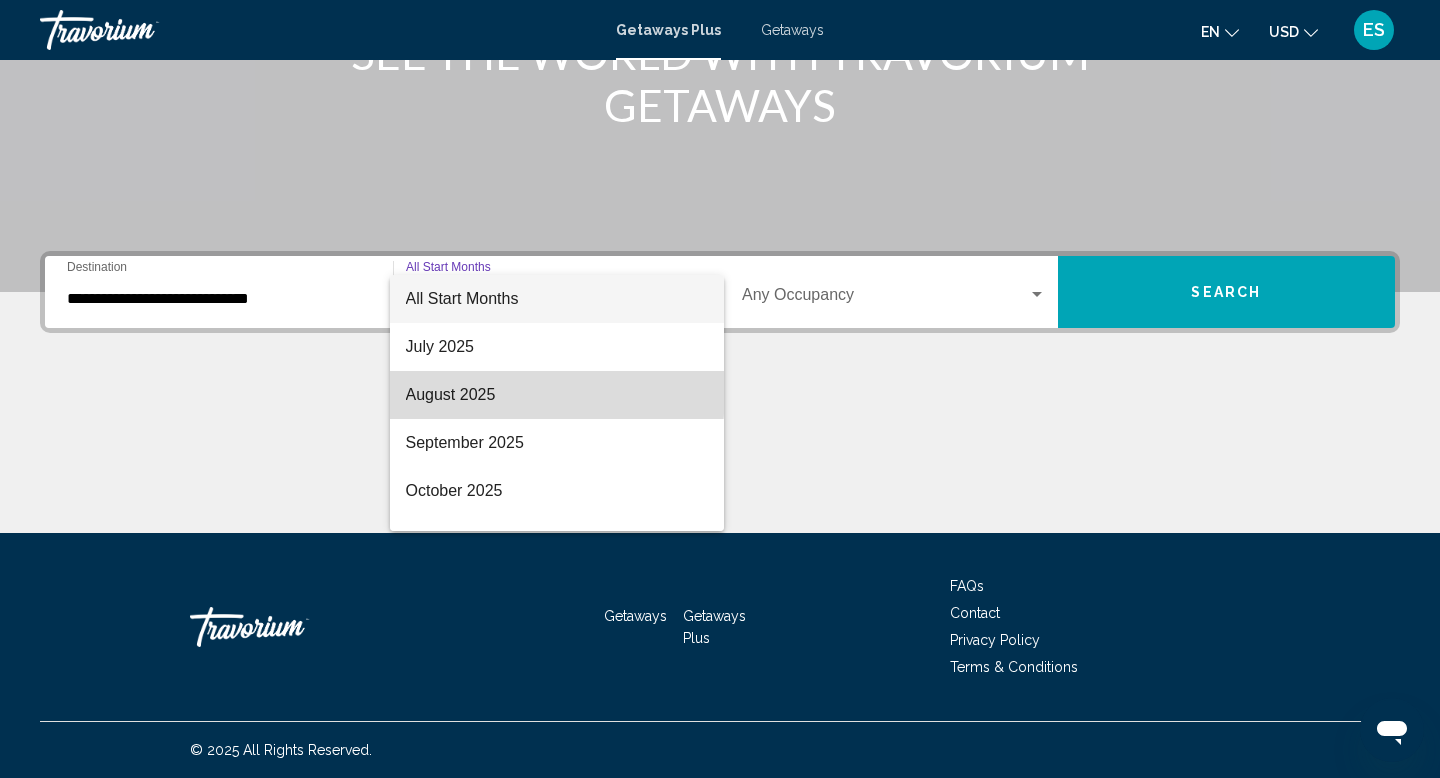 click on "August 2025" at bounding box center (557, 395) 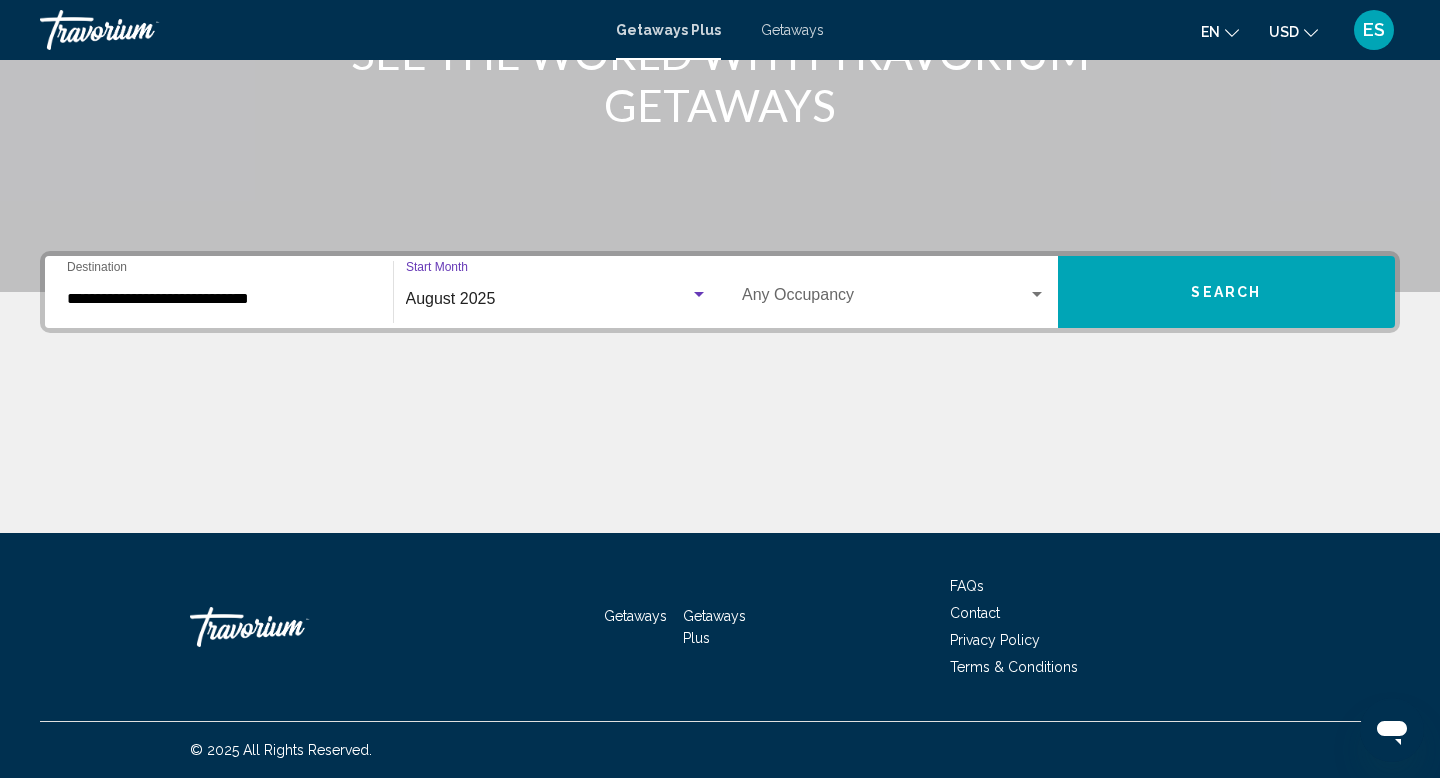 click on "Search" at bounding box center (1227, 292) 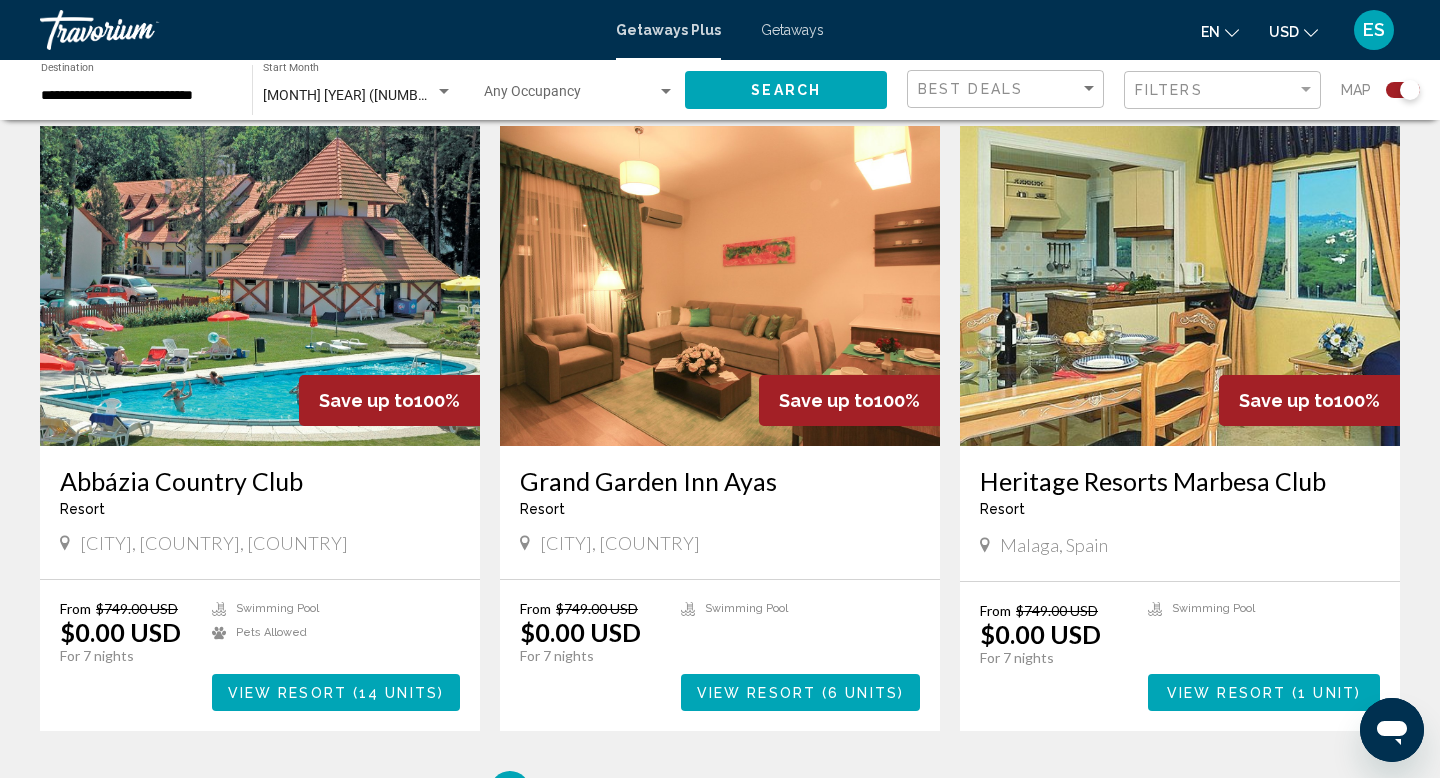 scroll, scrollTop: 2640, scrollLeft: 0, axis: vertical 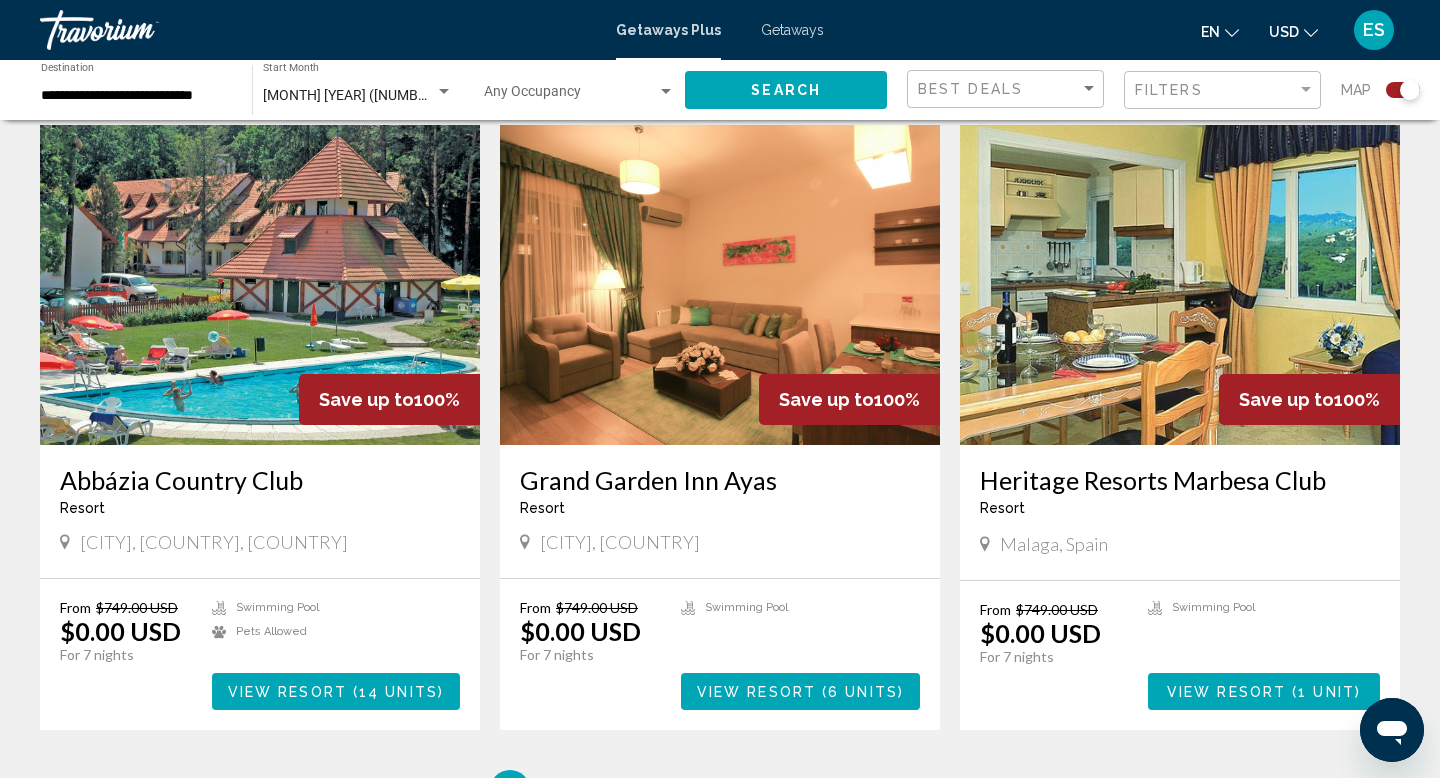 click at bounding box center (260, 285) 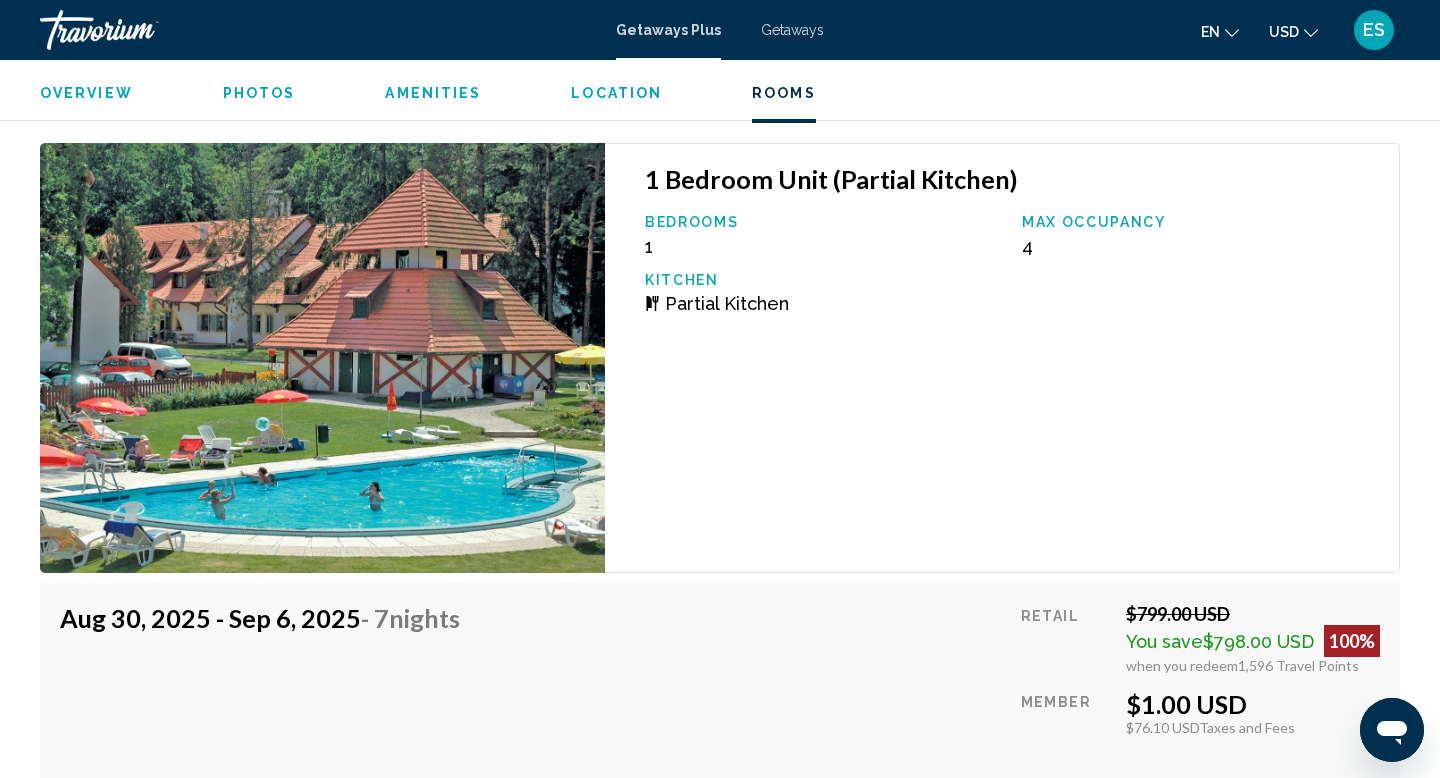 scroll, scrollTop: 5093, scrollLeft: 0, axis: vertical 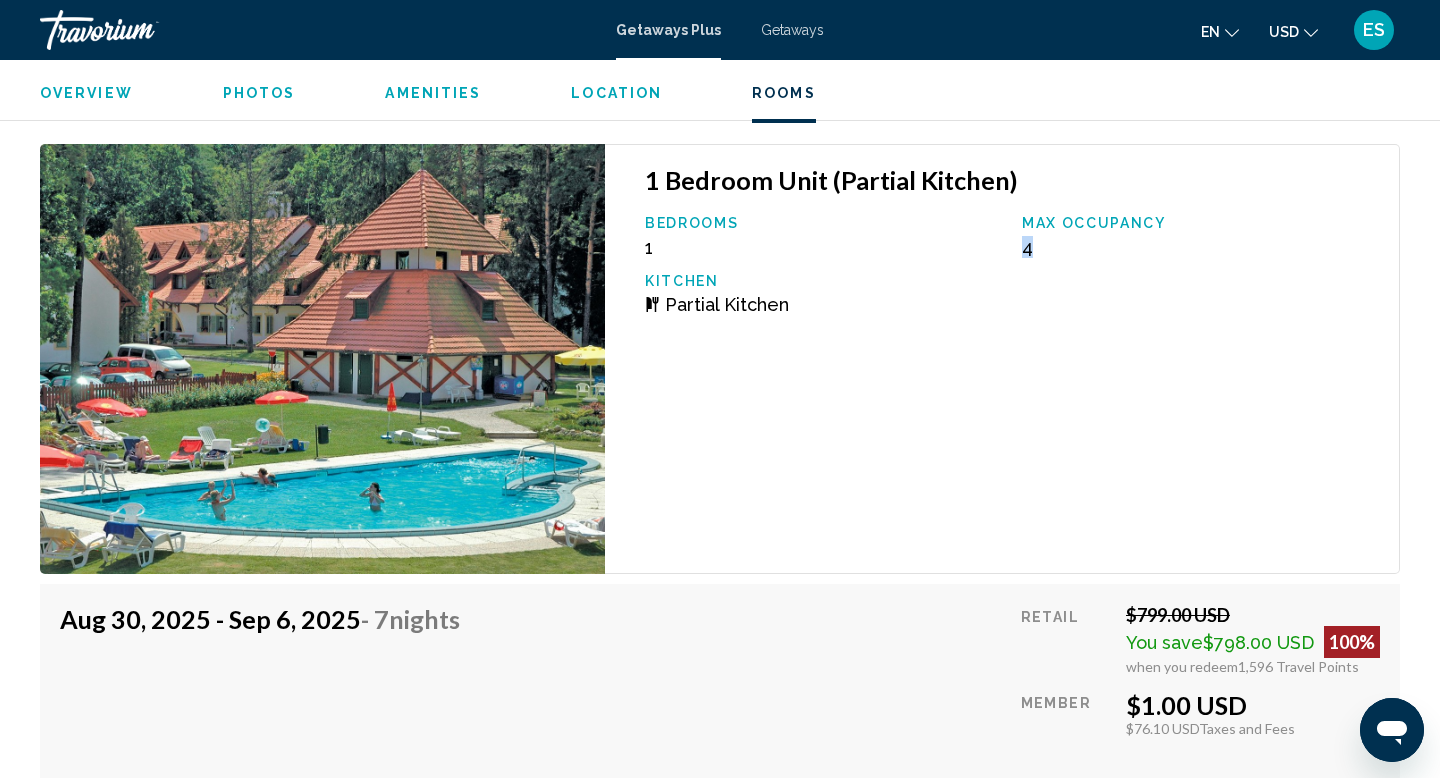 click on "4" at bounding box center [1027, -1610] 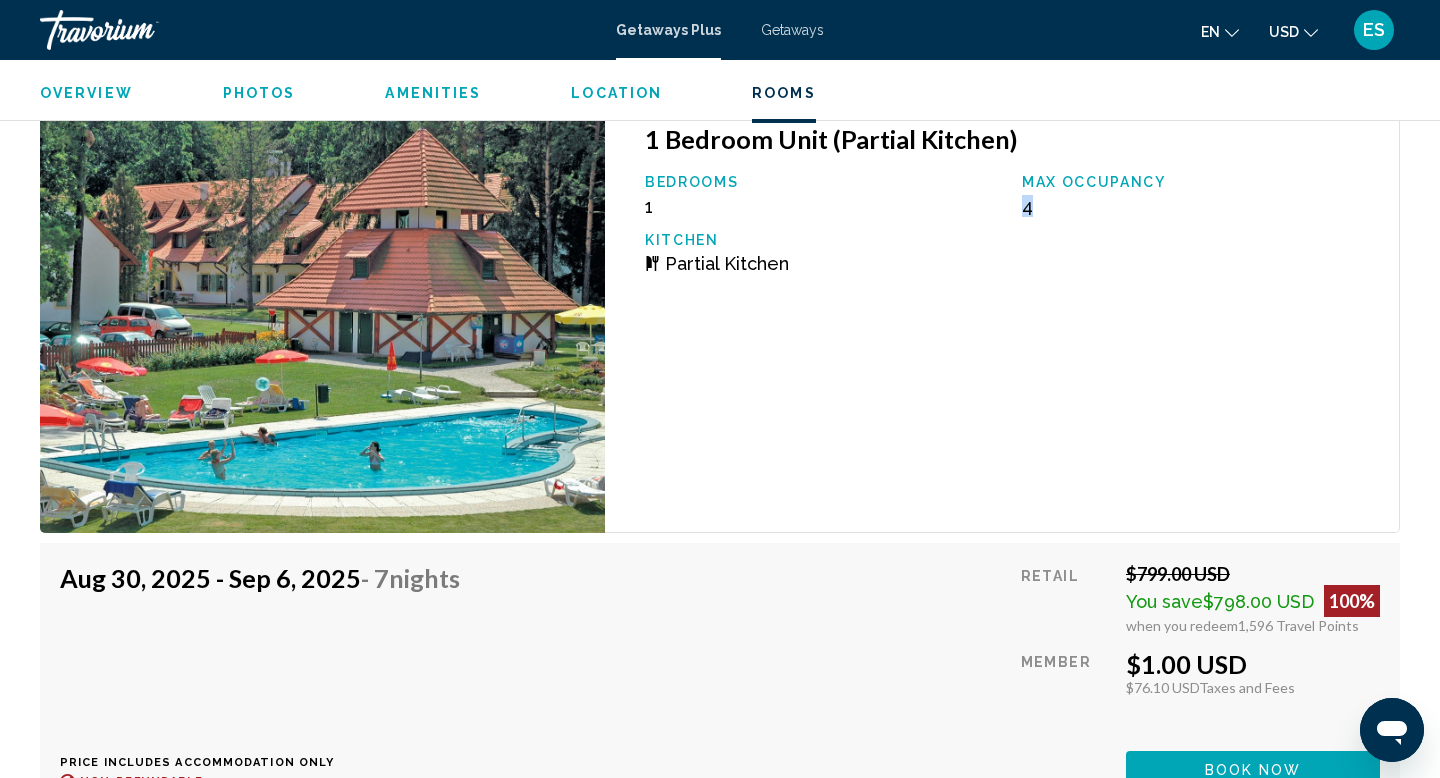 scroll, scrollTop: 5140, scrollLeft: 0, axis: vertical 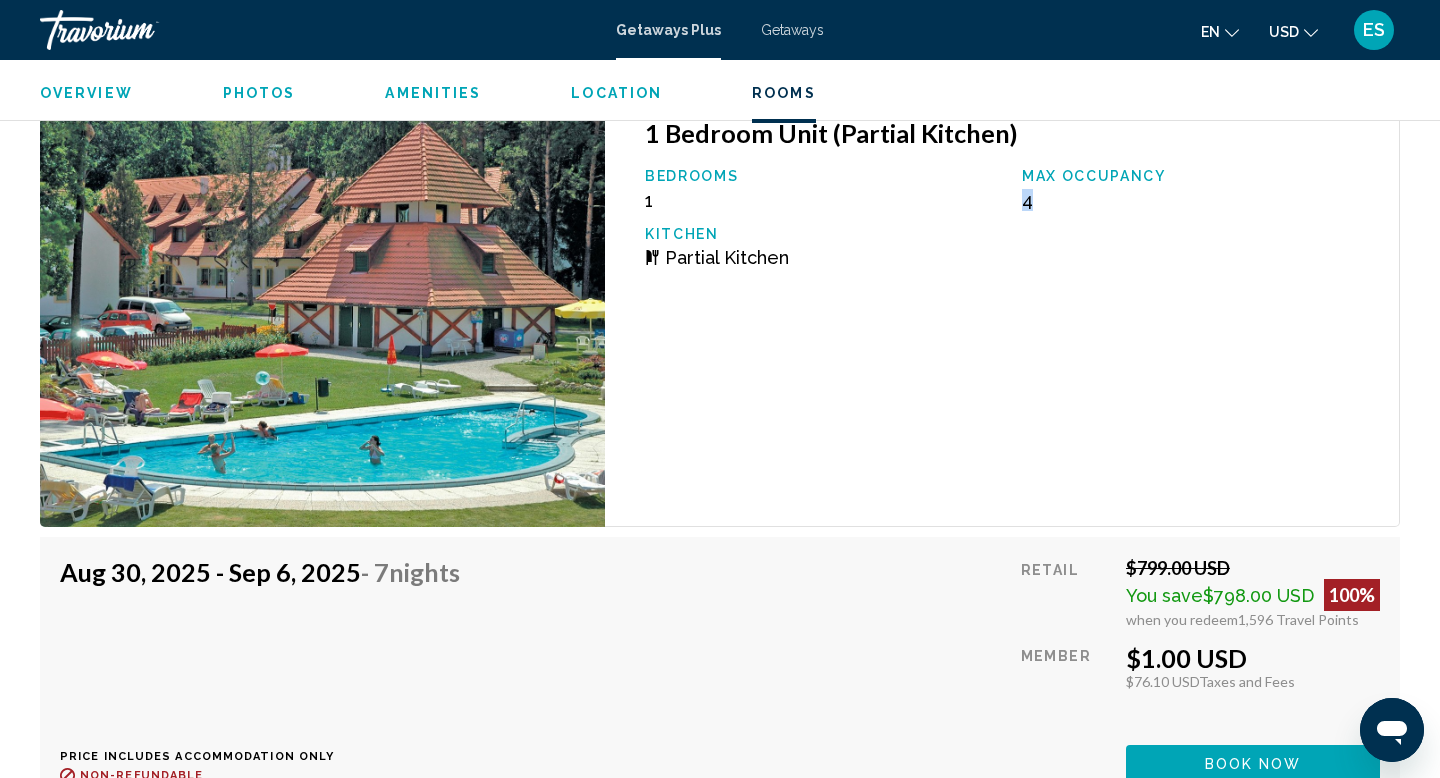 click on "Book now" at bounding box center [1253, 763] 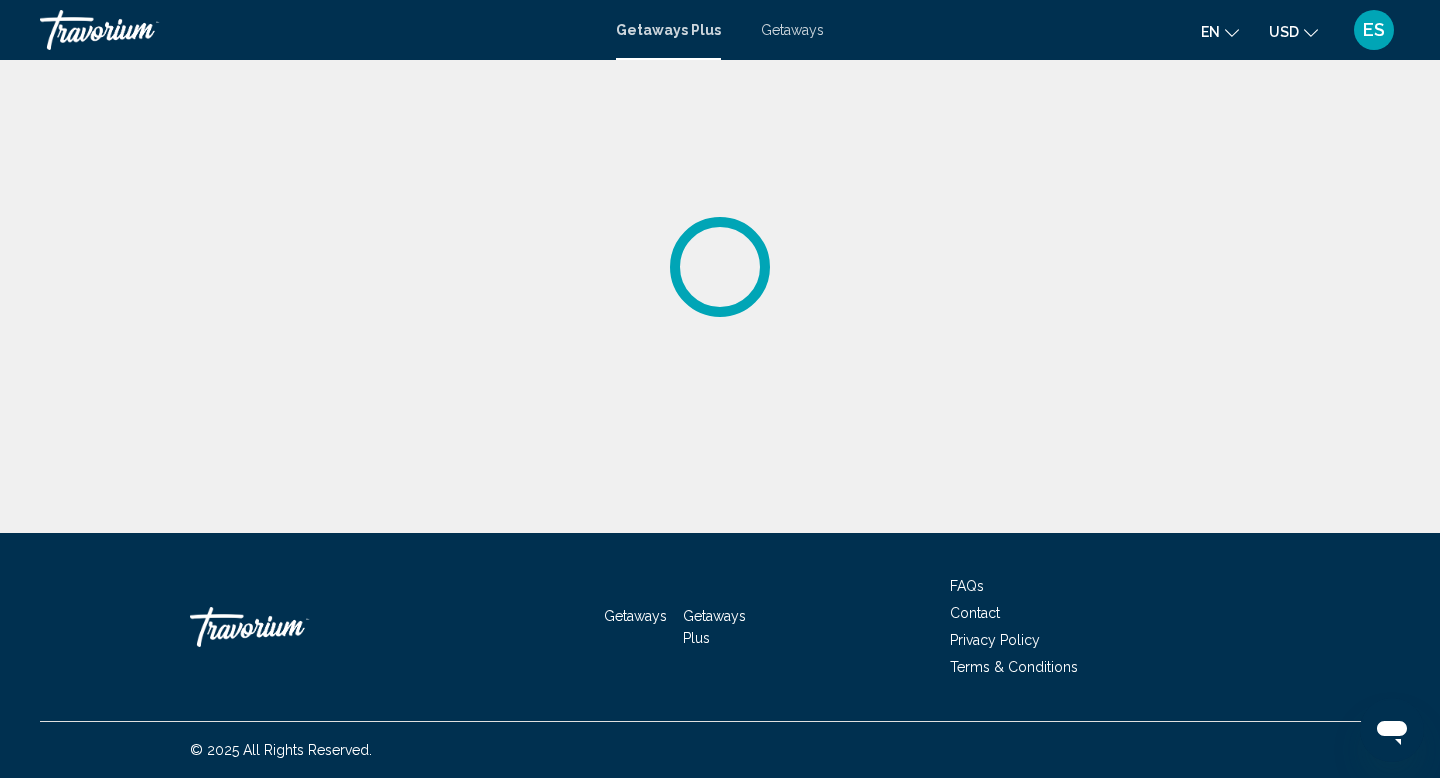scroll, scrollTop: 0, scrollLeft: 0, axis: both 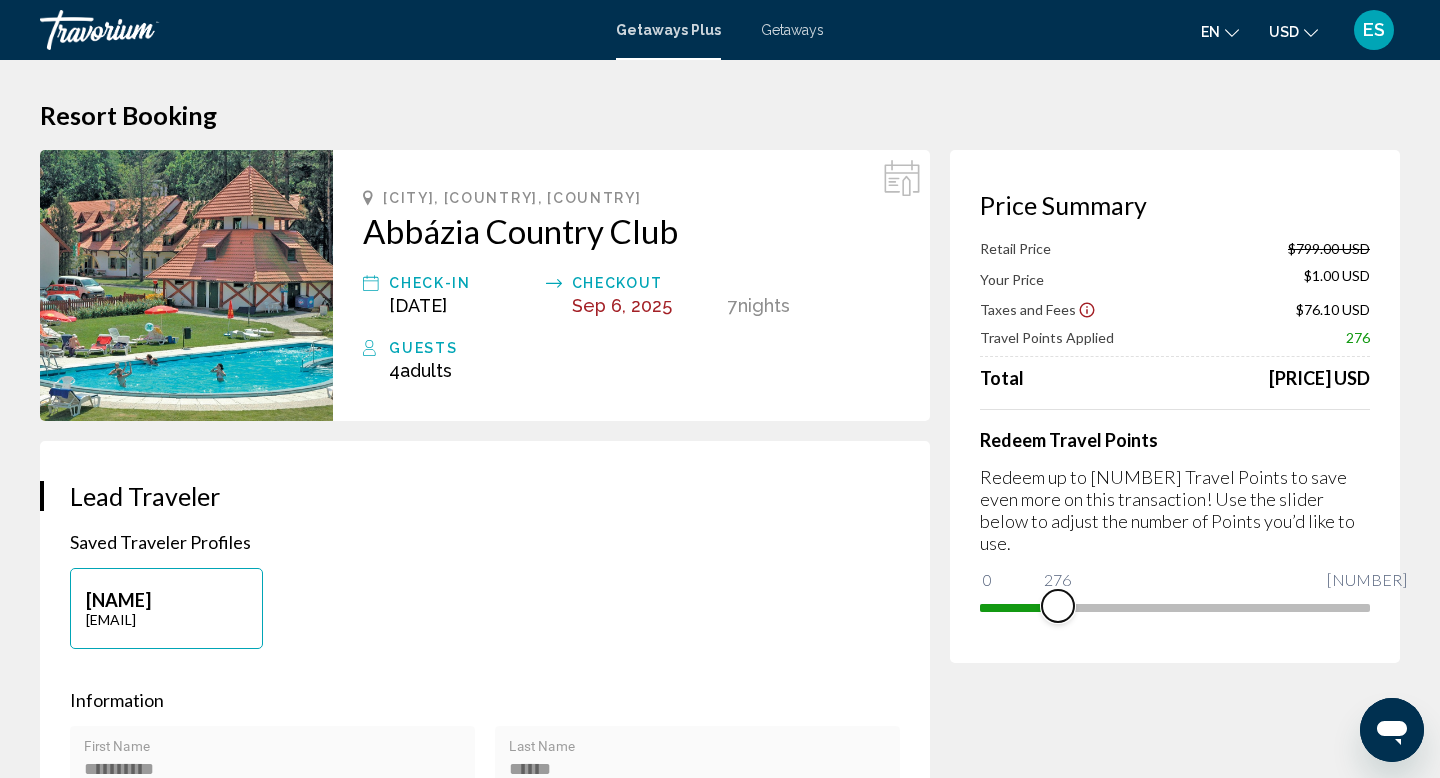 drag, startPoint x: 1349, startPoint y: 587, endPoint x: 1058, endPoint y: 584, distance: 291.01547 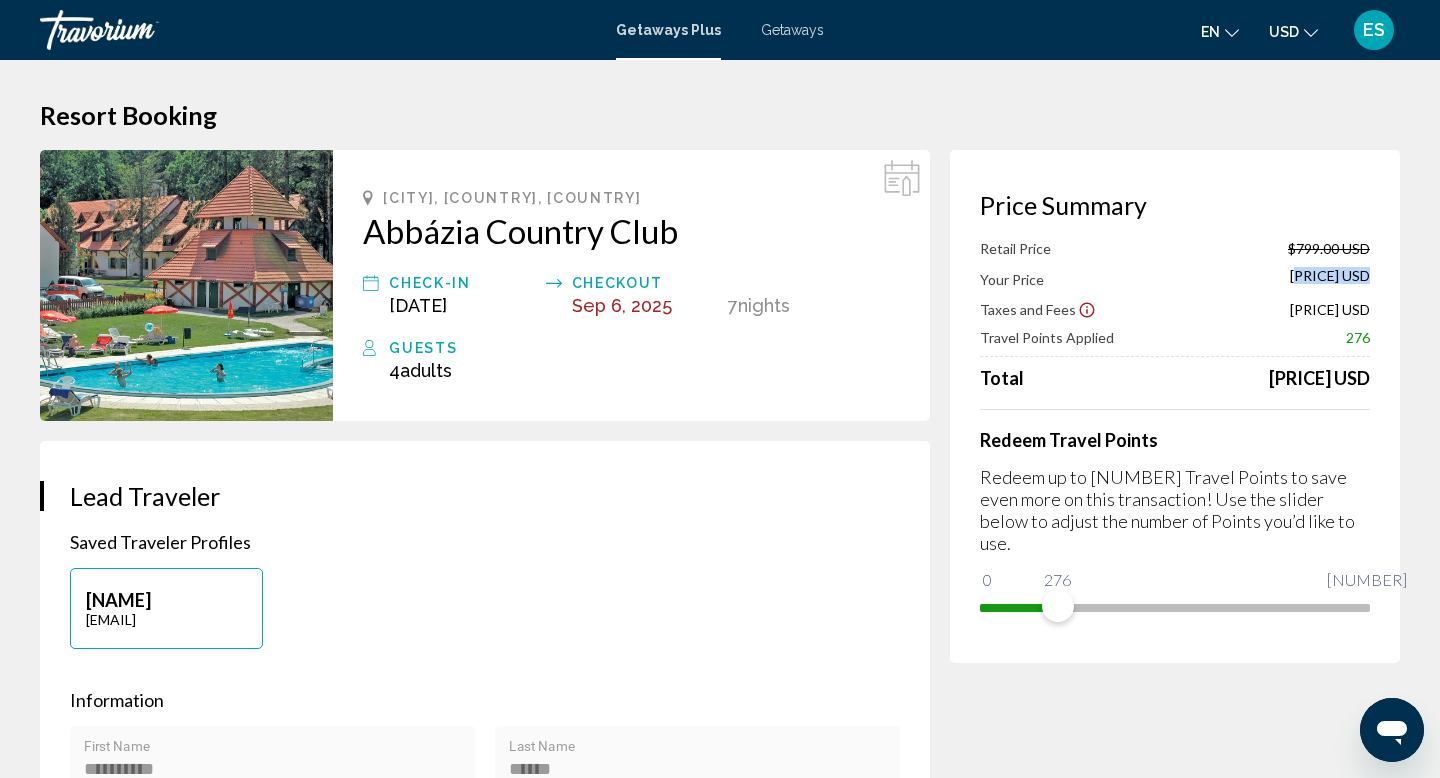 drag, startPoint x: 1298, startPoint y: 277, endPoint x: 1371, endPoint y: 274, distance: 73.061615 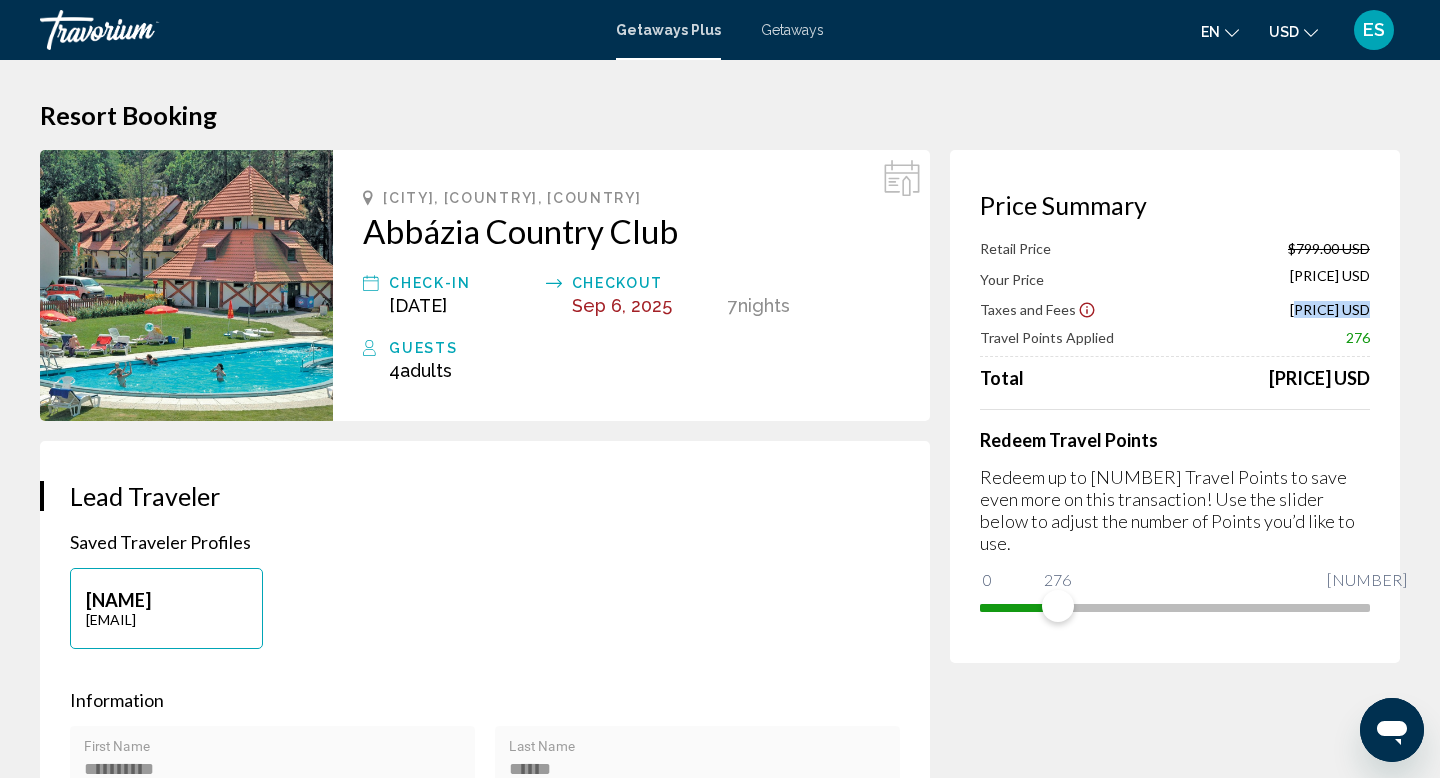 drag, startPoint x: 1292, startPoint y: 305, endPoint x: 1366, endPoint y: 304, distance: 74.00676 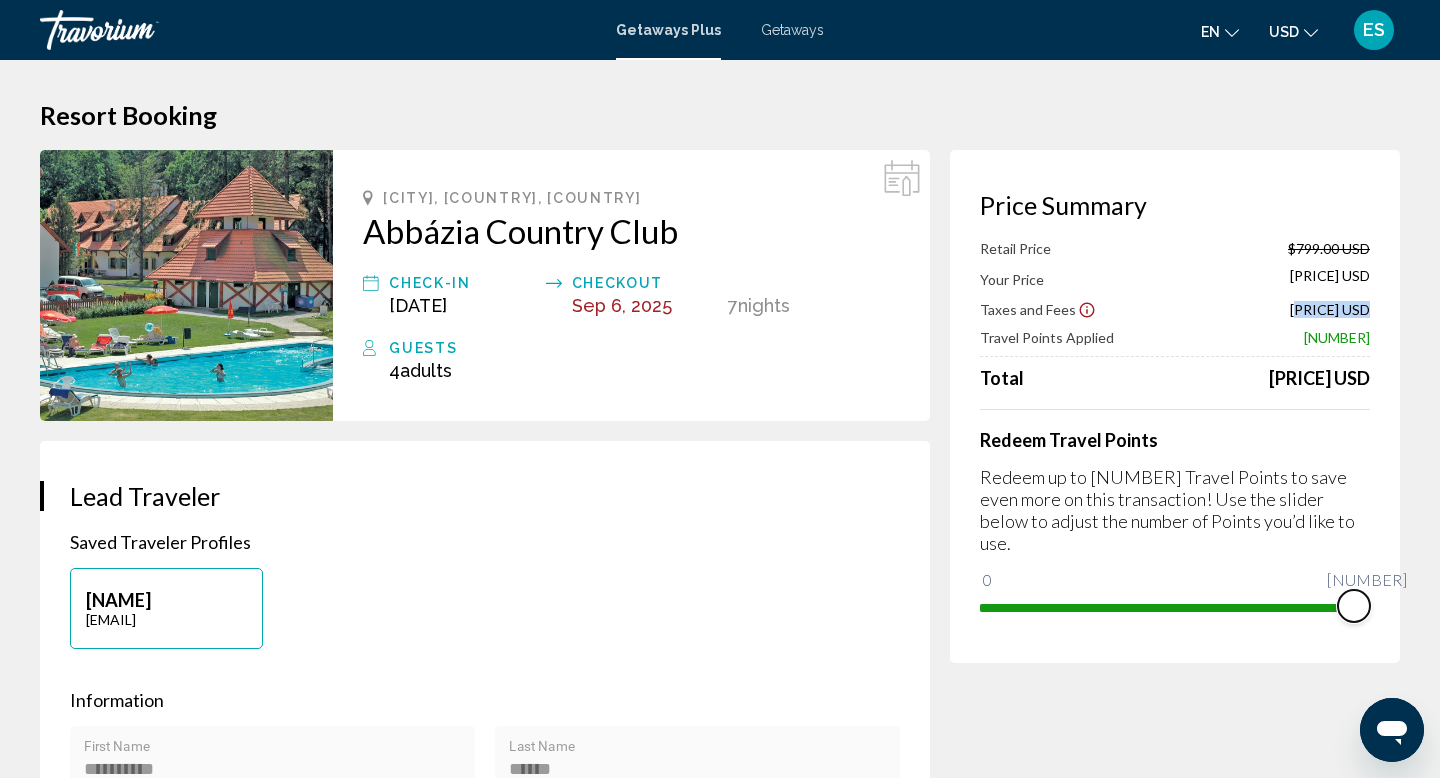drag, startPoint x: 1061, startPoint y: 587, endPoint x: 1420, endPoint y: 572, distance: 359.31323 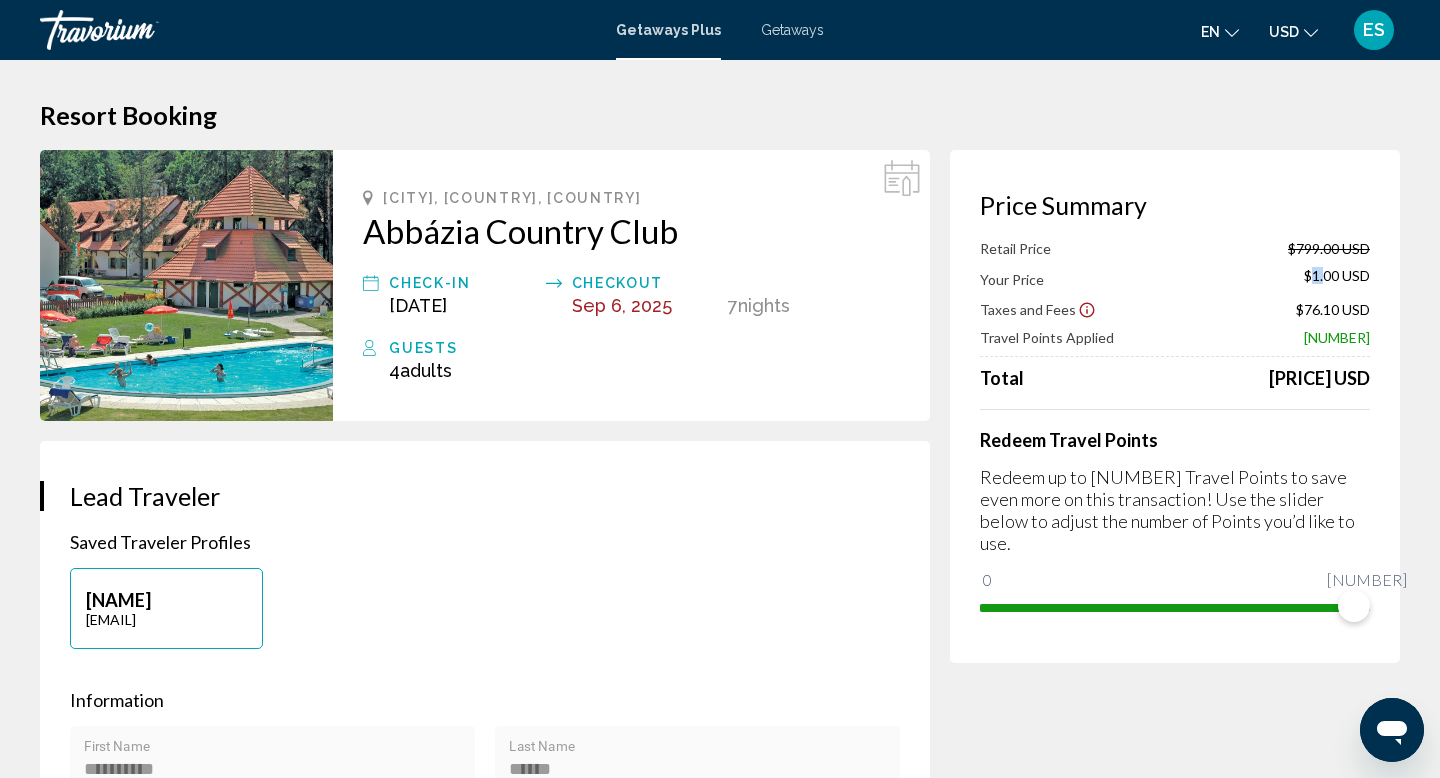 drag, startPoint x: 1309, startPoint y: 270, endPoint x: 1326, endPoint y: 270, distance: 17 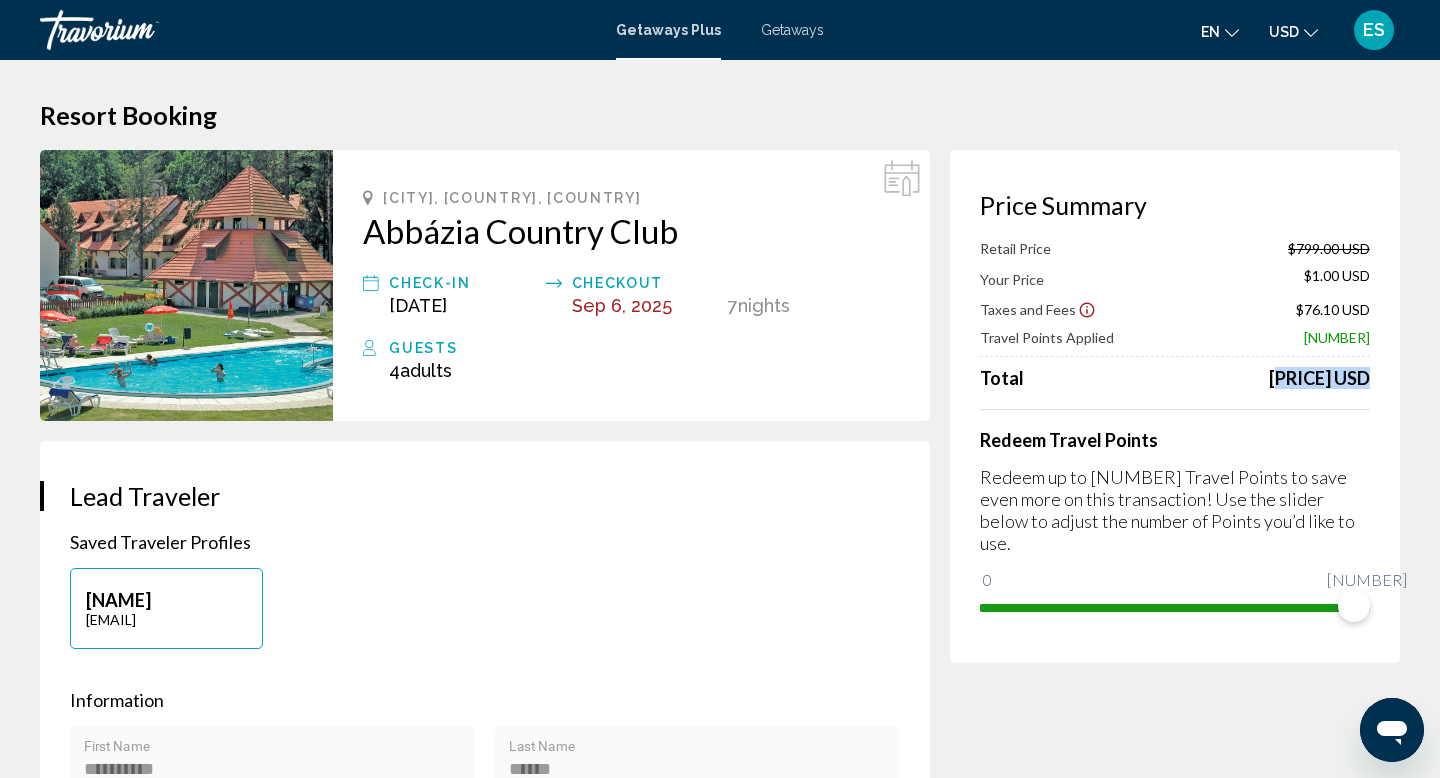 drag, startPoint x: 1273, startPoint y: 377, endPoint x: 1419, endPoint y: 365, distance: 146.49232 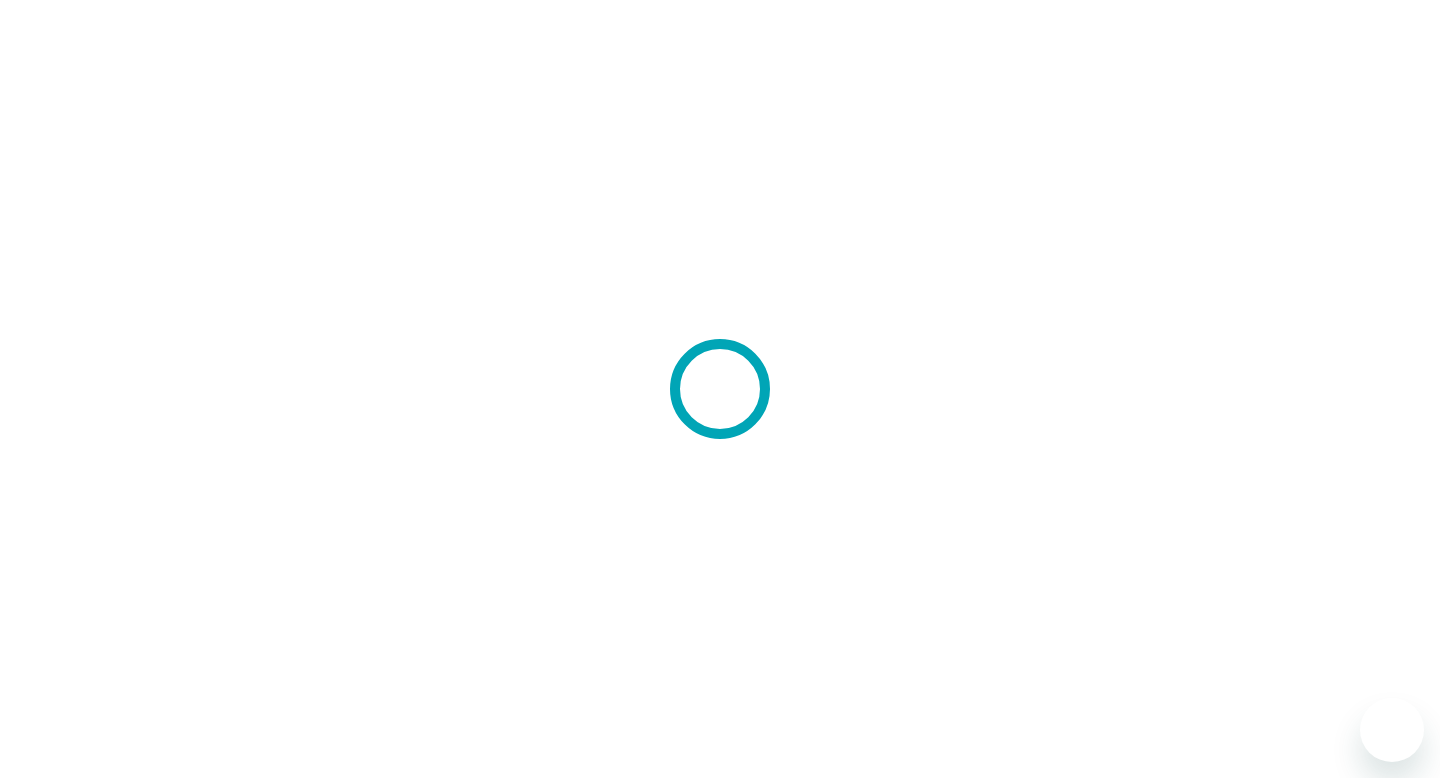 scroll, scrollTop: 0, scrollLeft: 0, axis: both 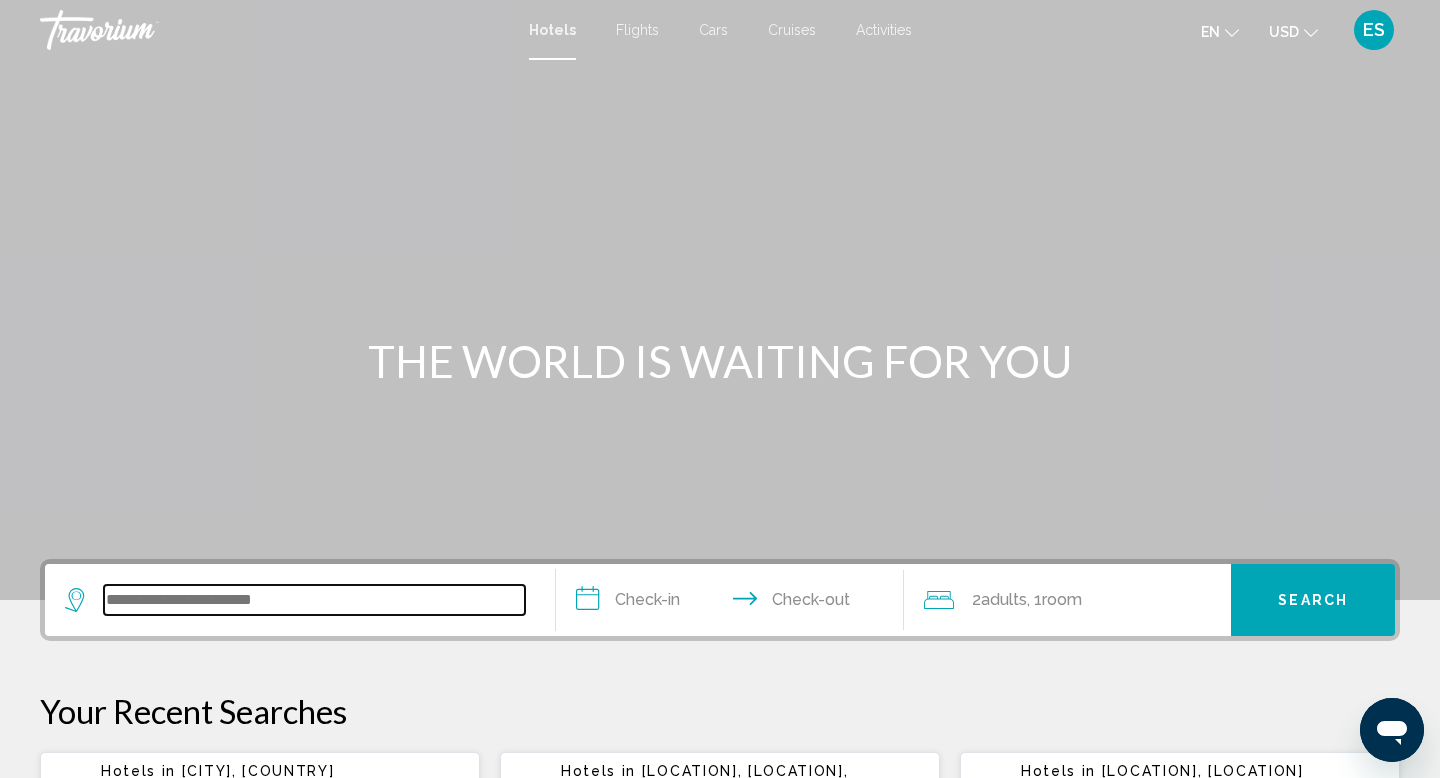 click at bounding box center [314, 600] 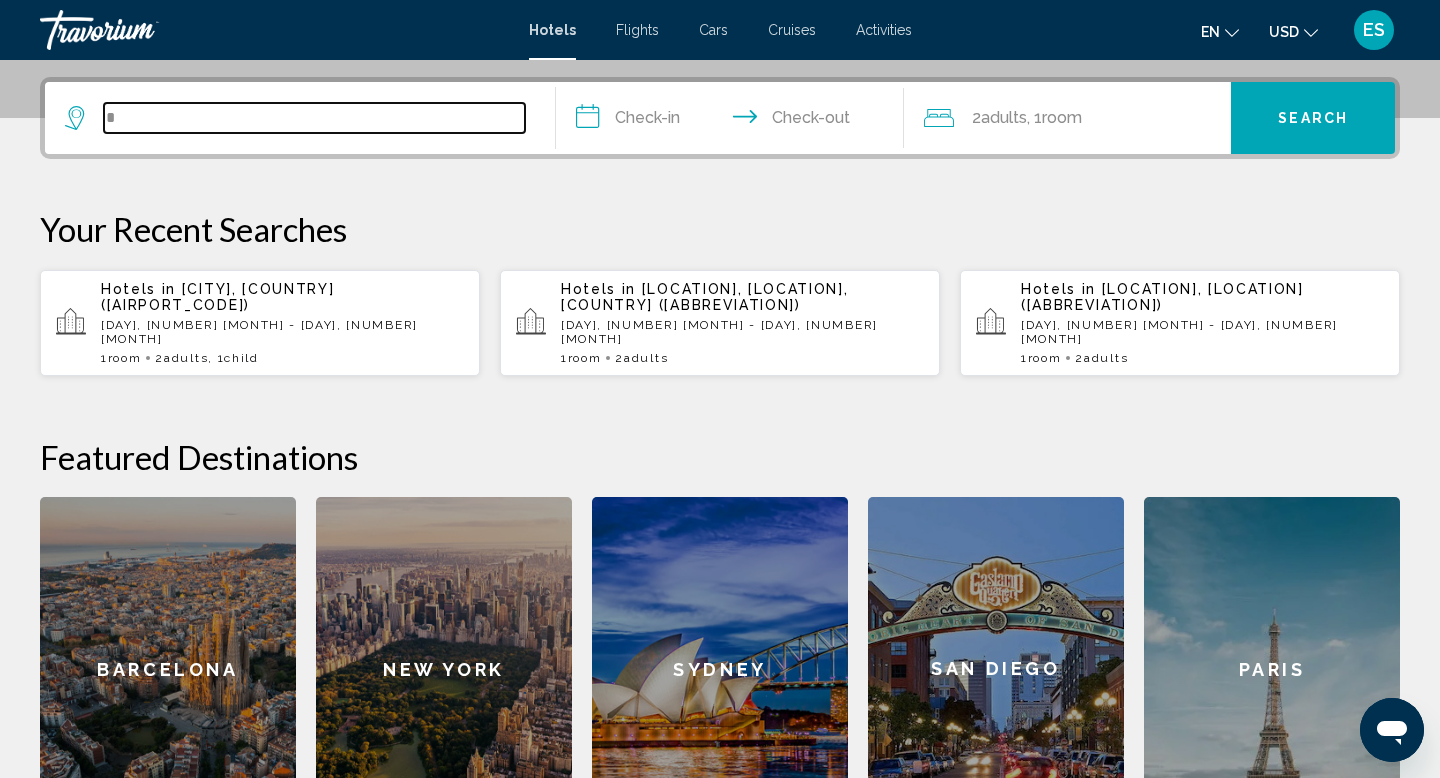 scroll, scrollTop: 494, scrollLeft: 0, axis: vertical 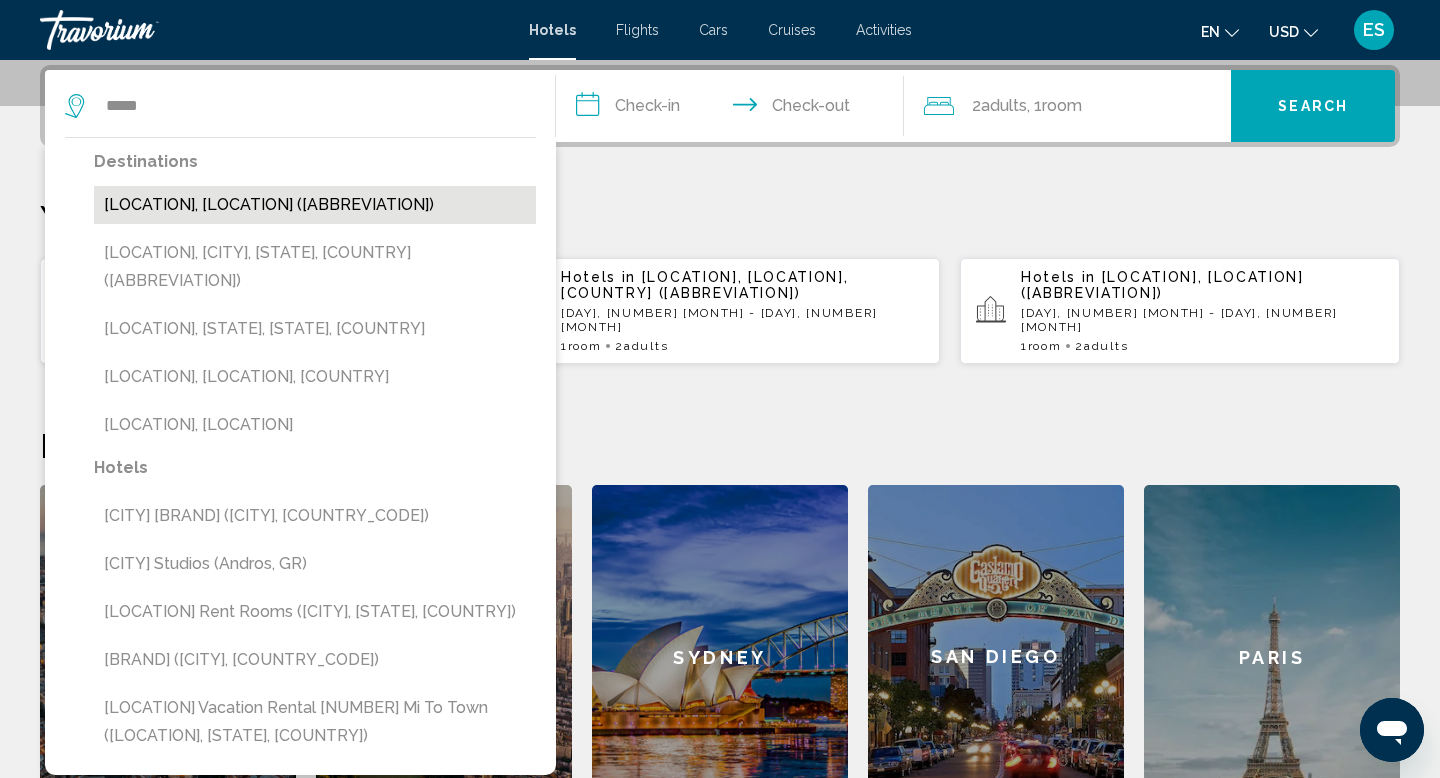 click on "[LOCATION], [LOCATION] ([ABBREVIATION])" at bounding box center (315, 205) 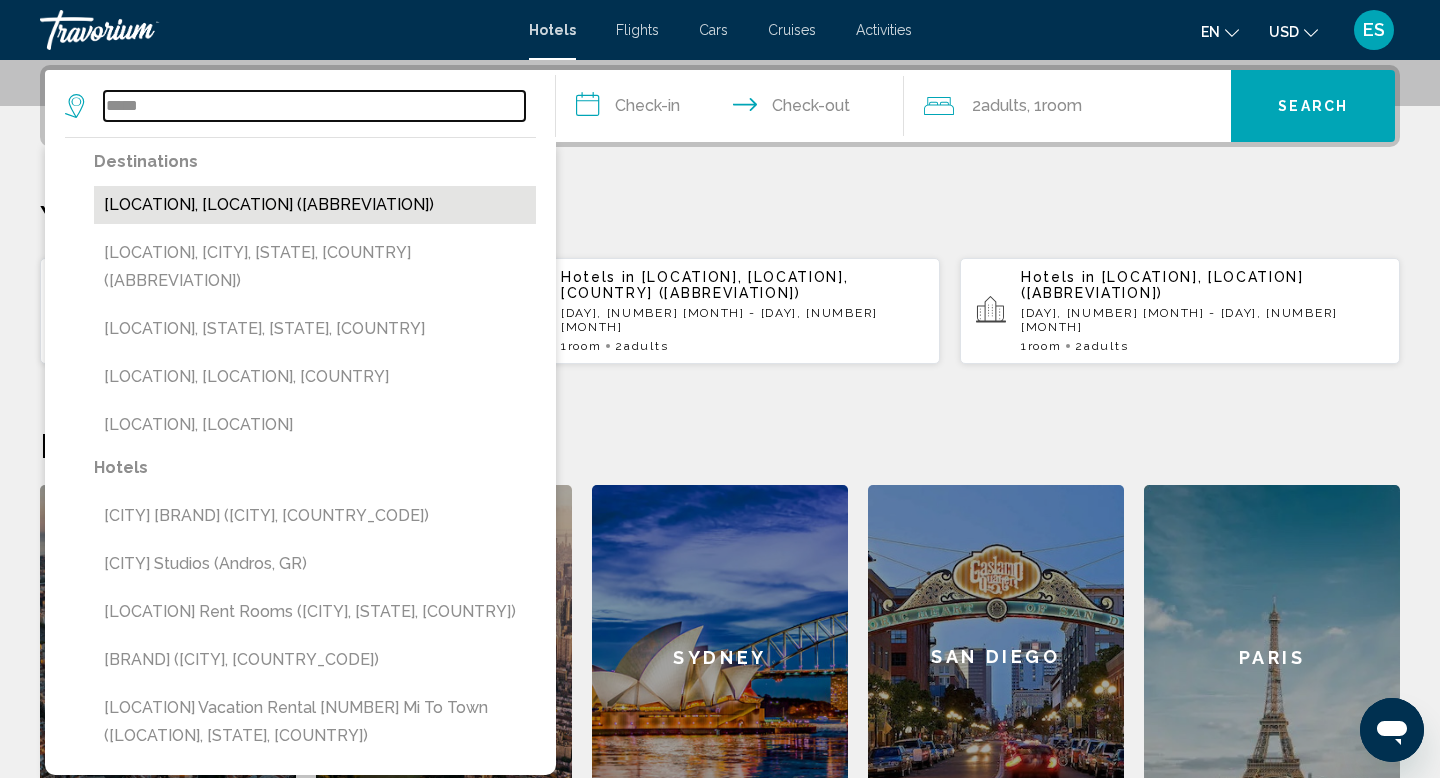 type on "**********" 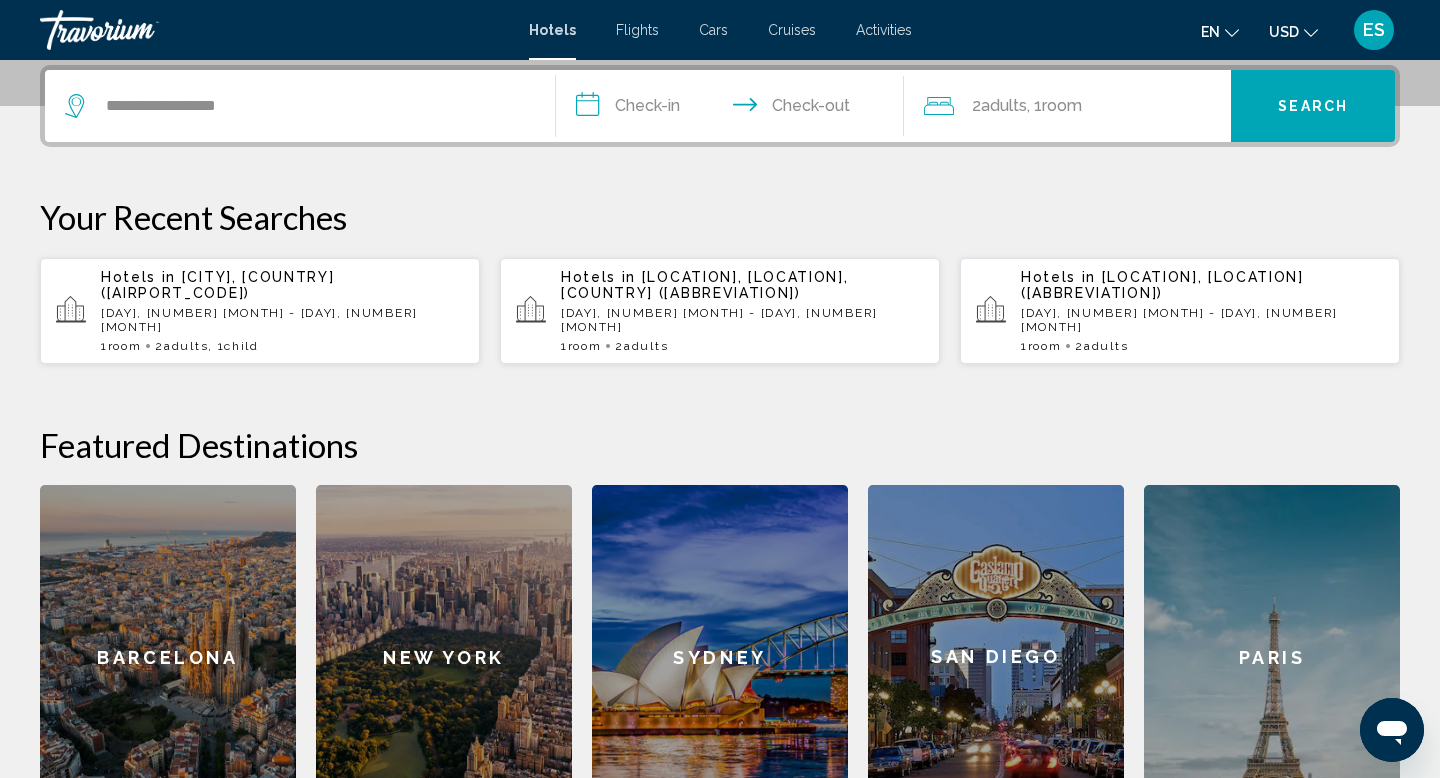 click on "**********" at bounding box center (734, 109) 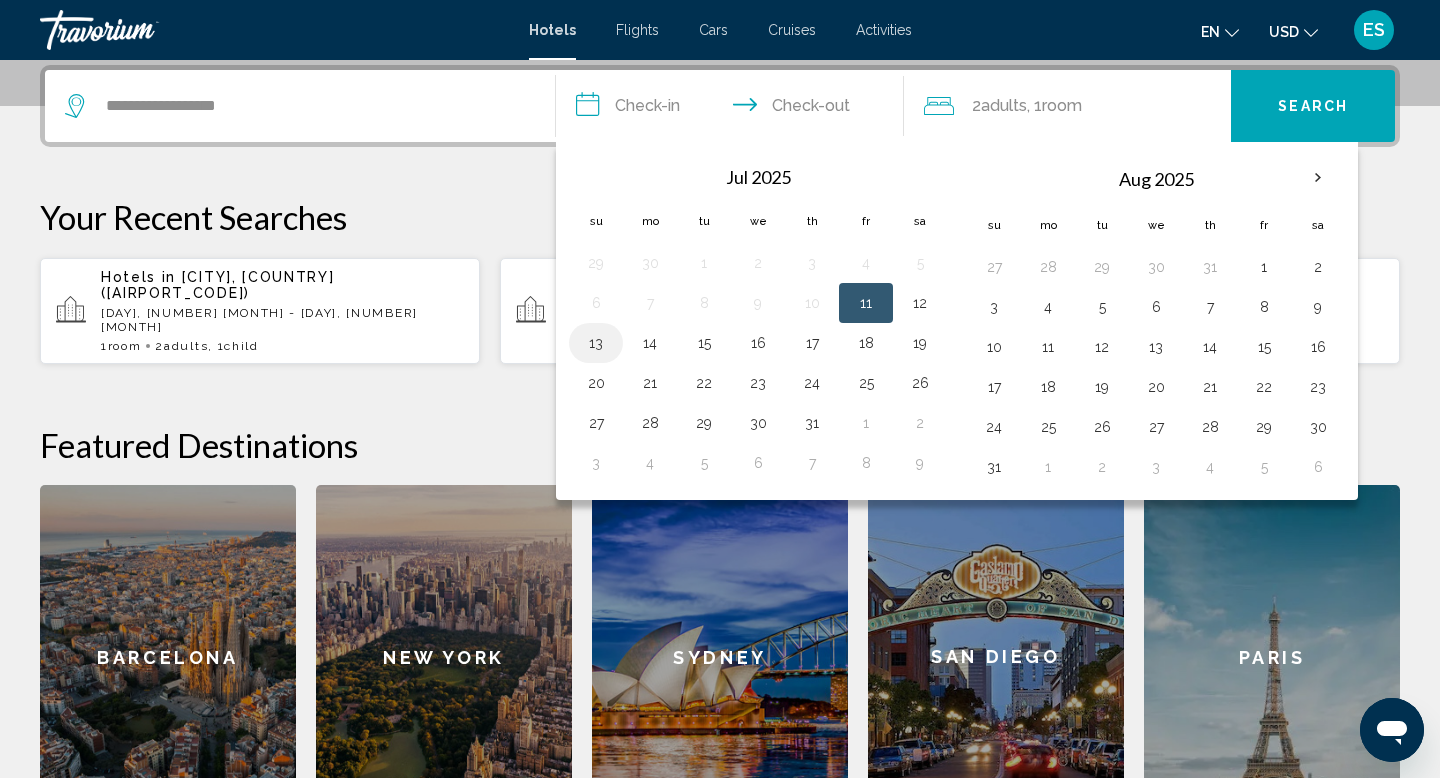 click on "13" at bounding box center [596, 343] 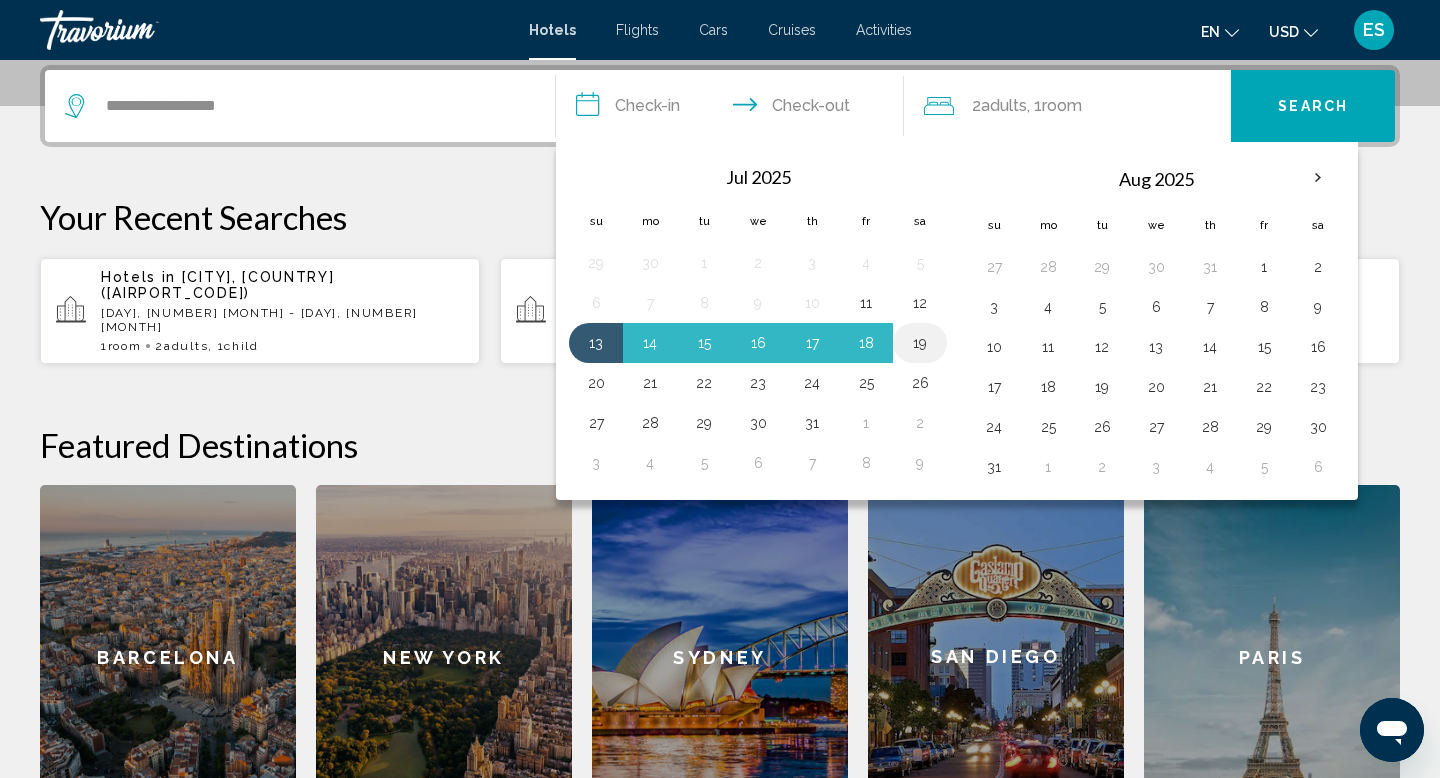 click on "19" at bounding box center [920, 343] 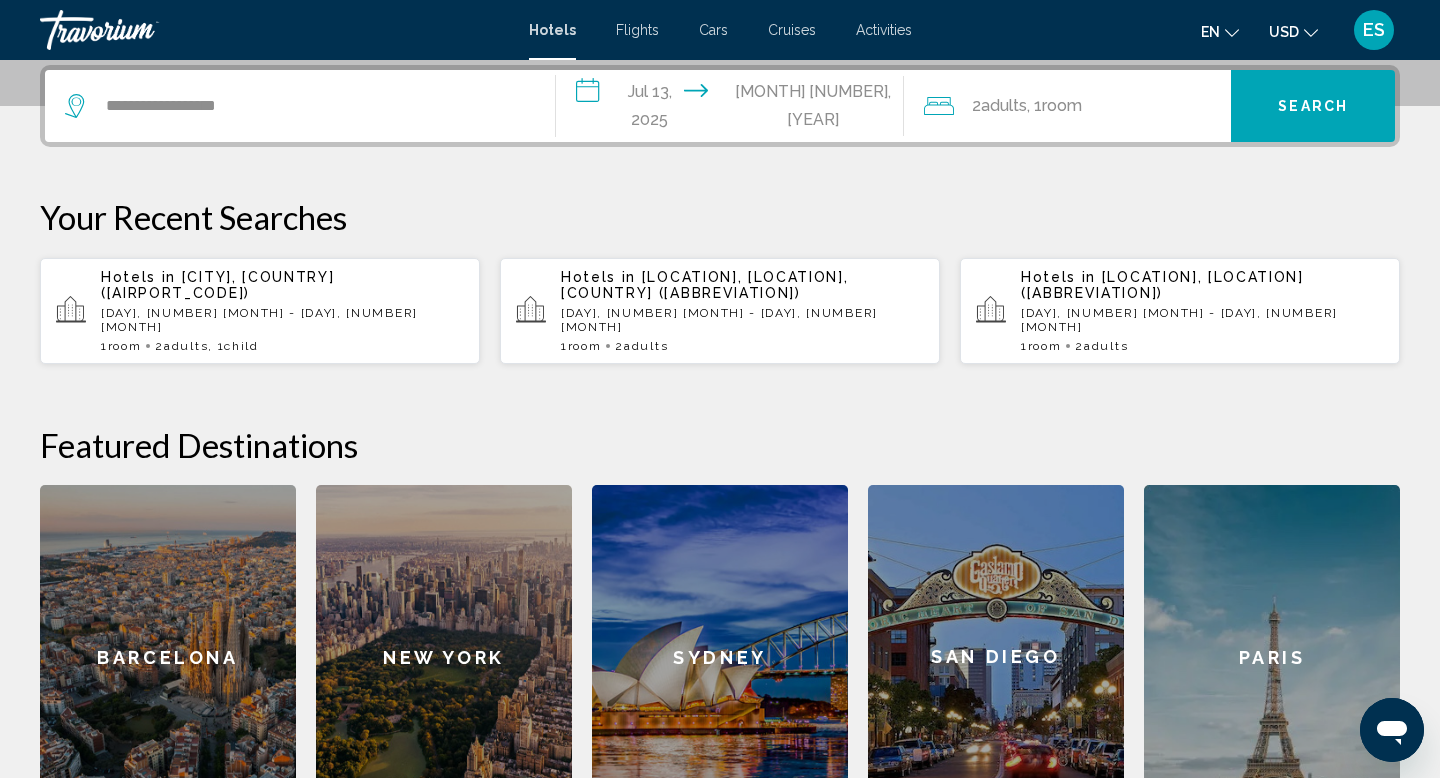 click on "Search" at bounding box center (1313, 107) 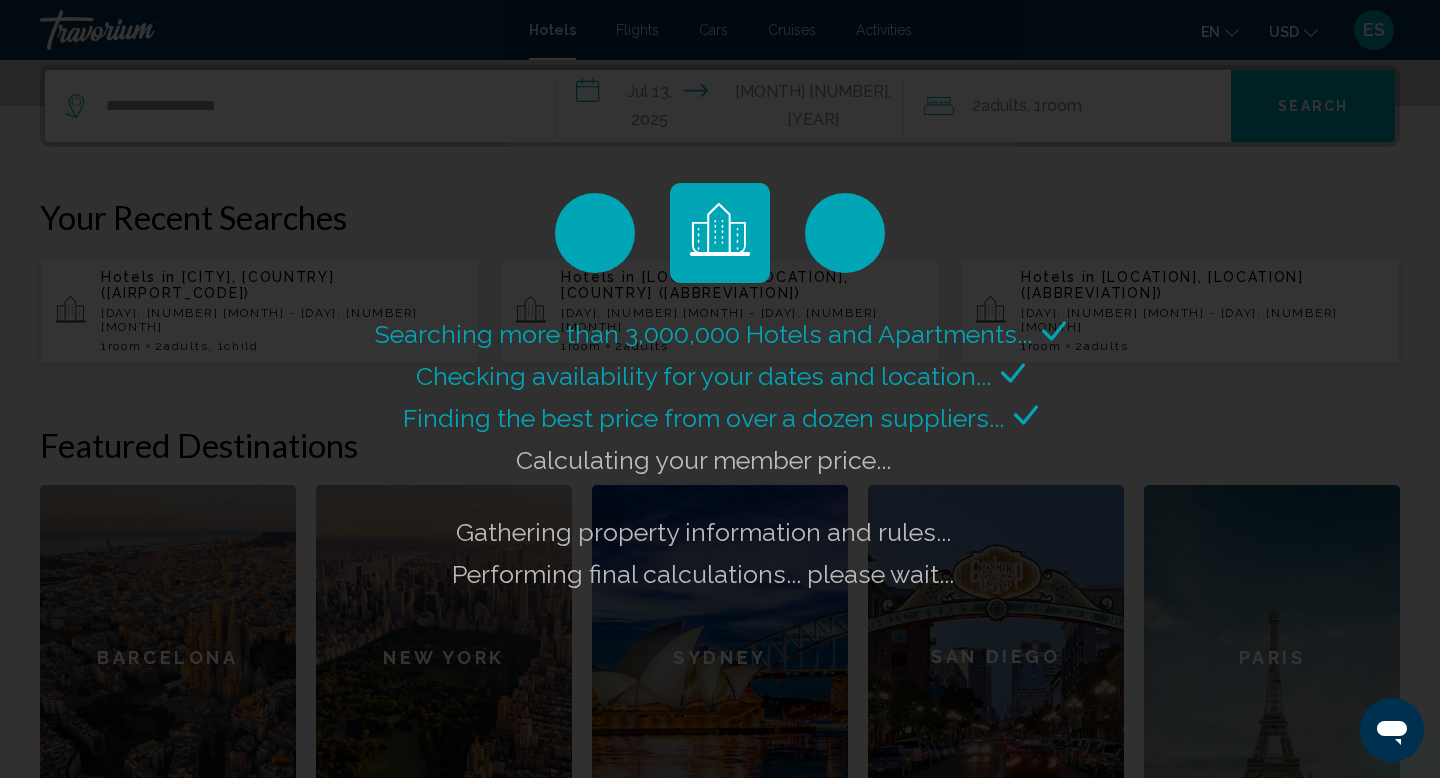 type 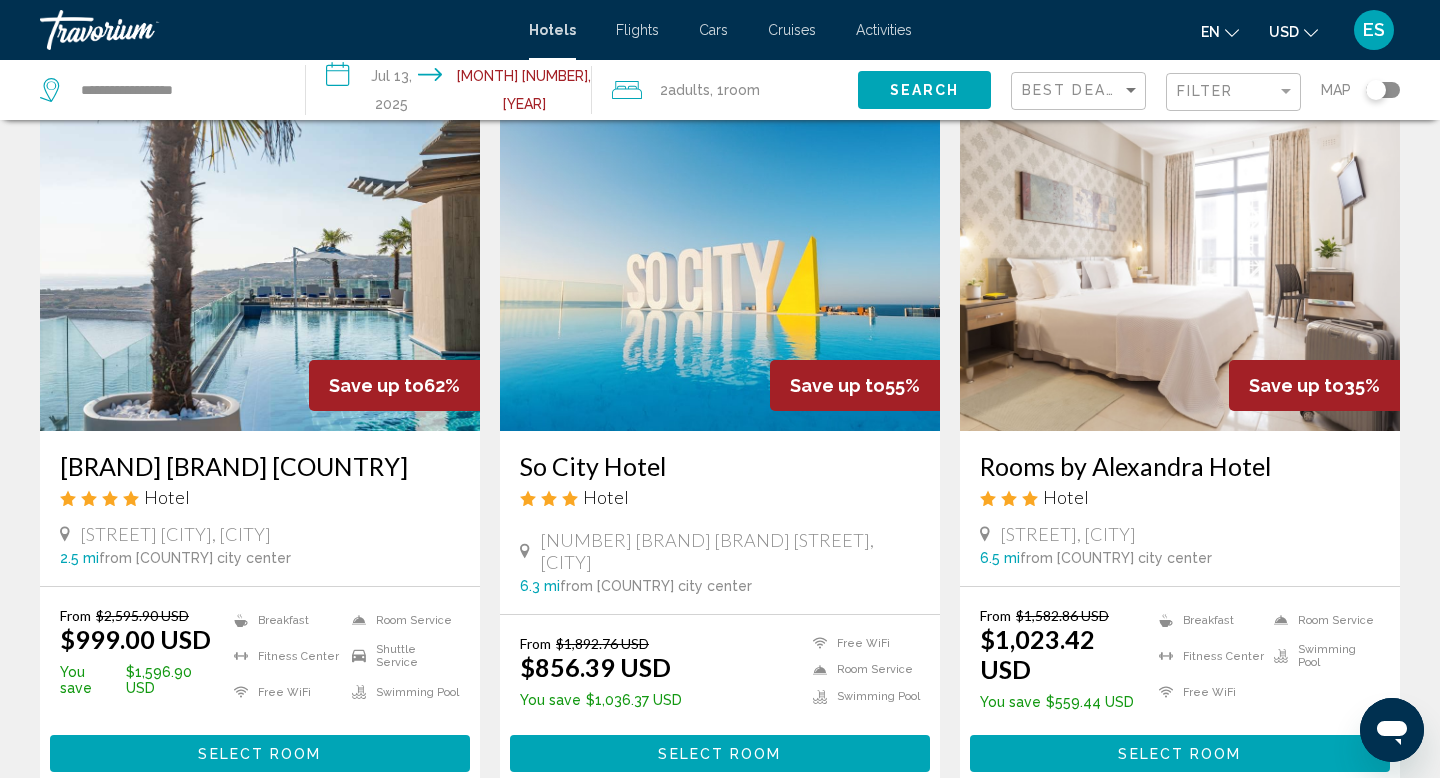 scroll, scrollTop: 78, scrollLeft: 0, axis: vertical 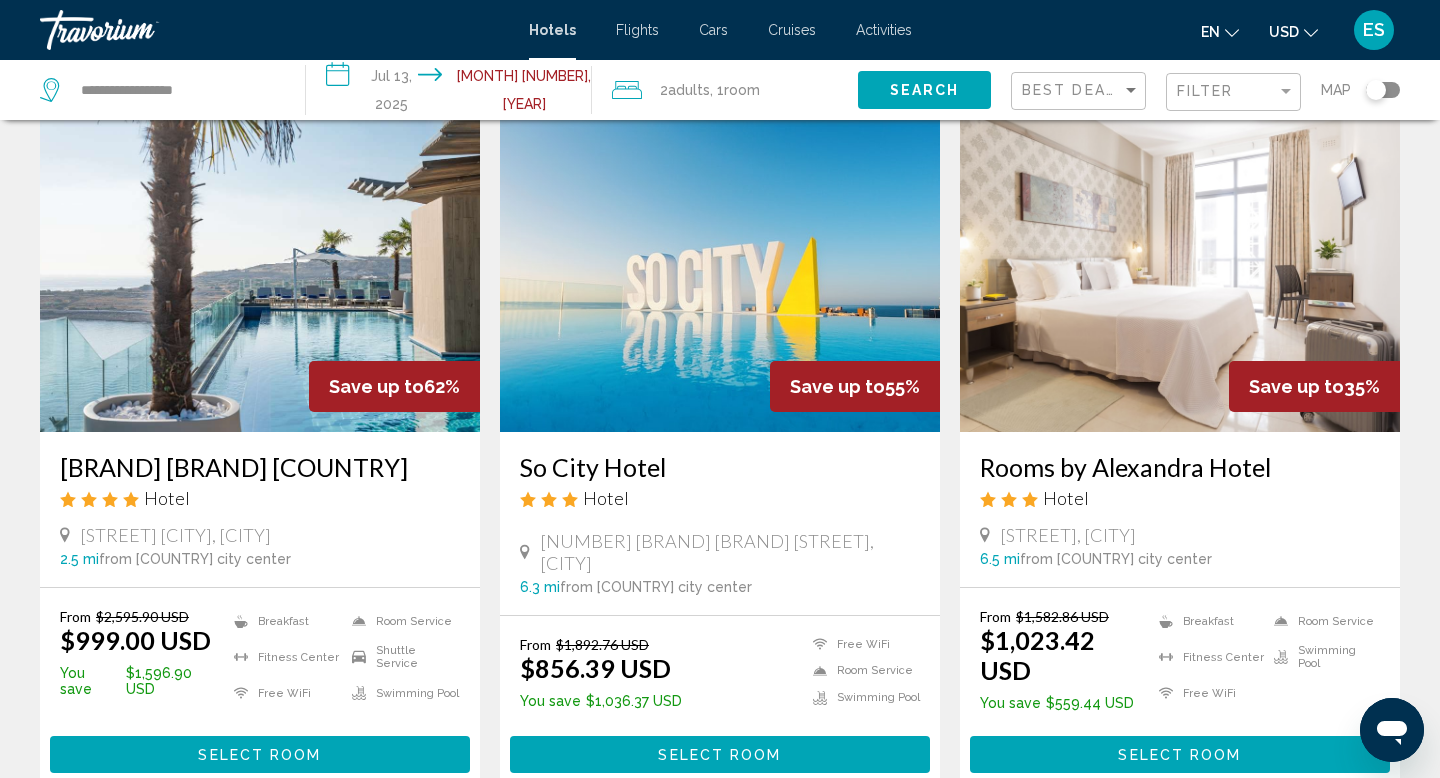 click on "USD" 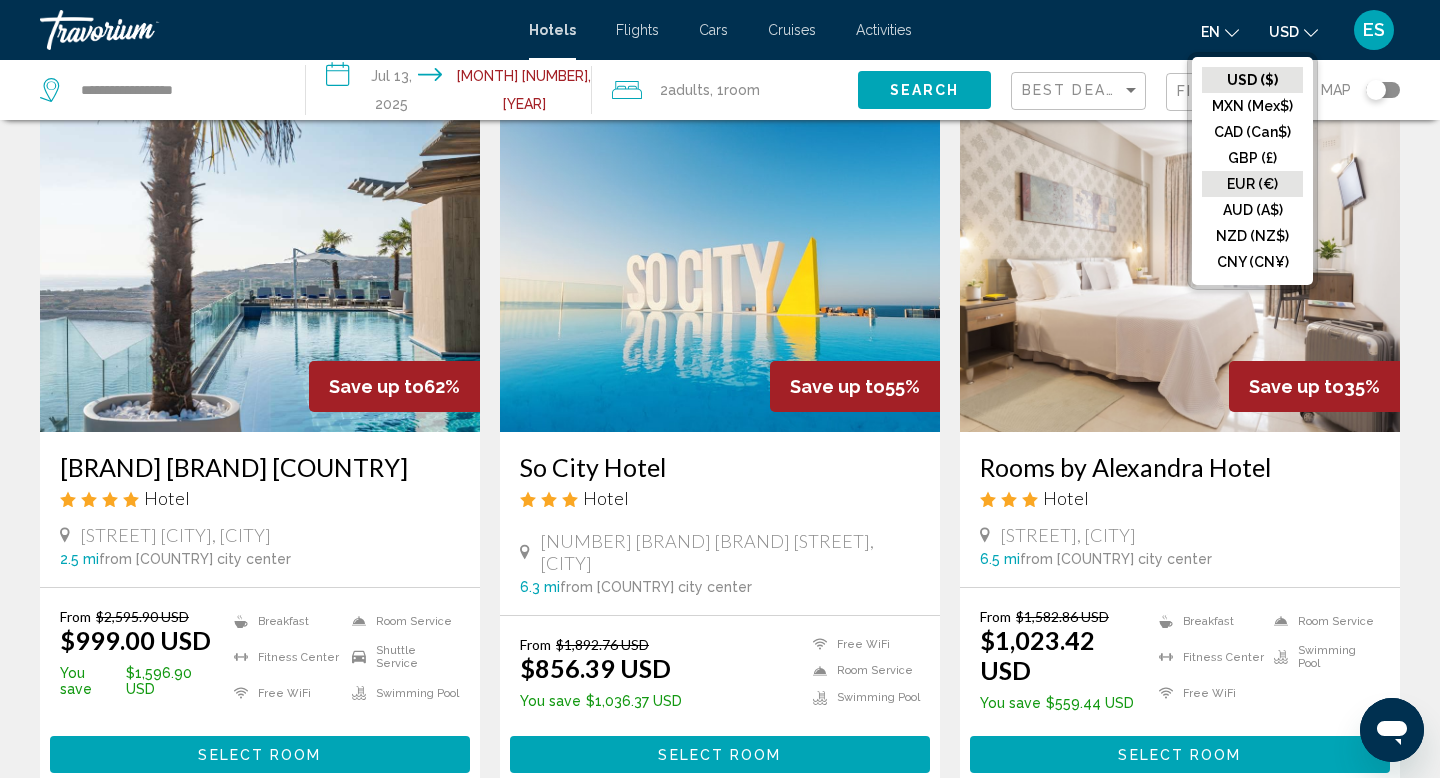 click on "EUR (€)" 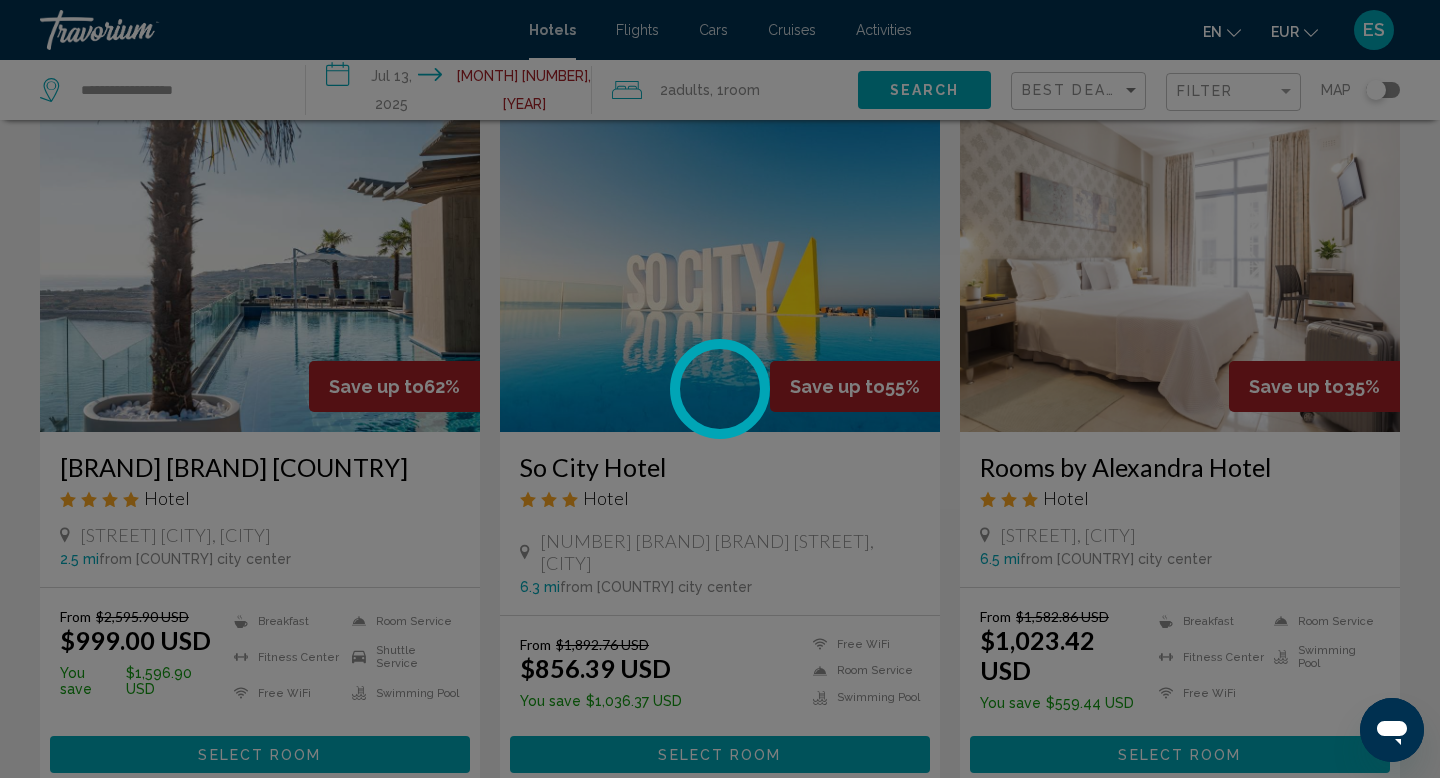 scroll, scrollTop: 0, scrollLeft: 0, axis: both 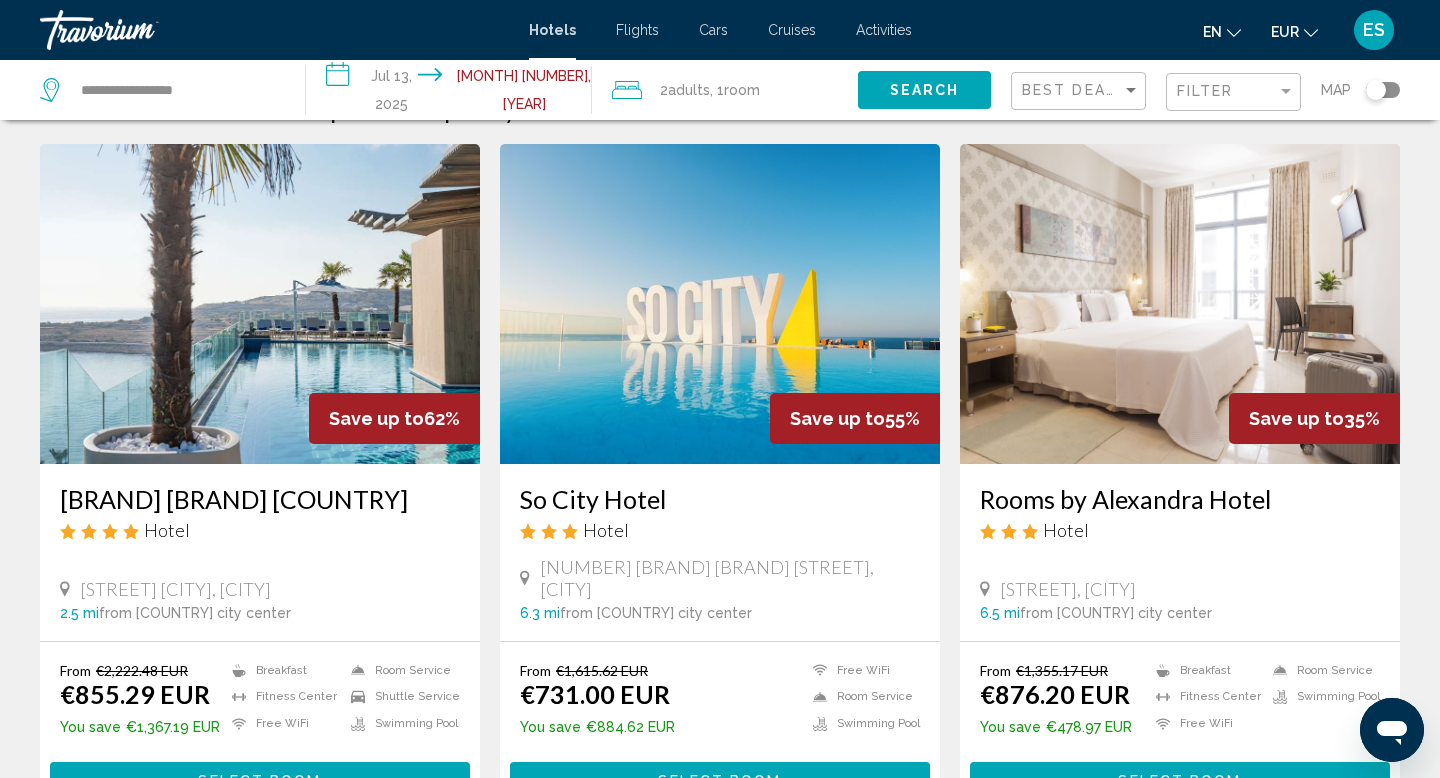 click on "[BRAND] [BRAND] [COUNTRY]" at bounding box center (260, 499) 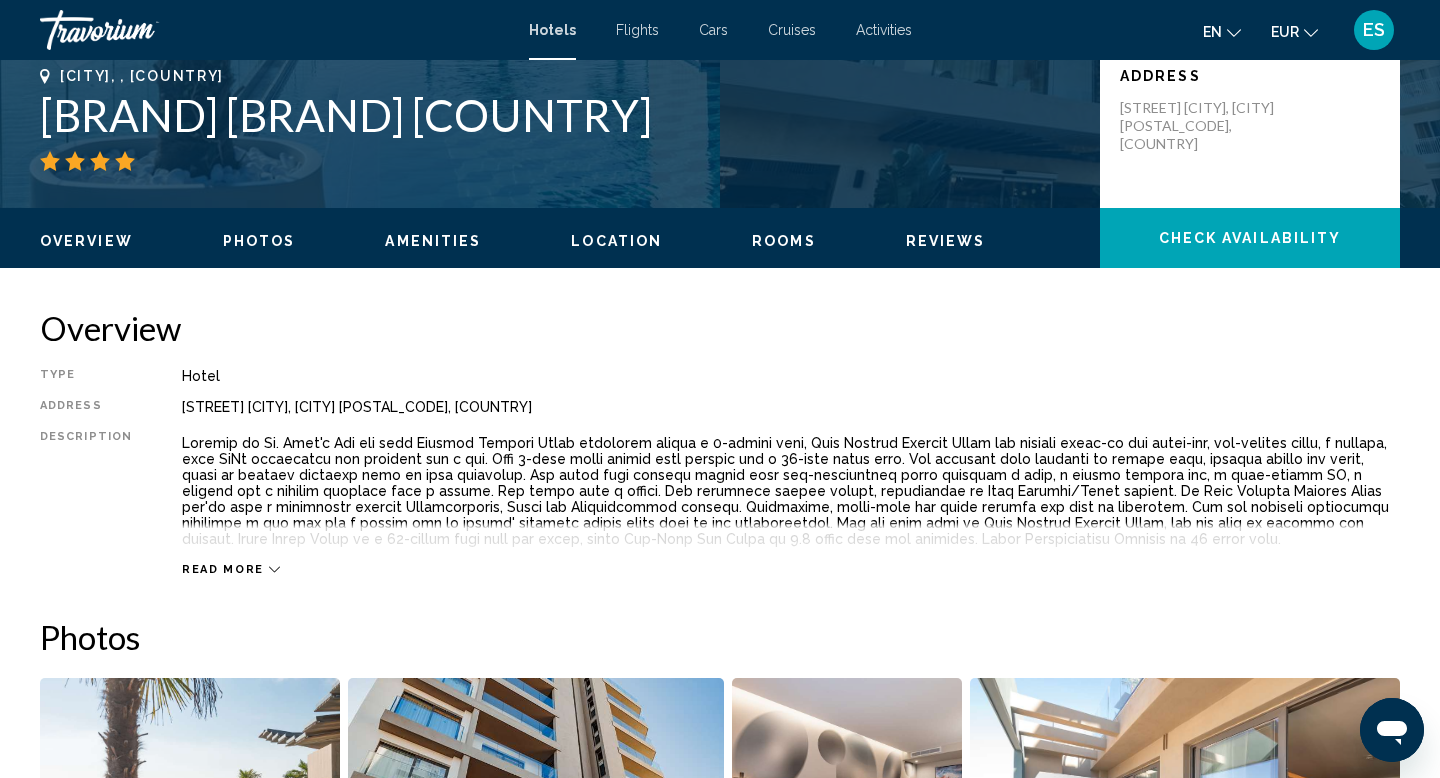 scroll, scrollTop: 44, scrollLeft: 0, axis: vertical 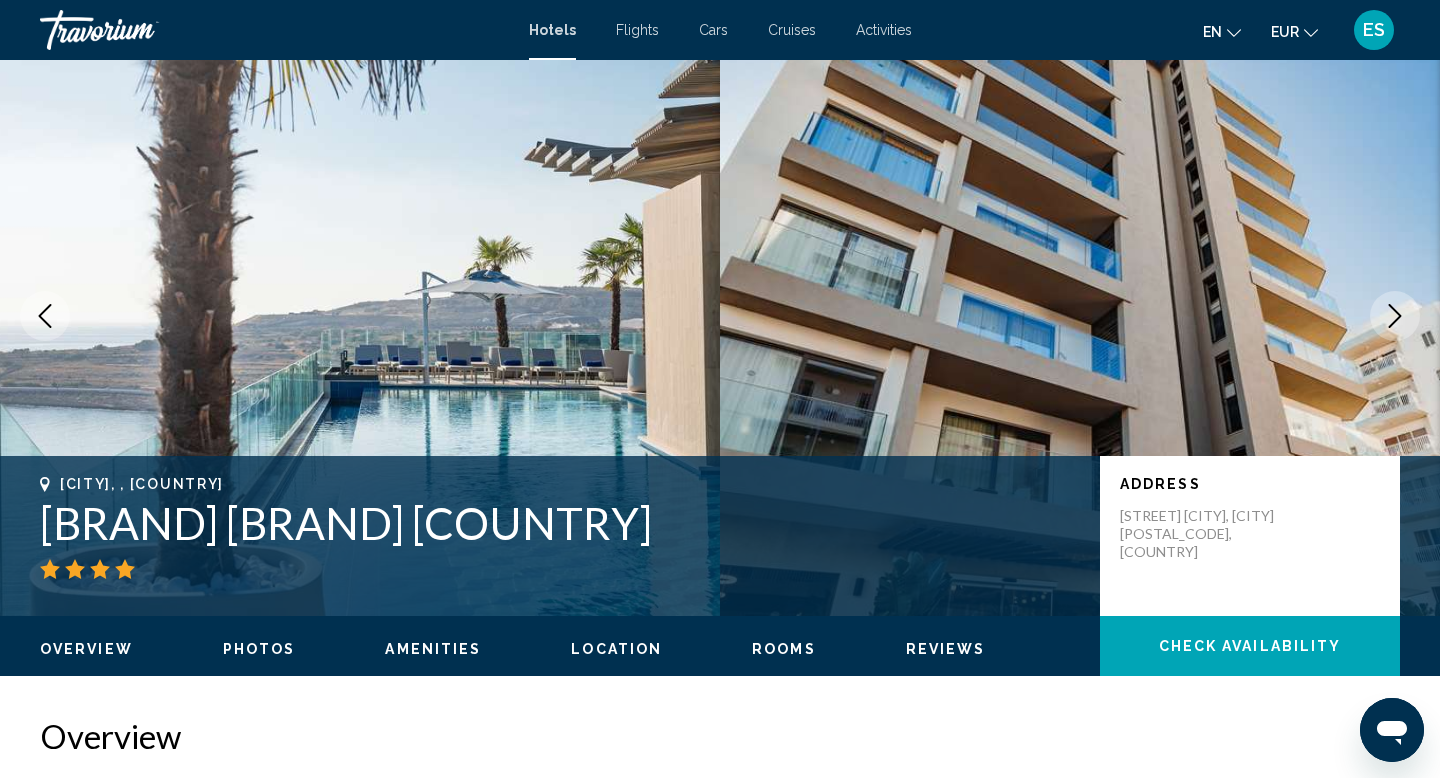 drag, startPoint x: 47, startPoint y: 529, endPoint x: 583, endPoint y: 512, distance: 536.26953 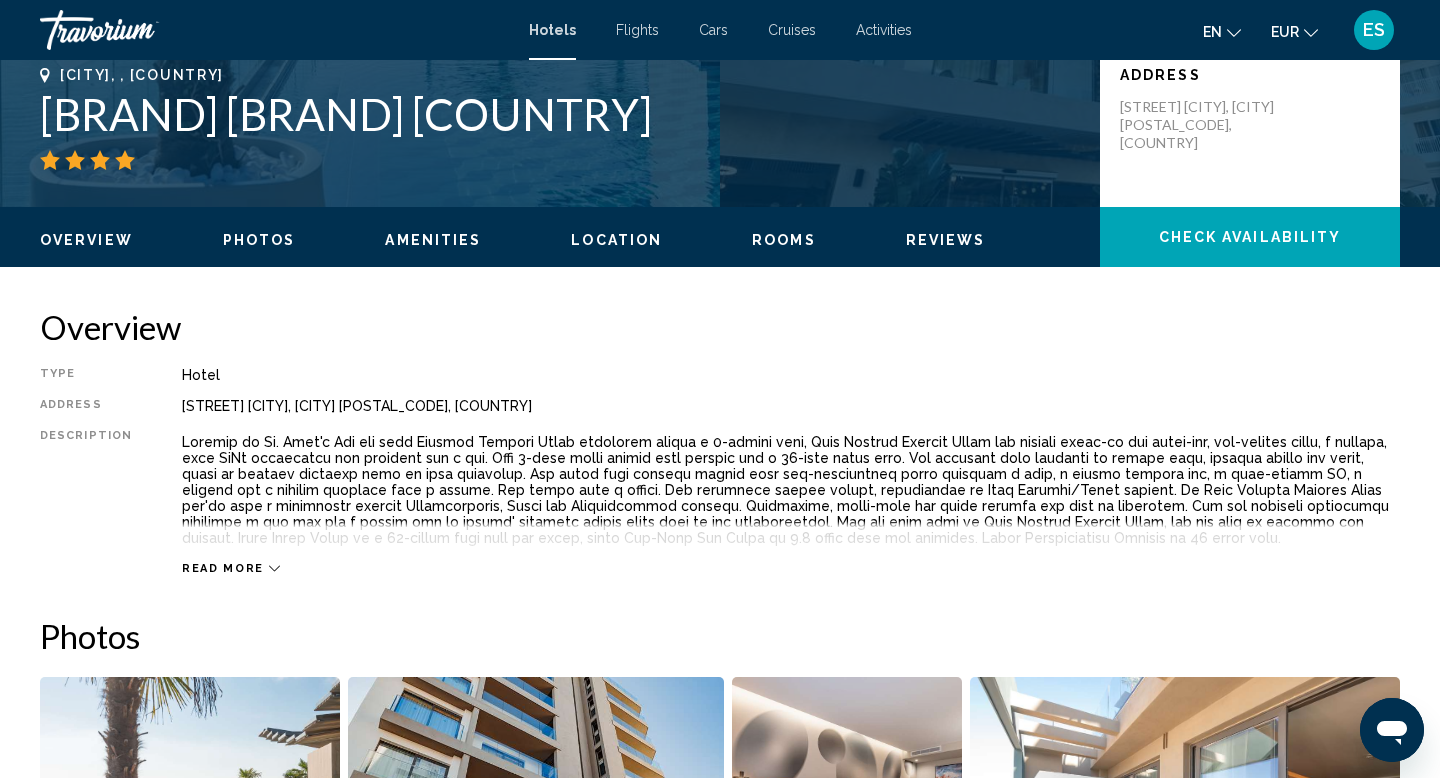 scroll, scrollTop: 451, scrollLeft: 0, axis: vertical 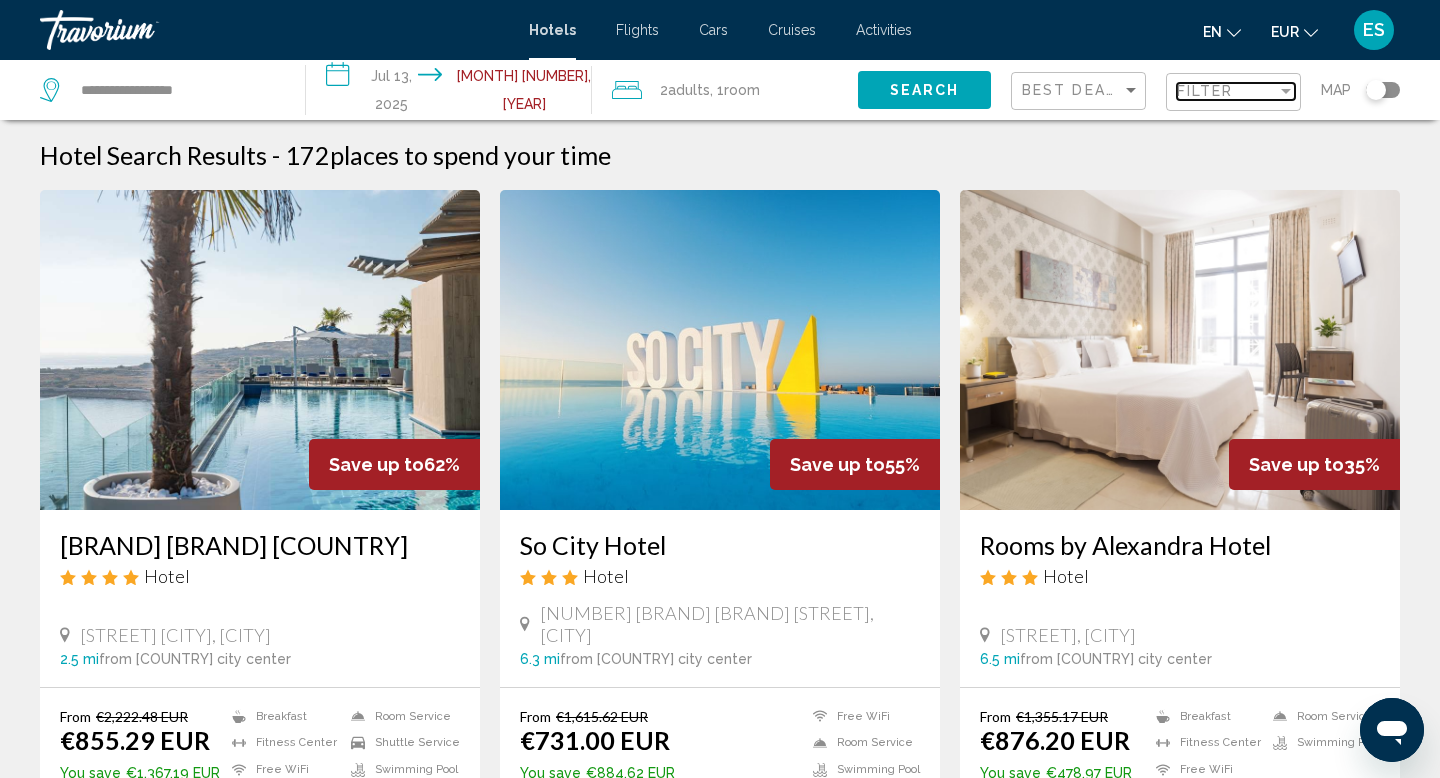click on "Filter" at bounding box center [1205, 91] 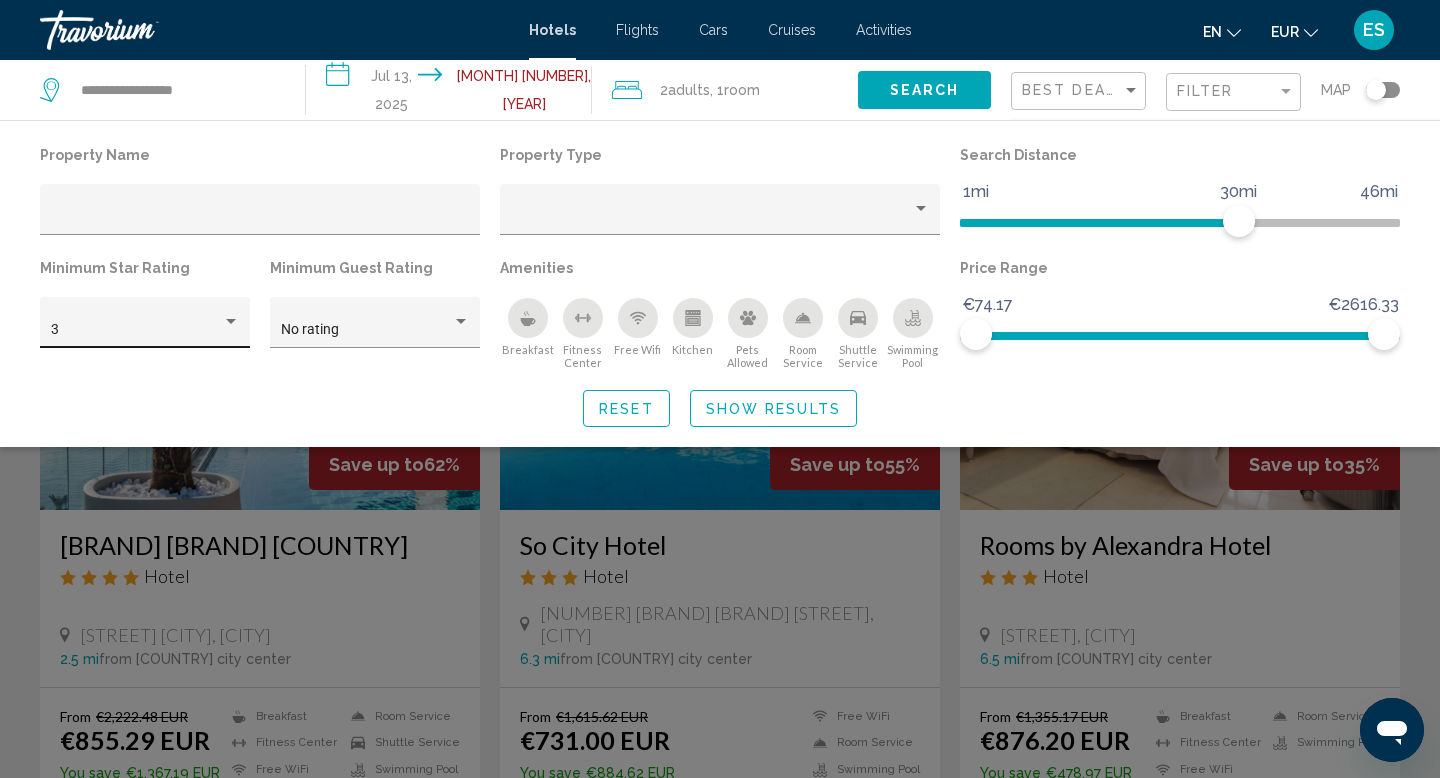click on "3" 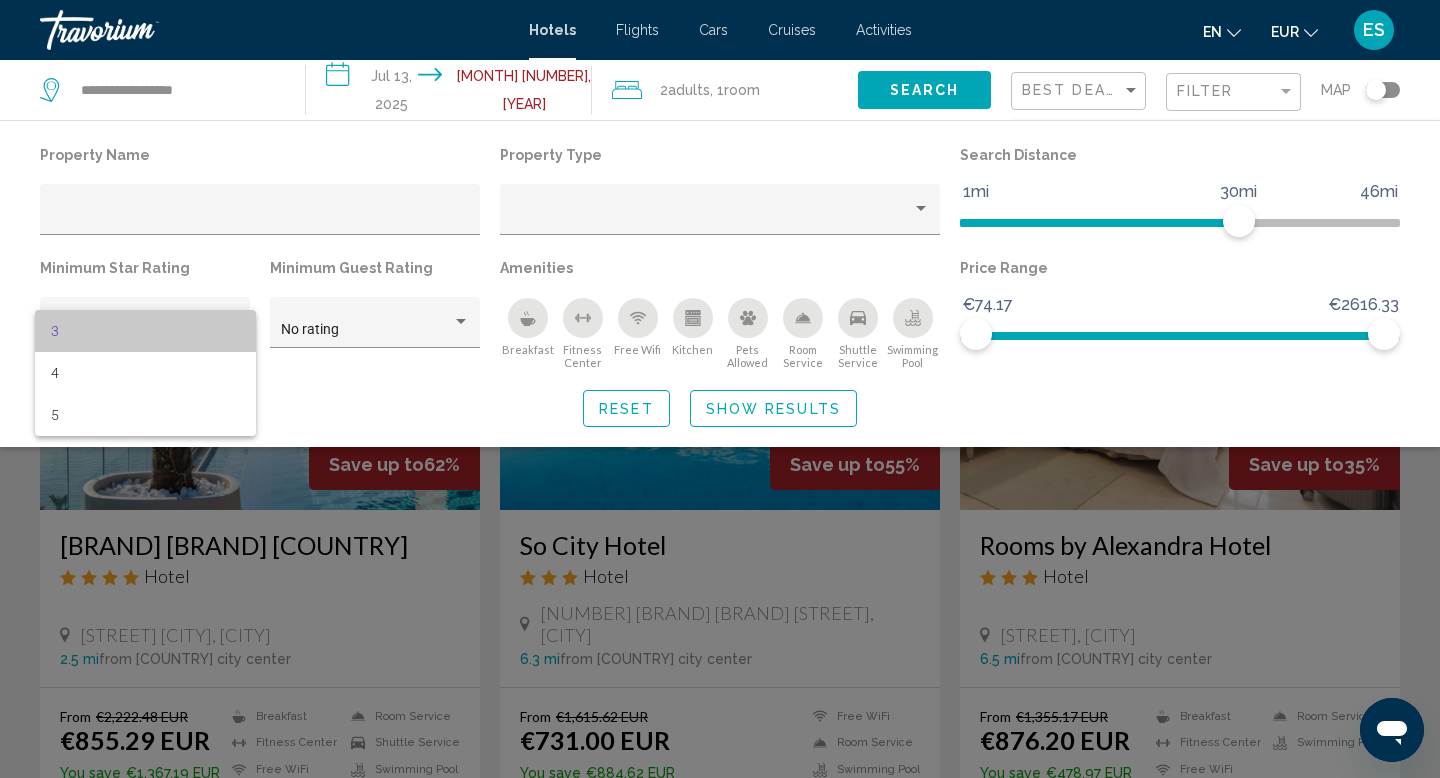 click on "3" at bounding box center (145, 331) 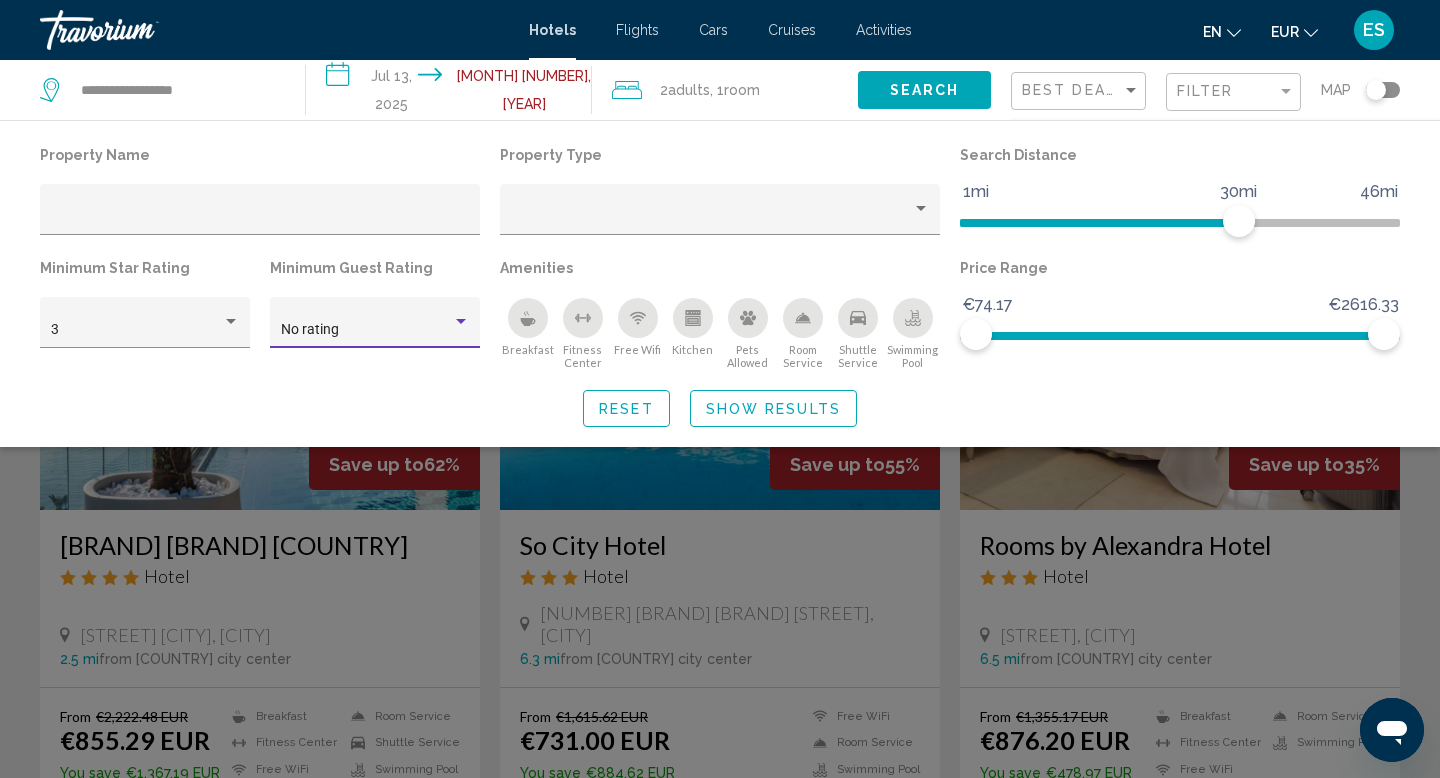 click on "No rating" at bounding box center (366, 330) 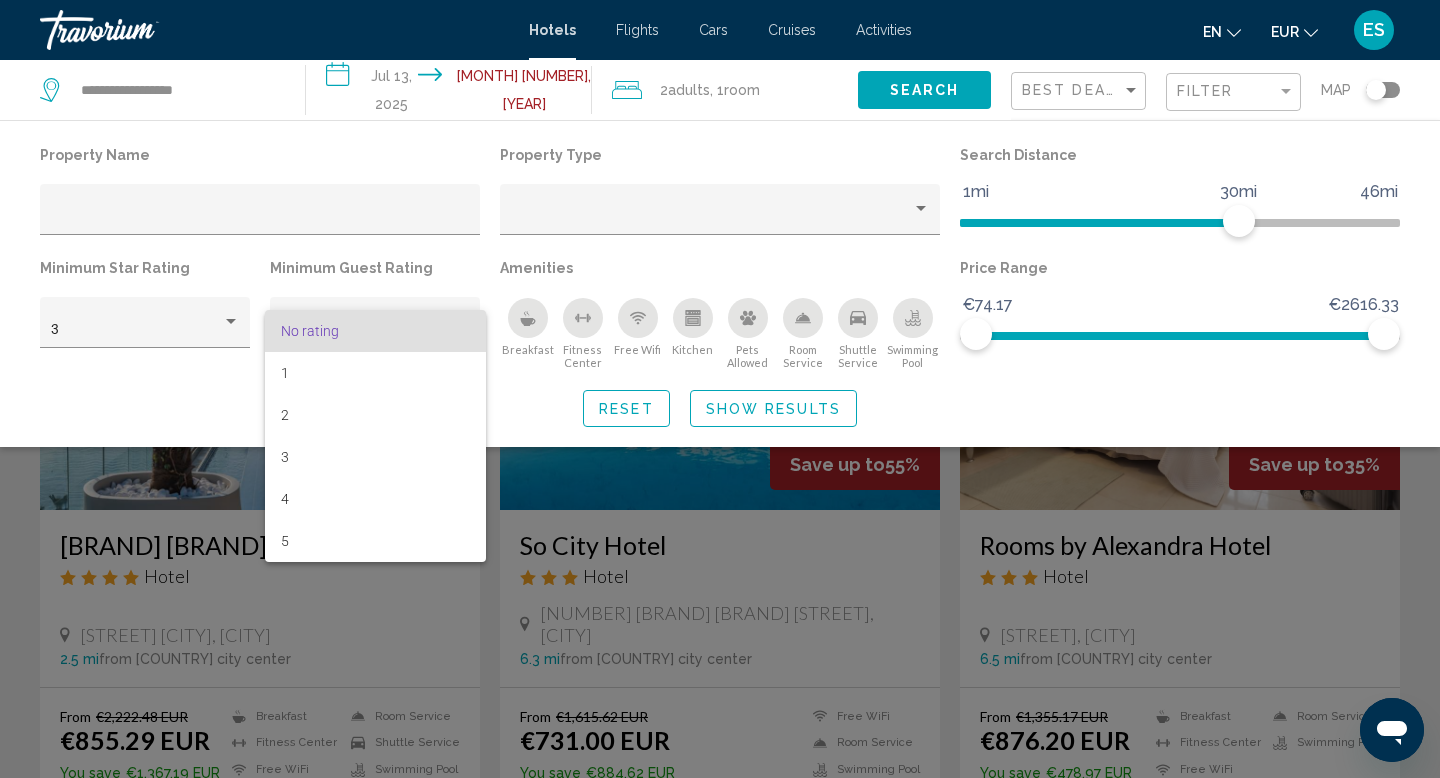 click on "No rating" at bounding box center [375, 331] 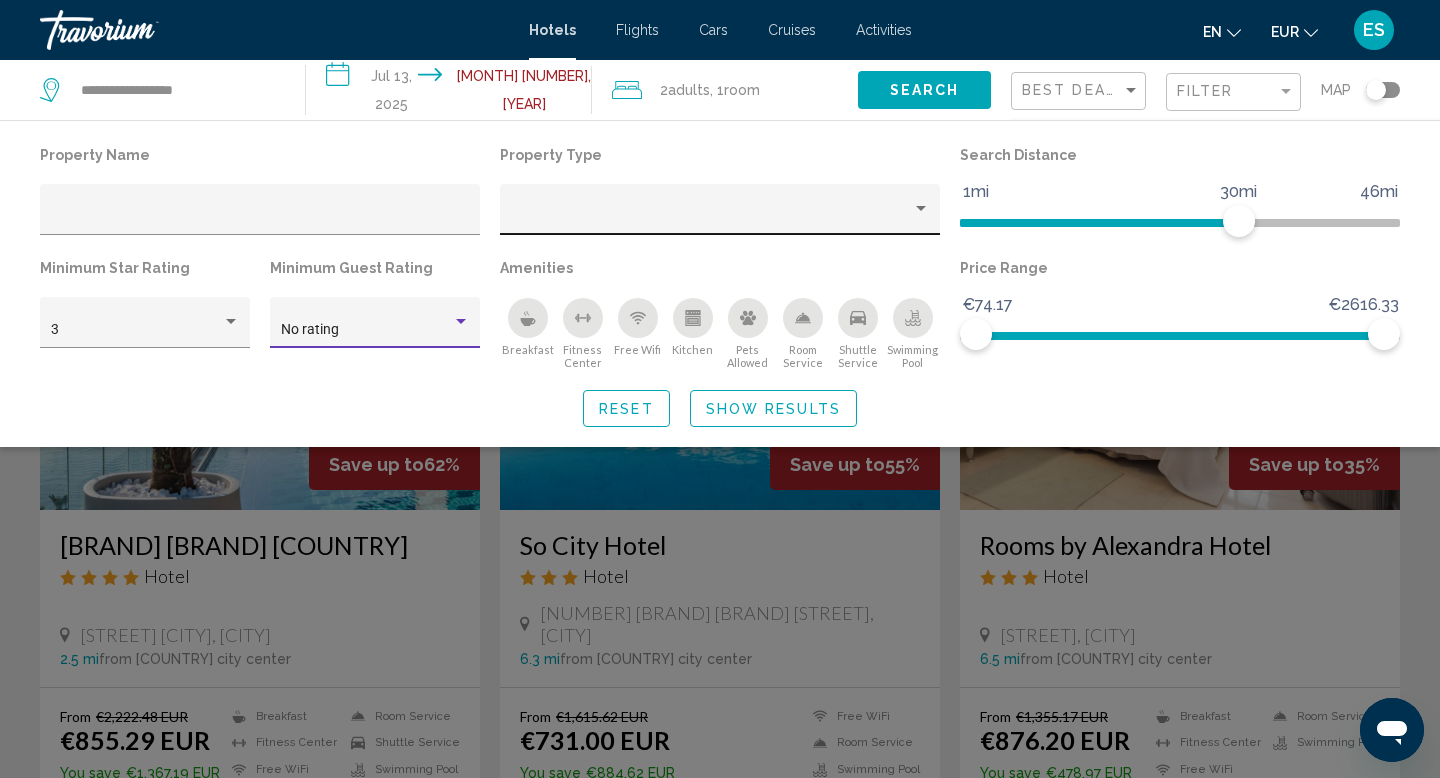 click 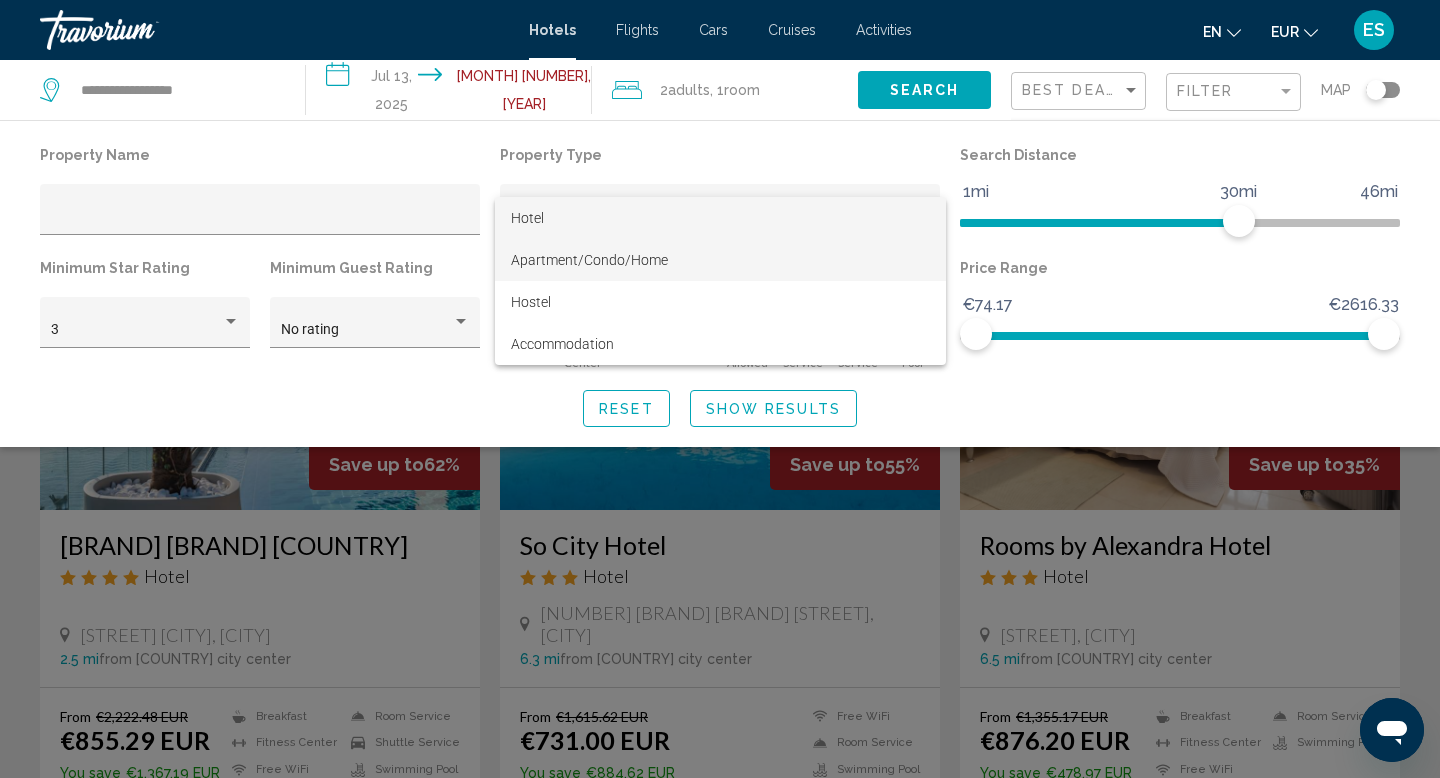 click on "Apartment/Condo/Home" at bounding box center [589, 260] 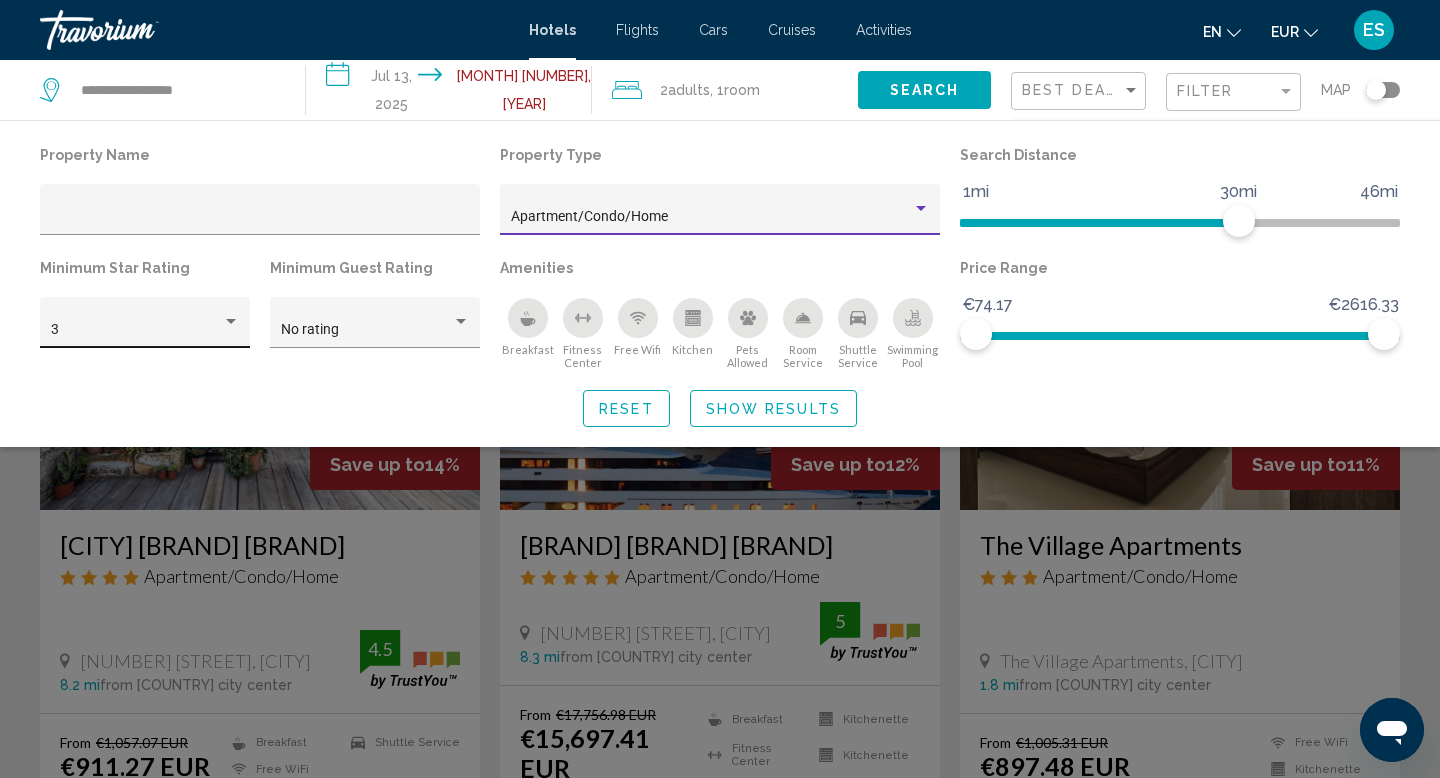 click on "3" 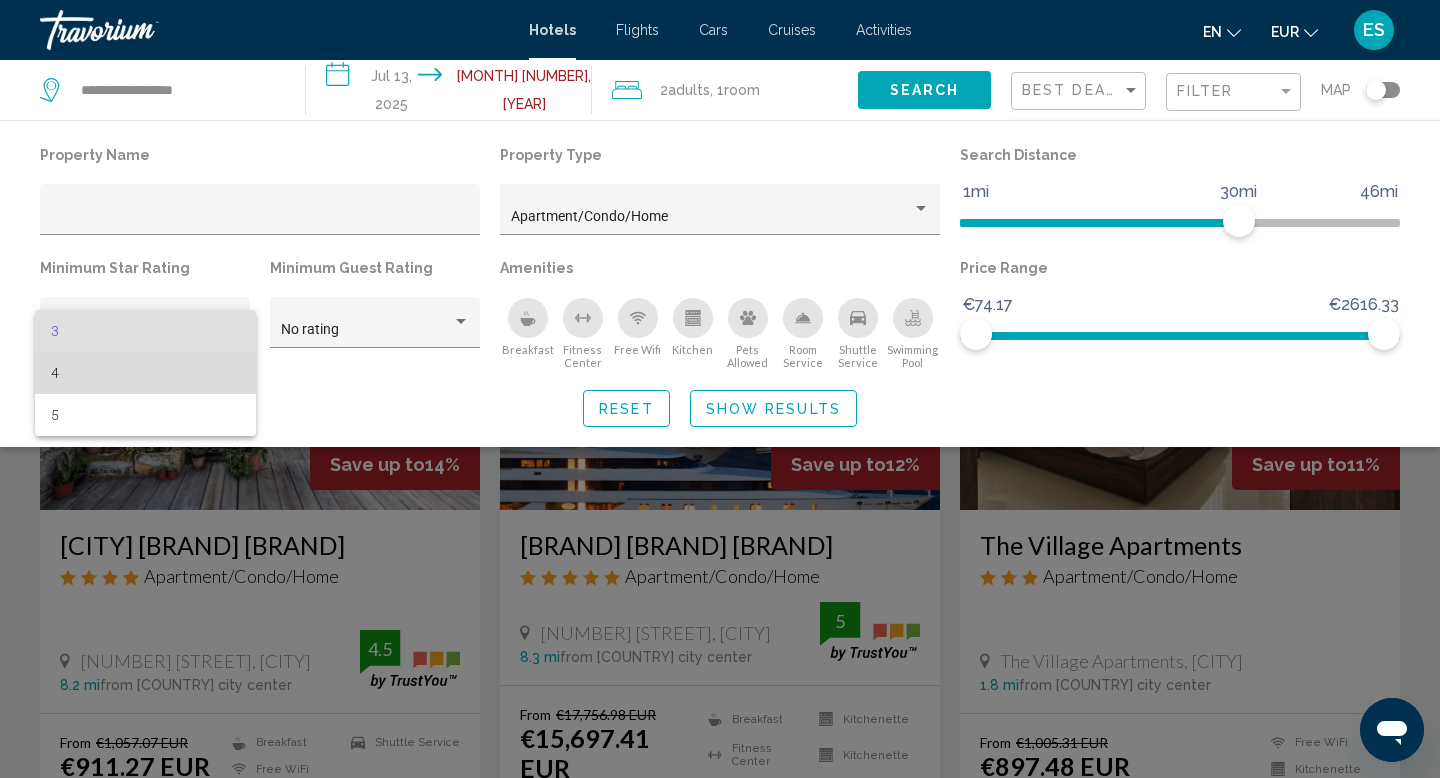 click on "4" at bounding box center [145, 373] 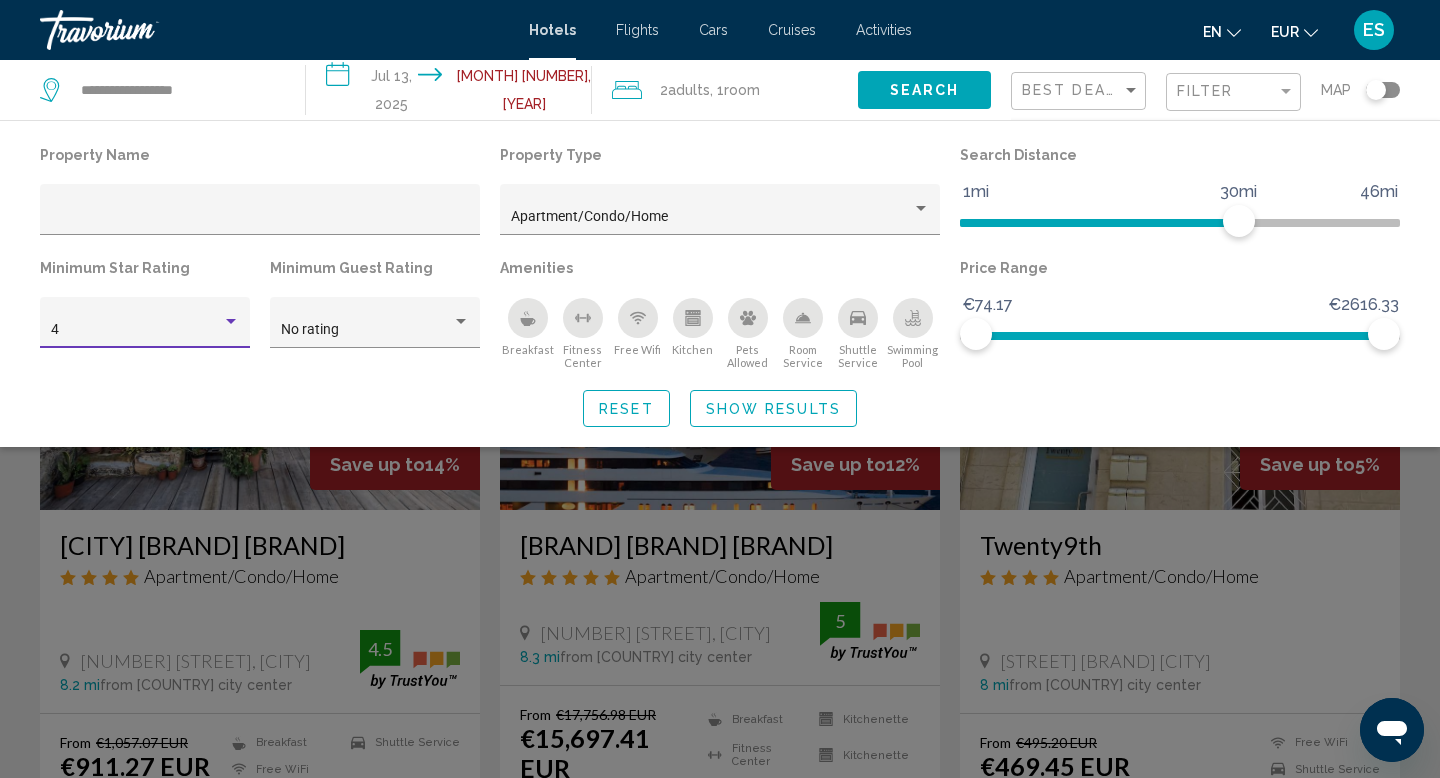 click on "4" at bounding box center [136, 330] 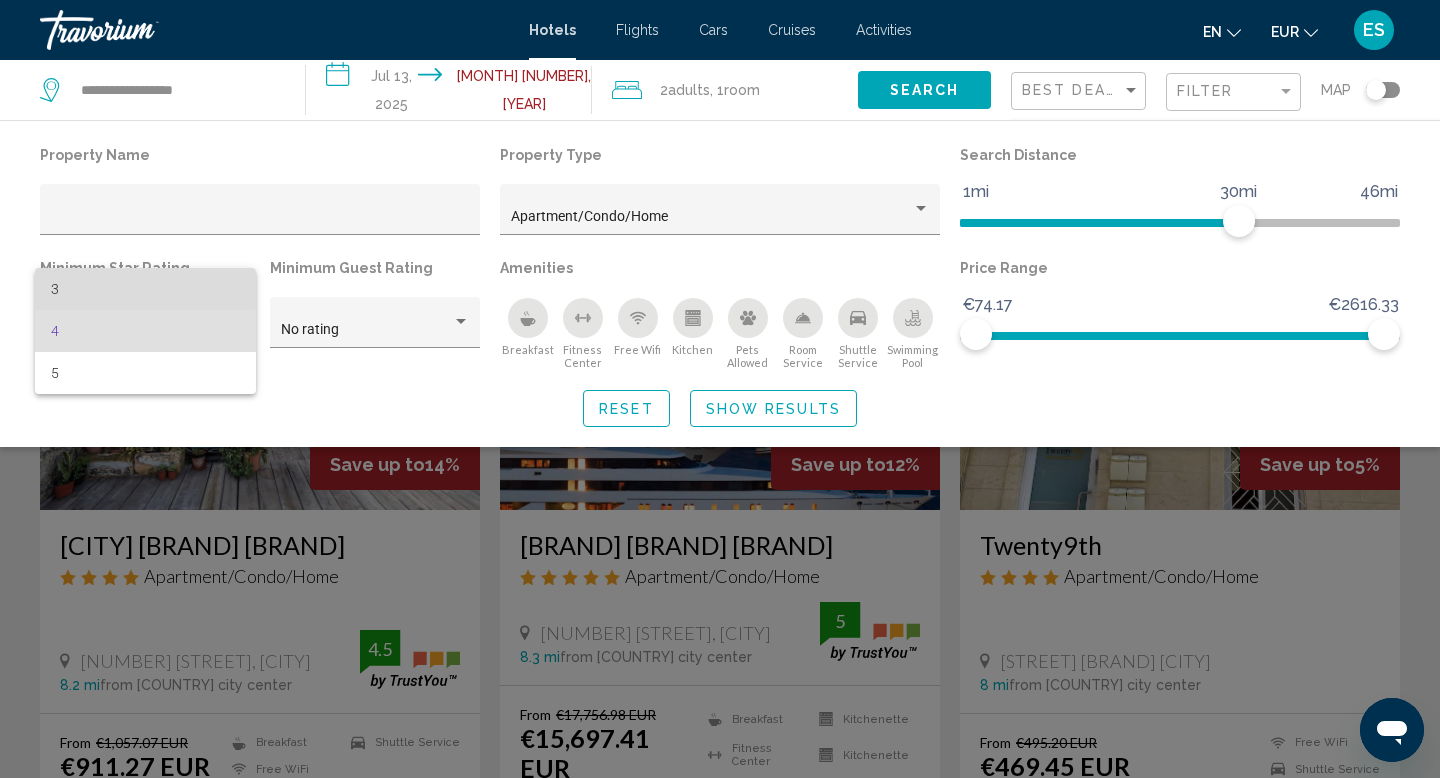 click on "3" at bounding box center (145, 289) 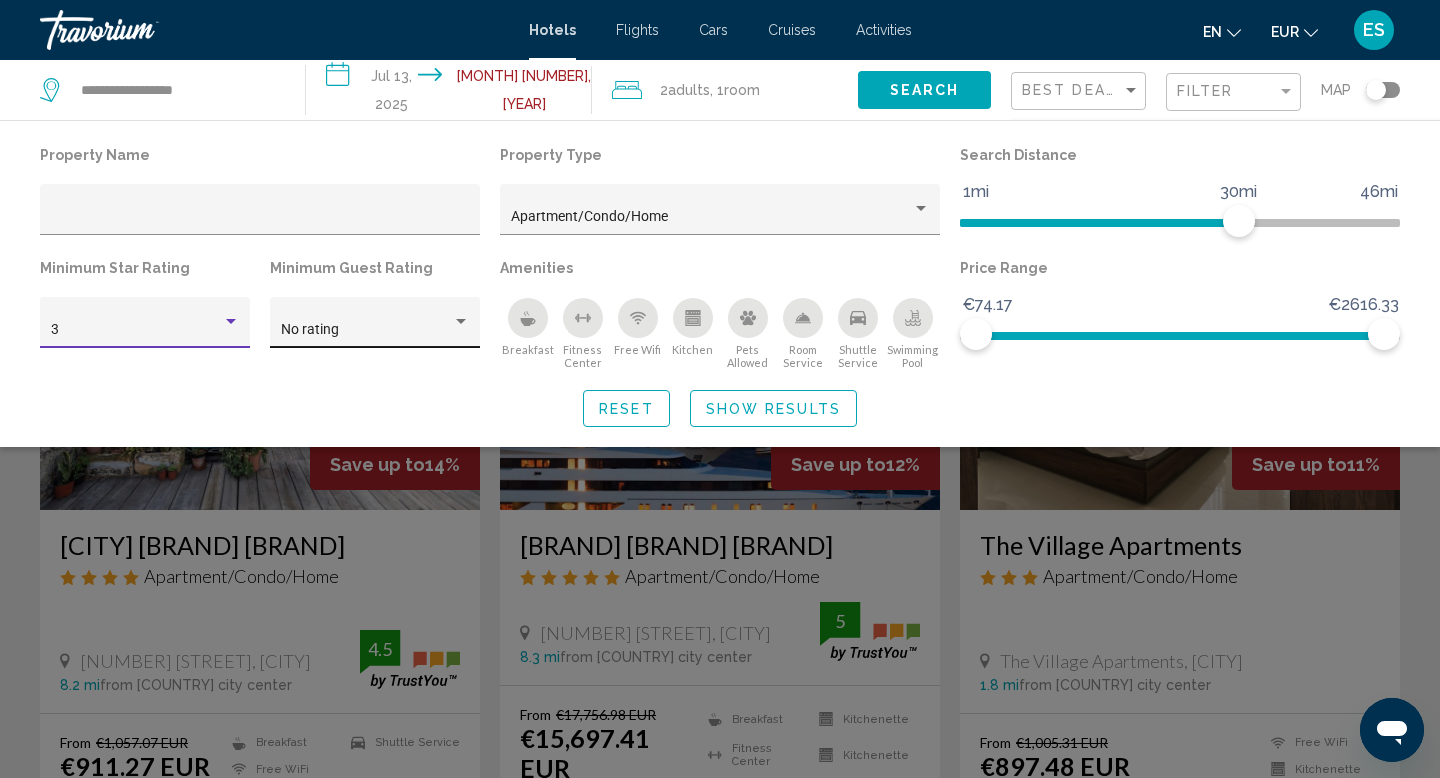 click on "No rating" 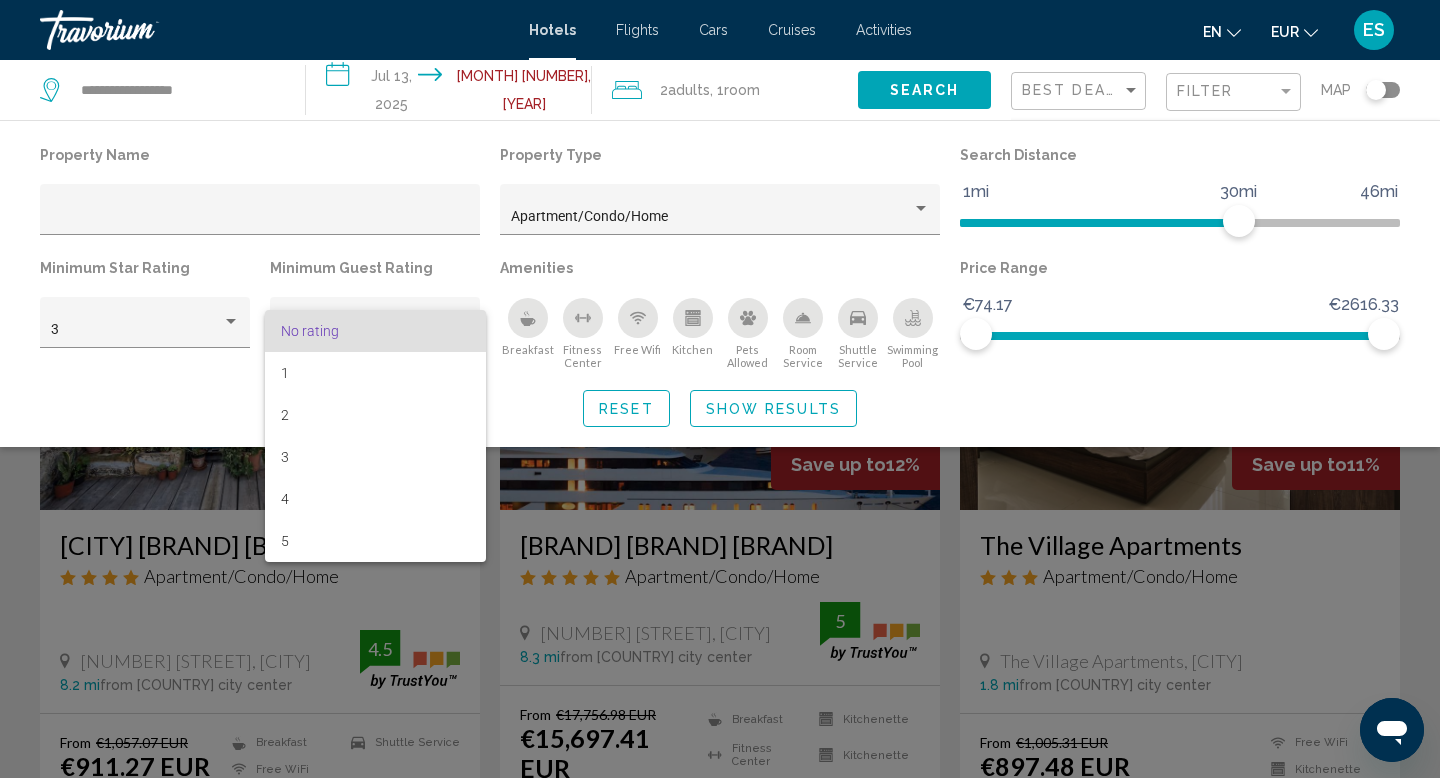 click on "No rating" at bounding box center [375, 331] 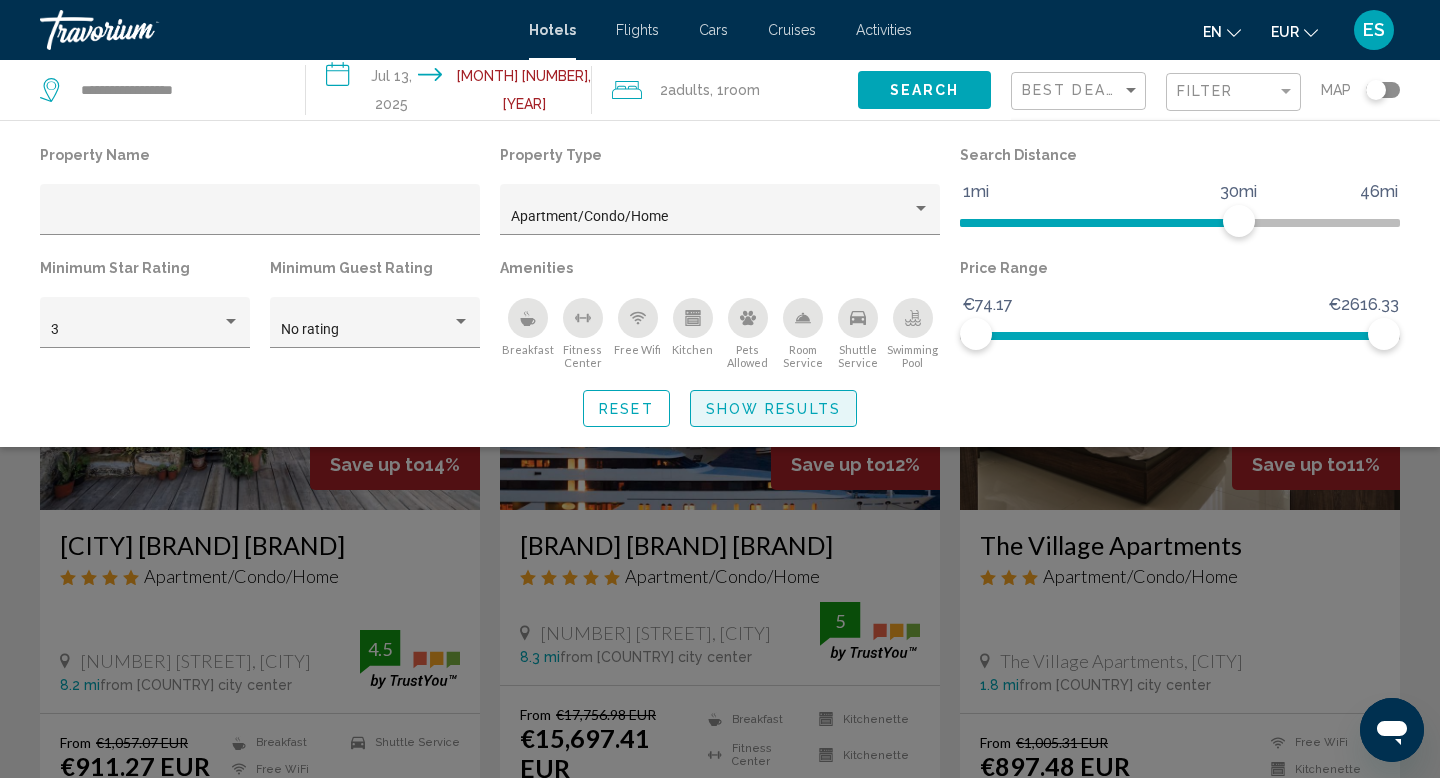 click on "Show Results" 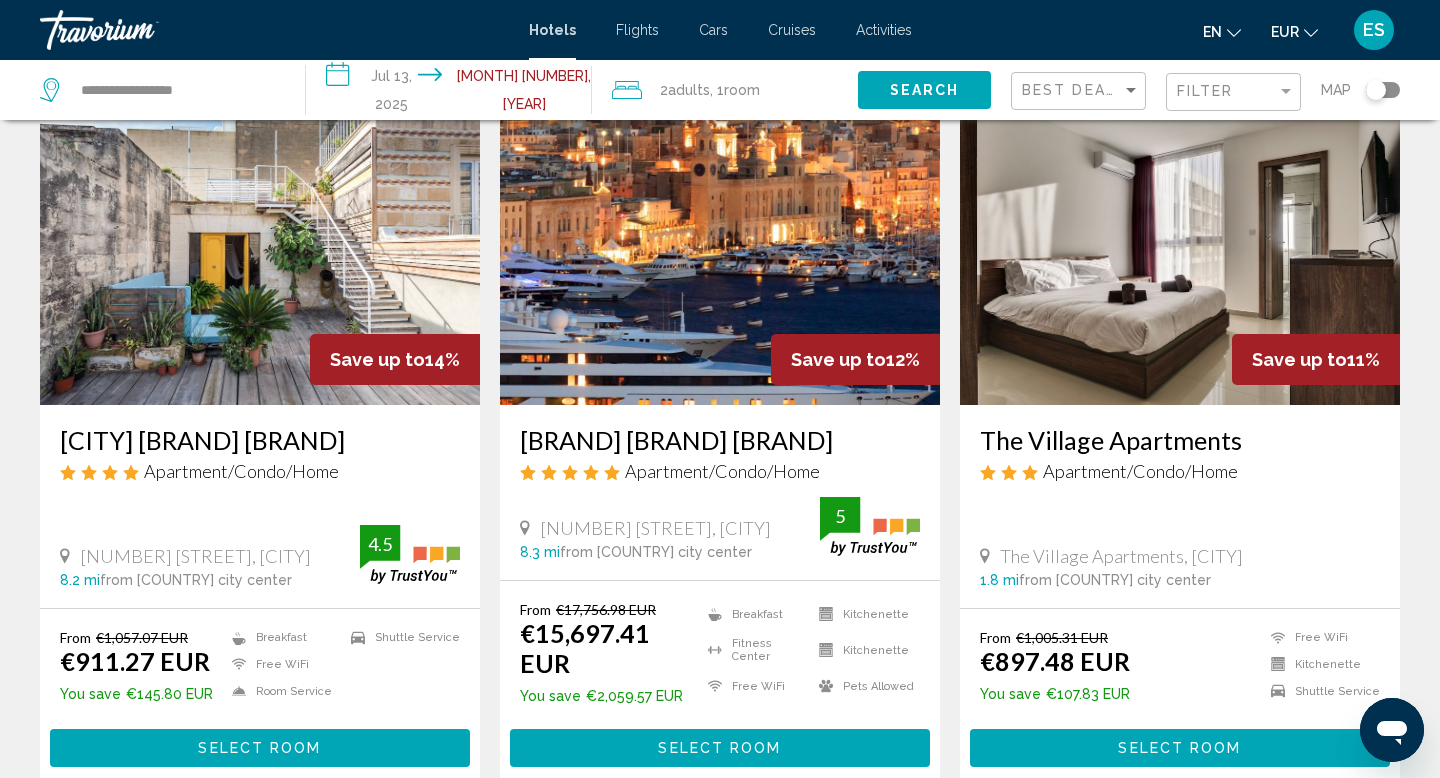 scroll, scrollTop: 0, scrollLeft: 0, axis: both 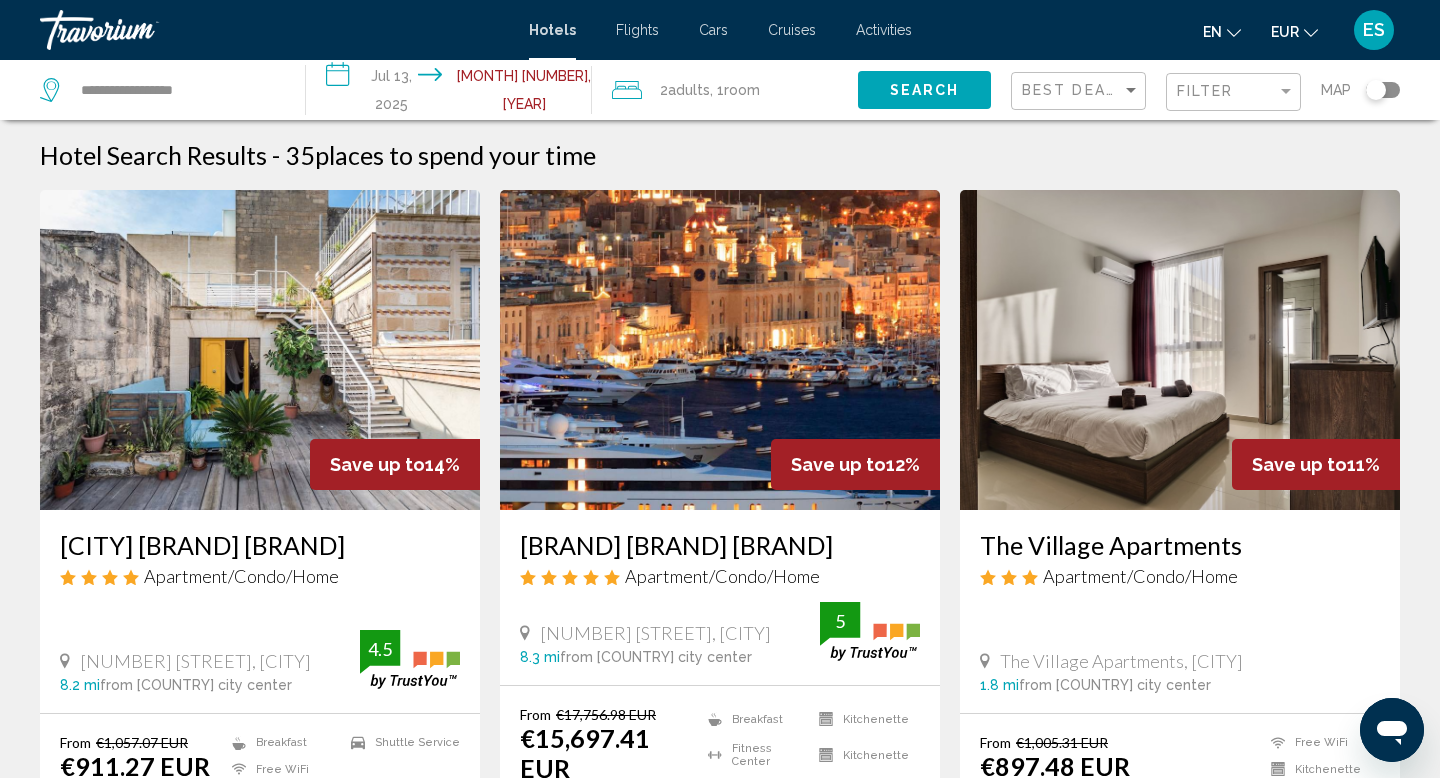 click on "Best Deals" 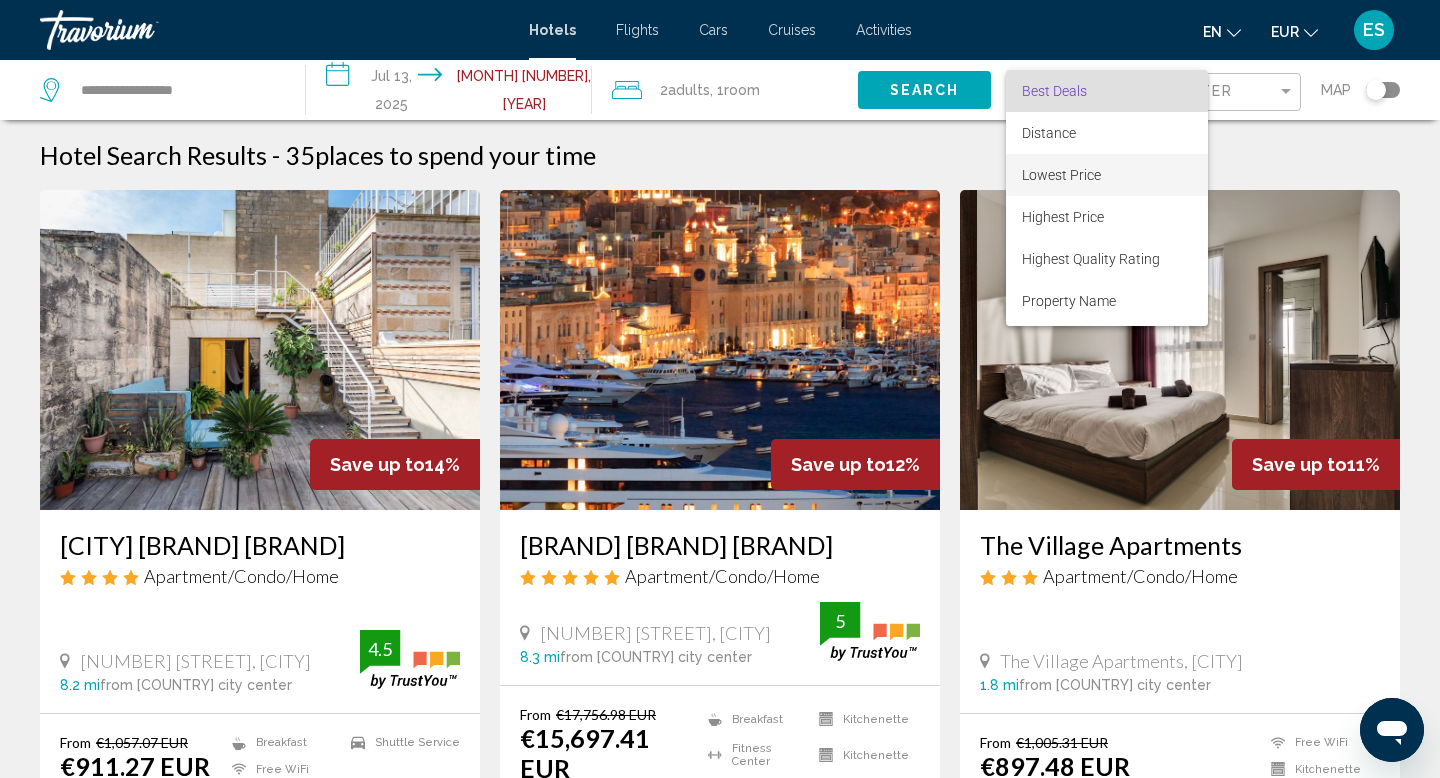 click on "Lowest Price" at bounding box center (1107, 175) 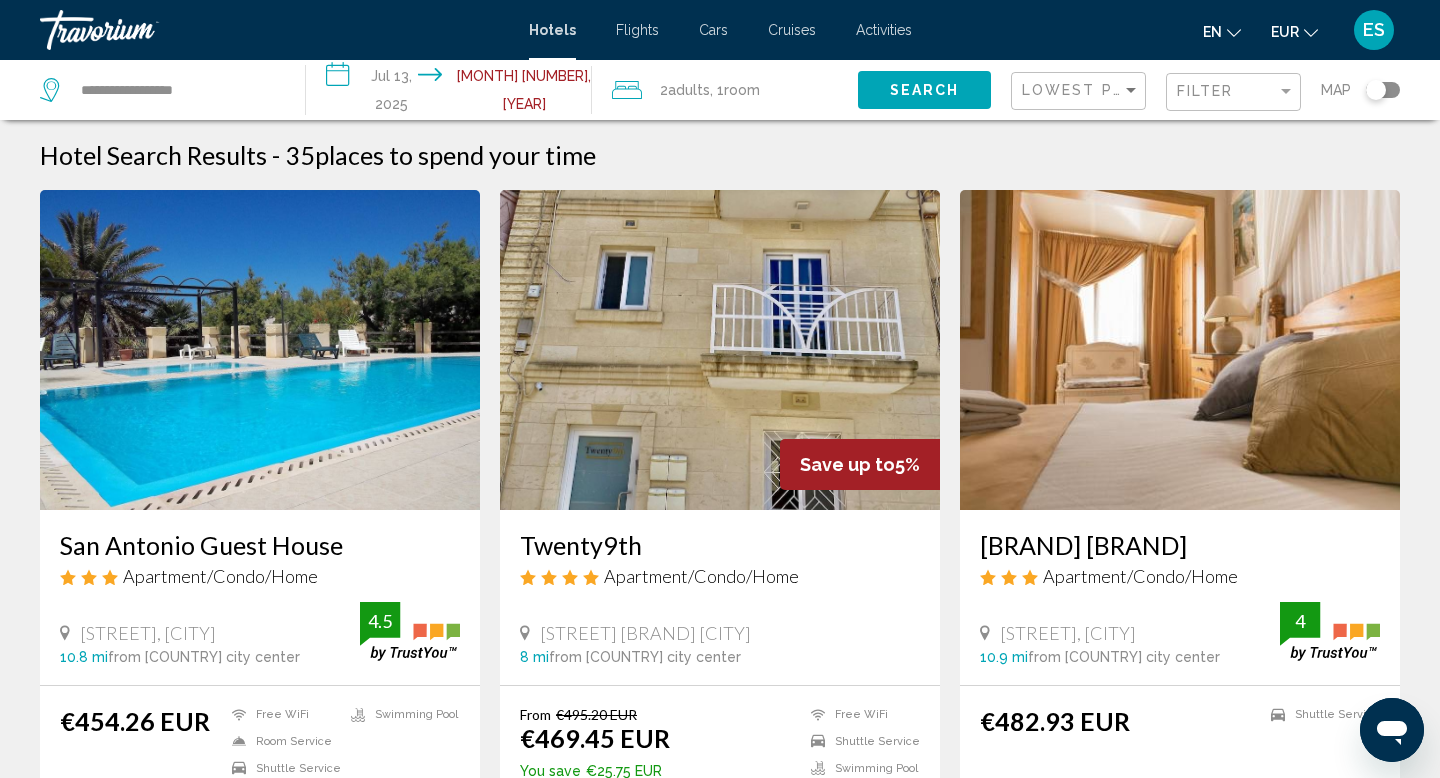 click on "San Antonio Guest House" at bounding box center (260, 545) 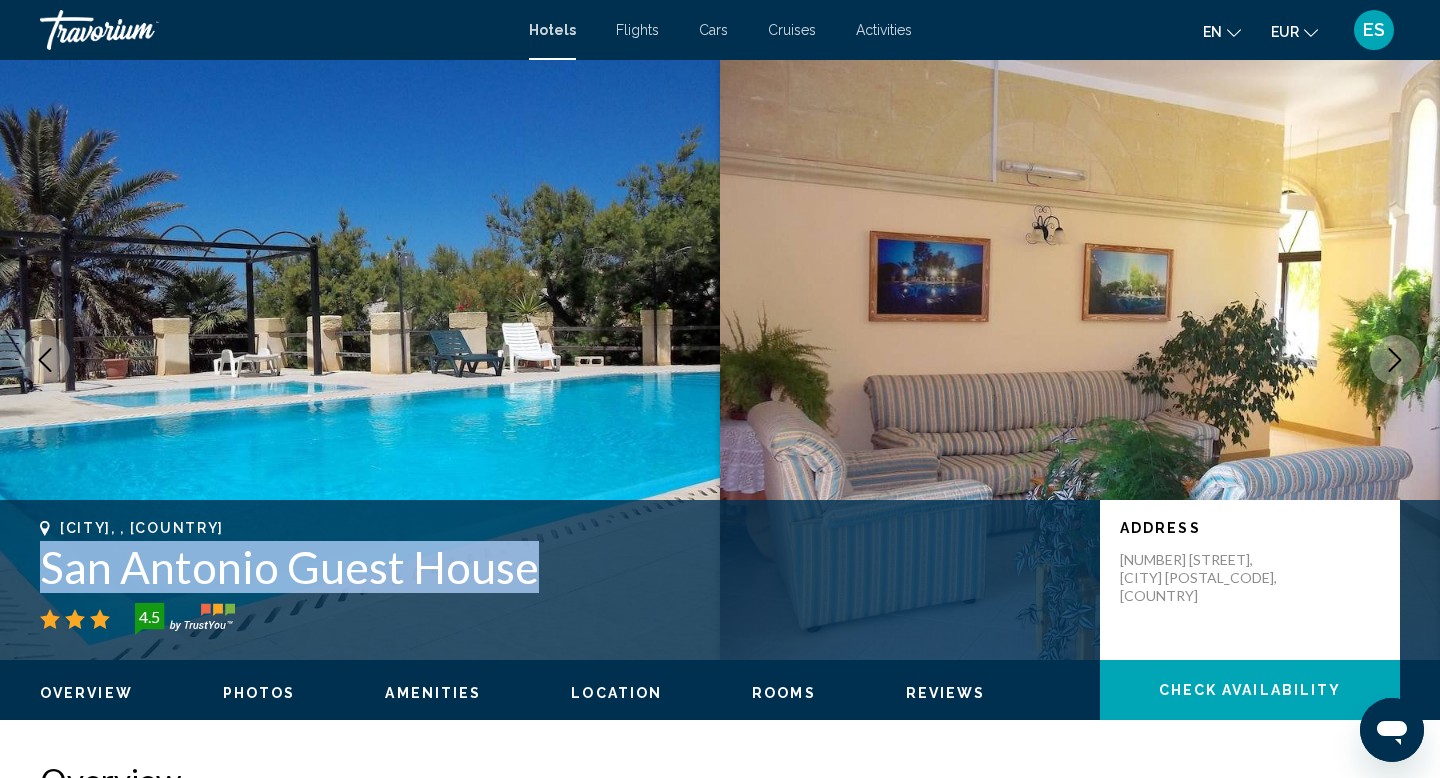 drag, startPoint x: 531, startPoint y: 562, endPoint x: 49, endPoint y: 567, distance: 482.02594 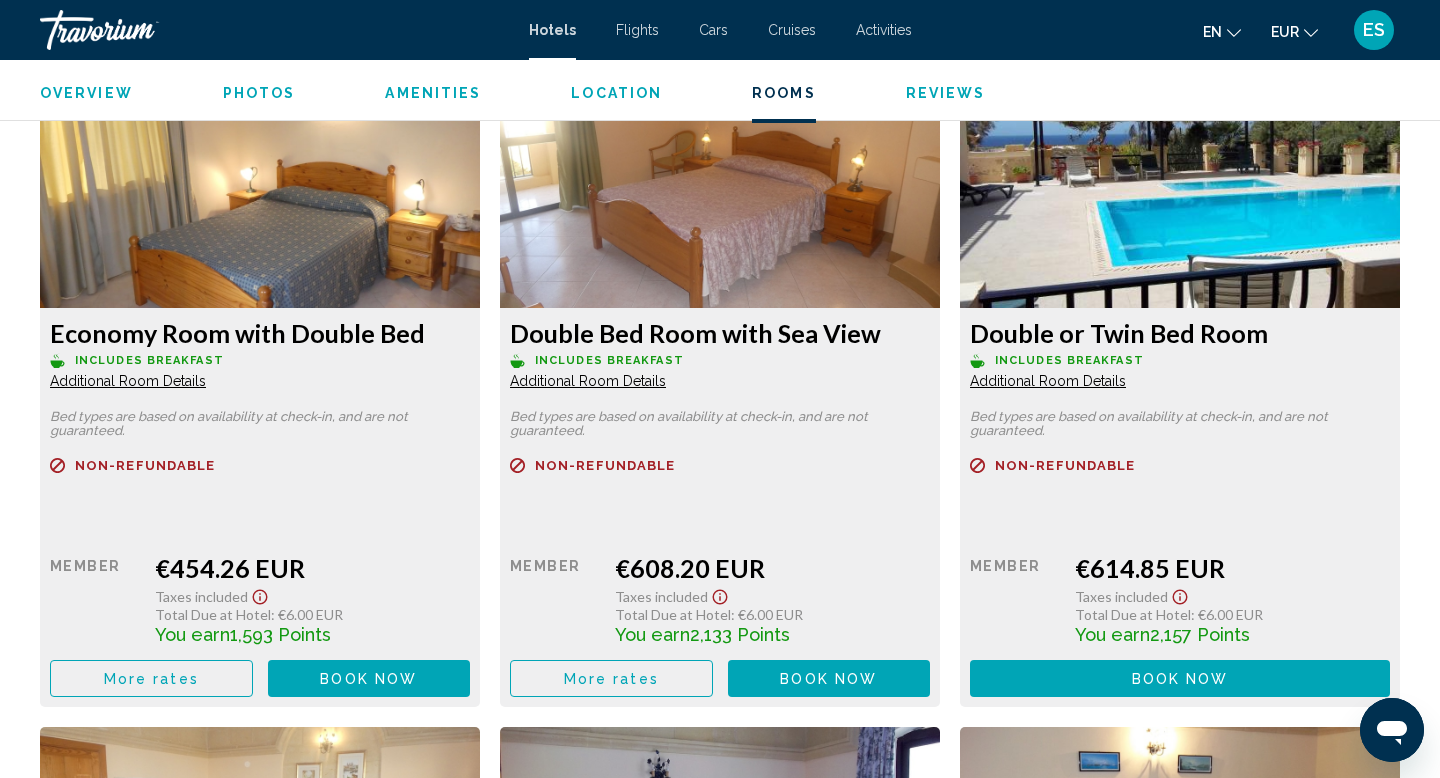 scroll, scrollTop: 2721, scrollLeft: 0, axis: vertical 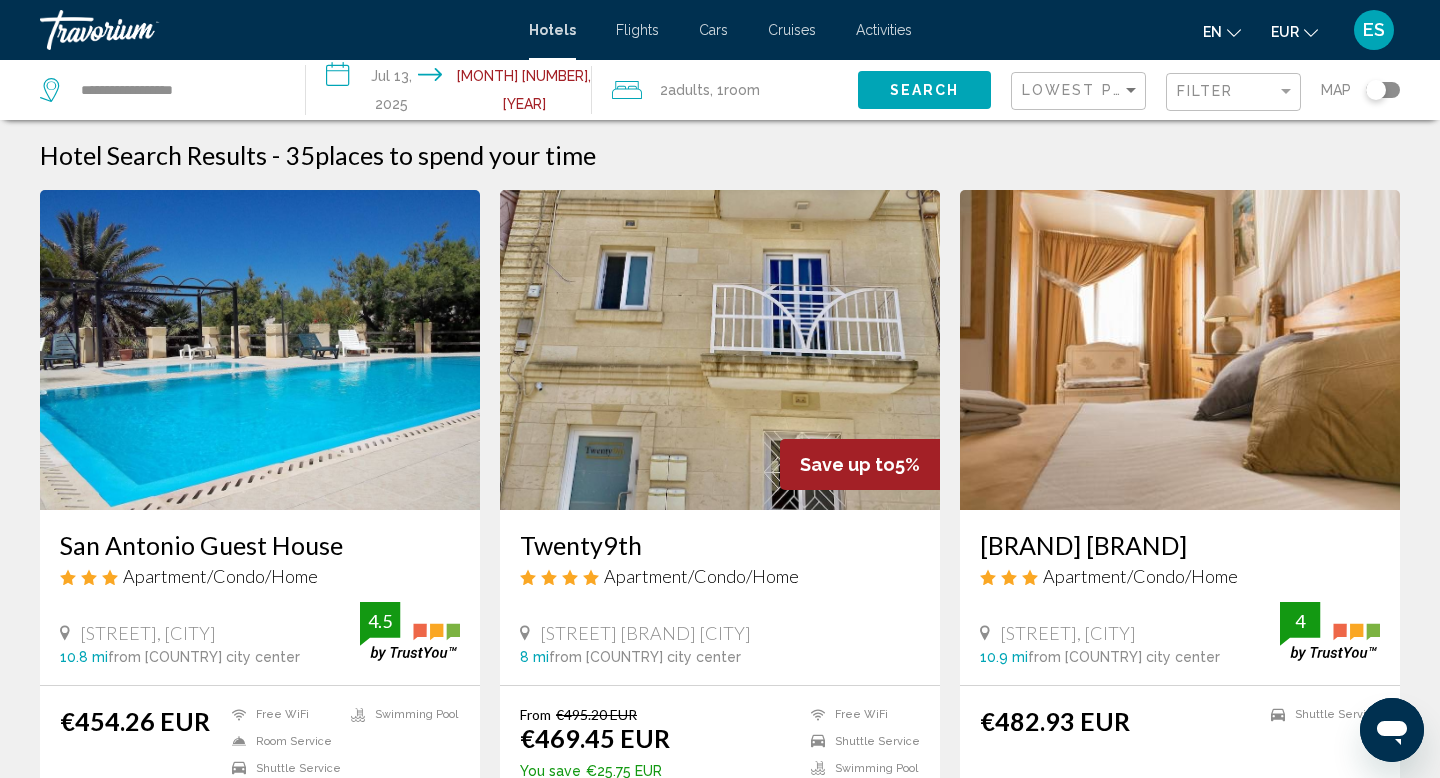 click at bounding box center (140, 30) 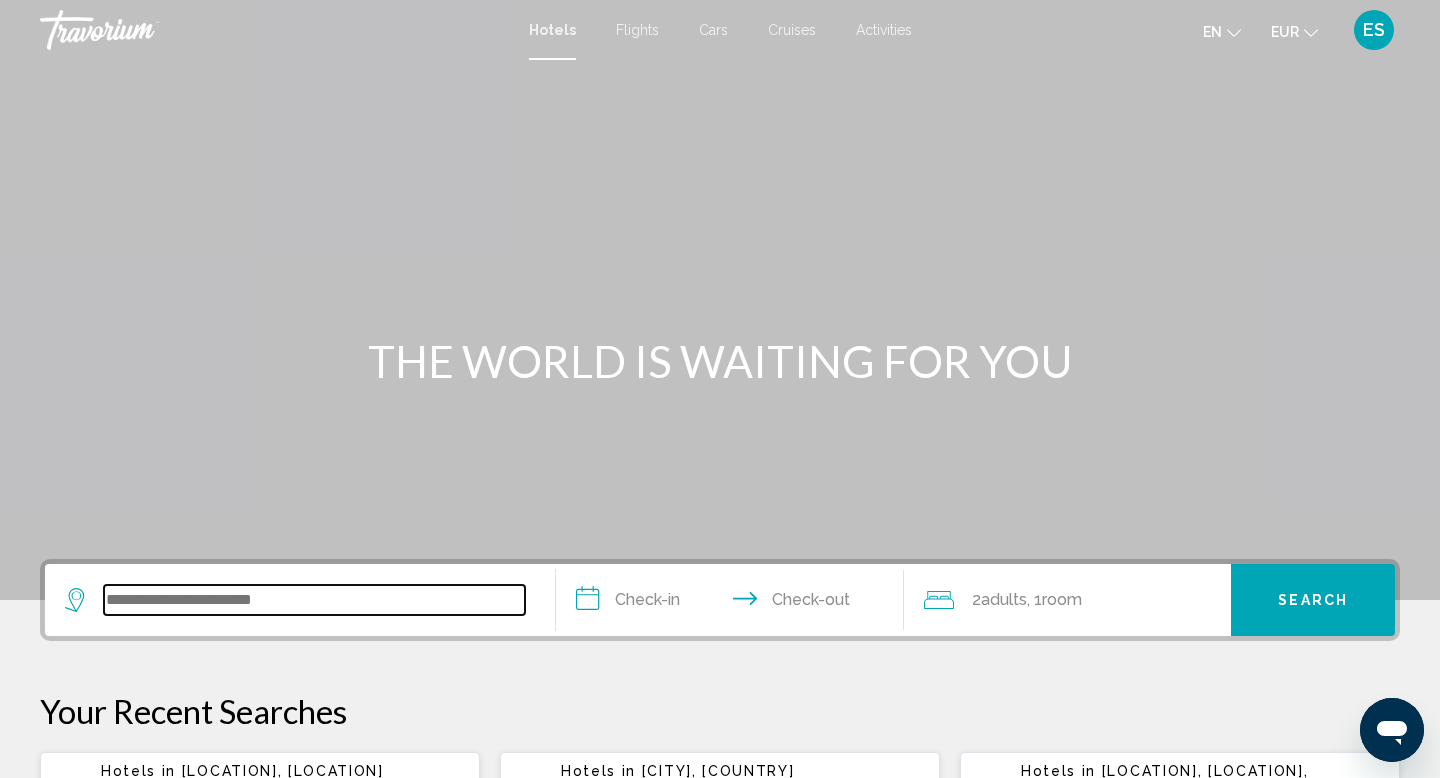 click at bounding box center (314, 600) 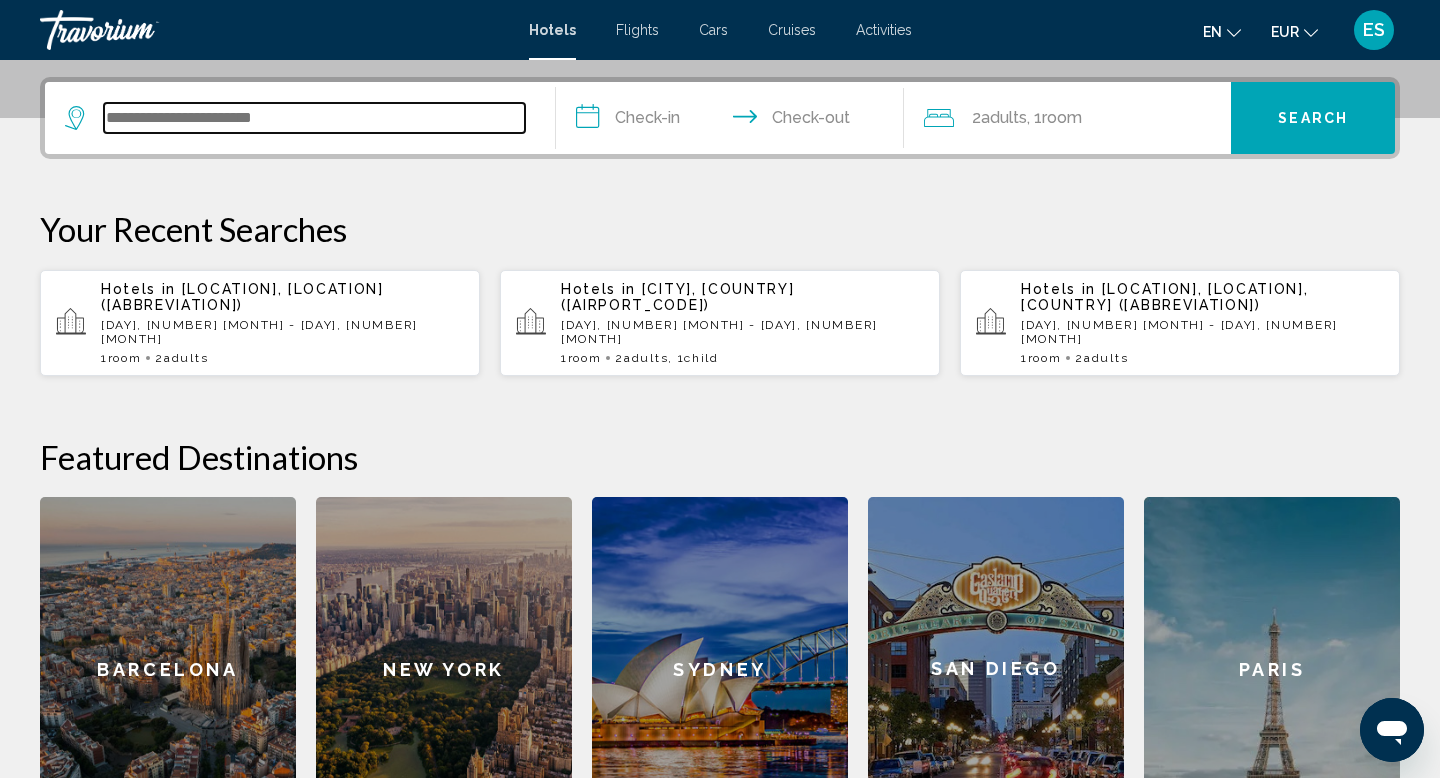 scroll, scrollTop: 494, scrollLeft: 0, axis: vertical 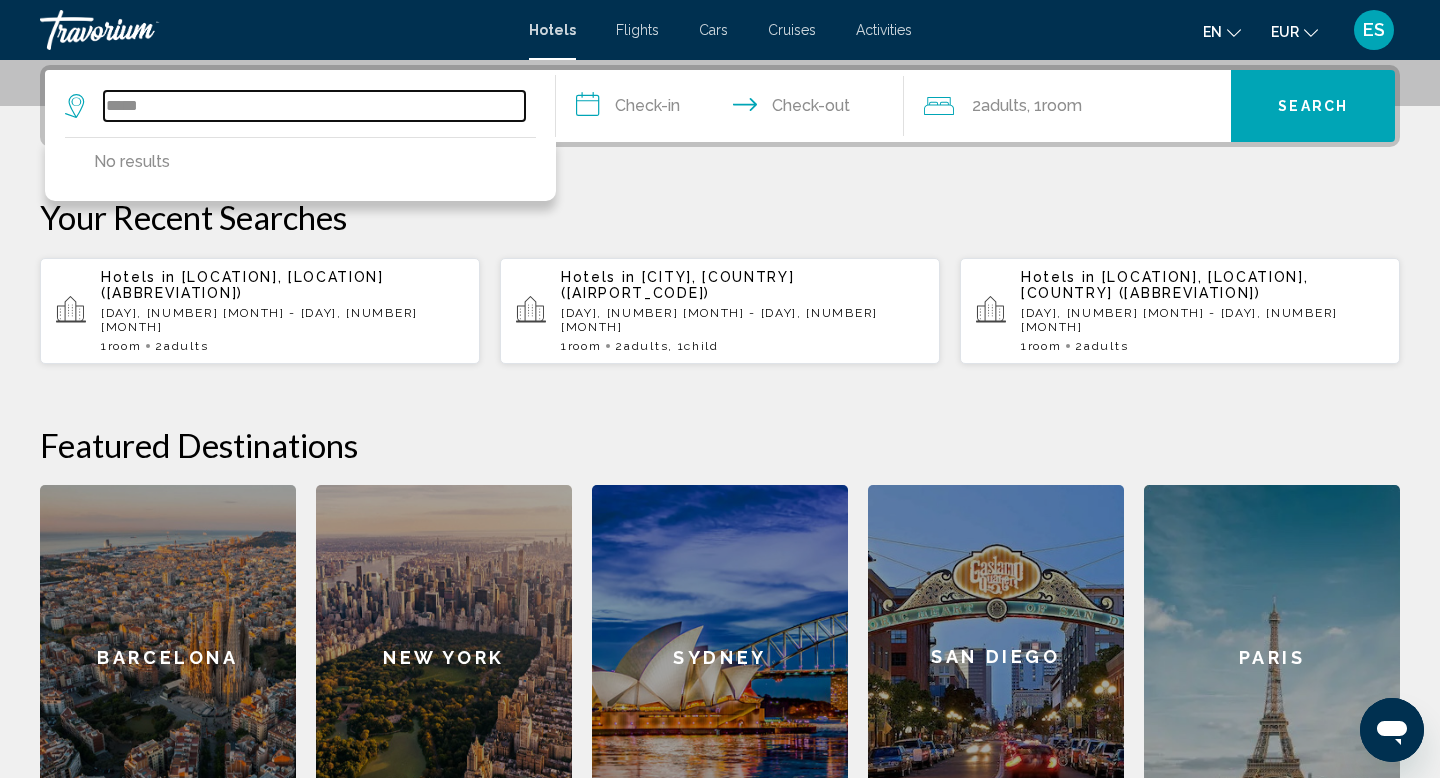 type on "******" 